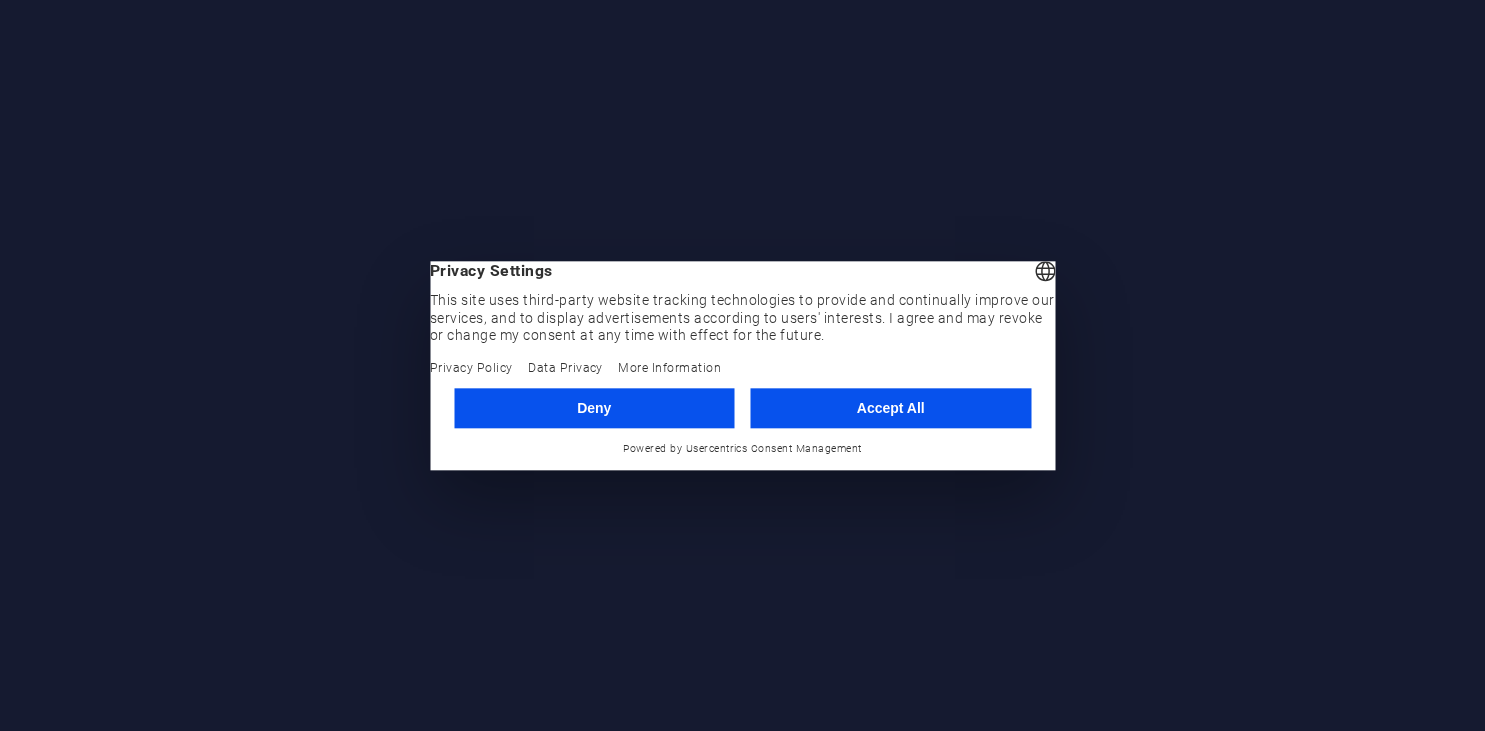 scroll, scrollTop: 0, scrollLeft: 0, axis: both 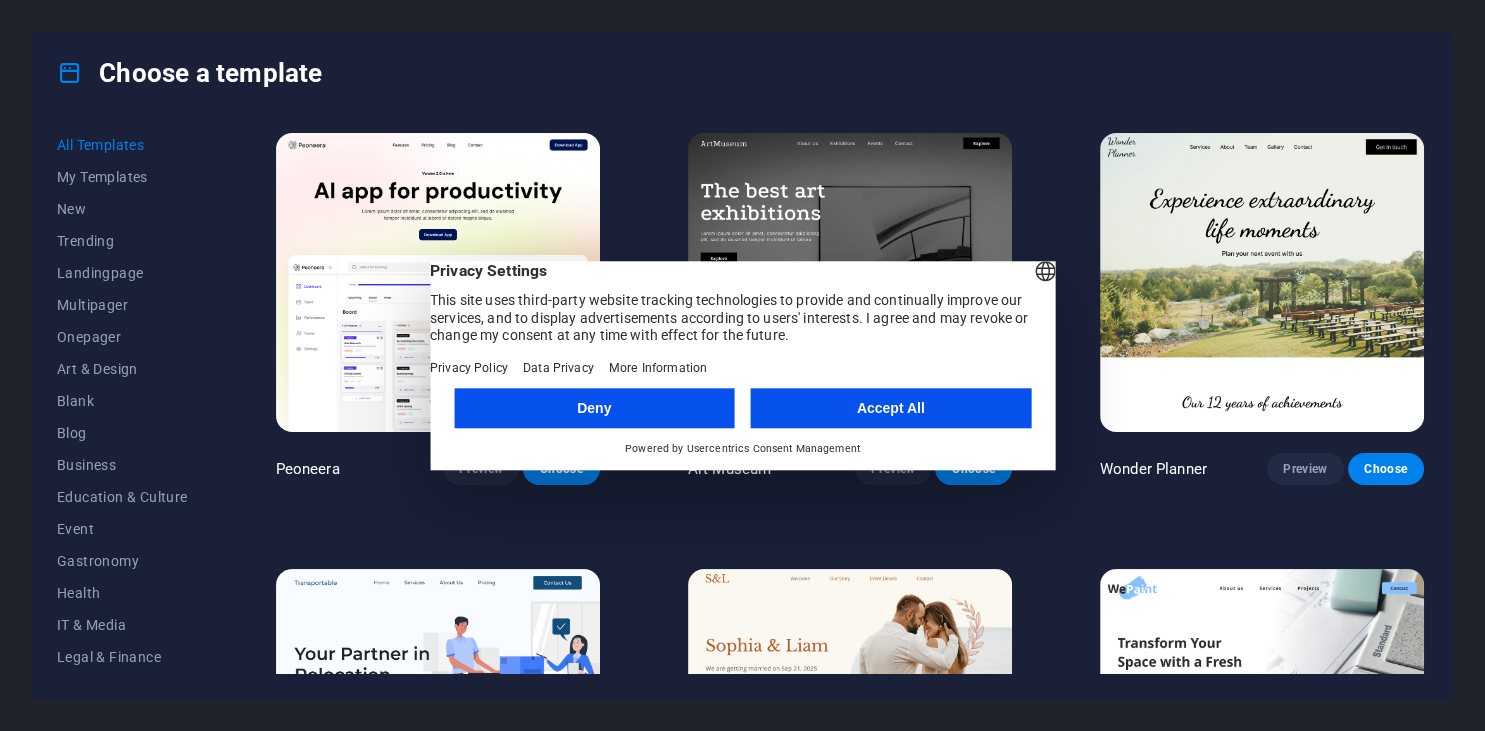 click on "Accept All" at bounding box center [891, 408] 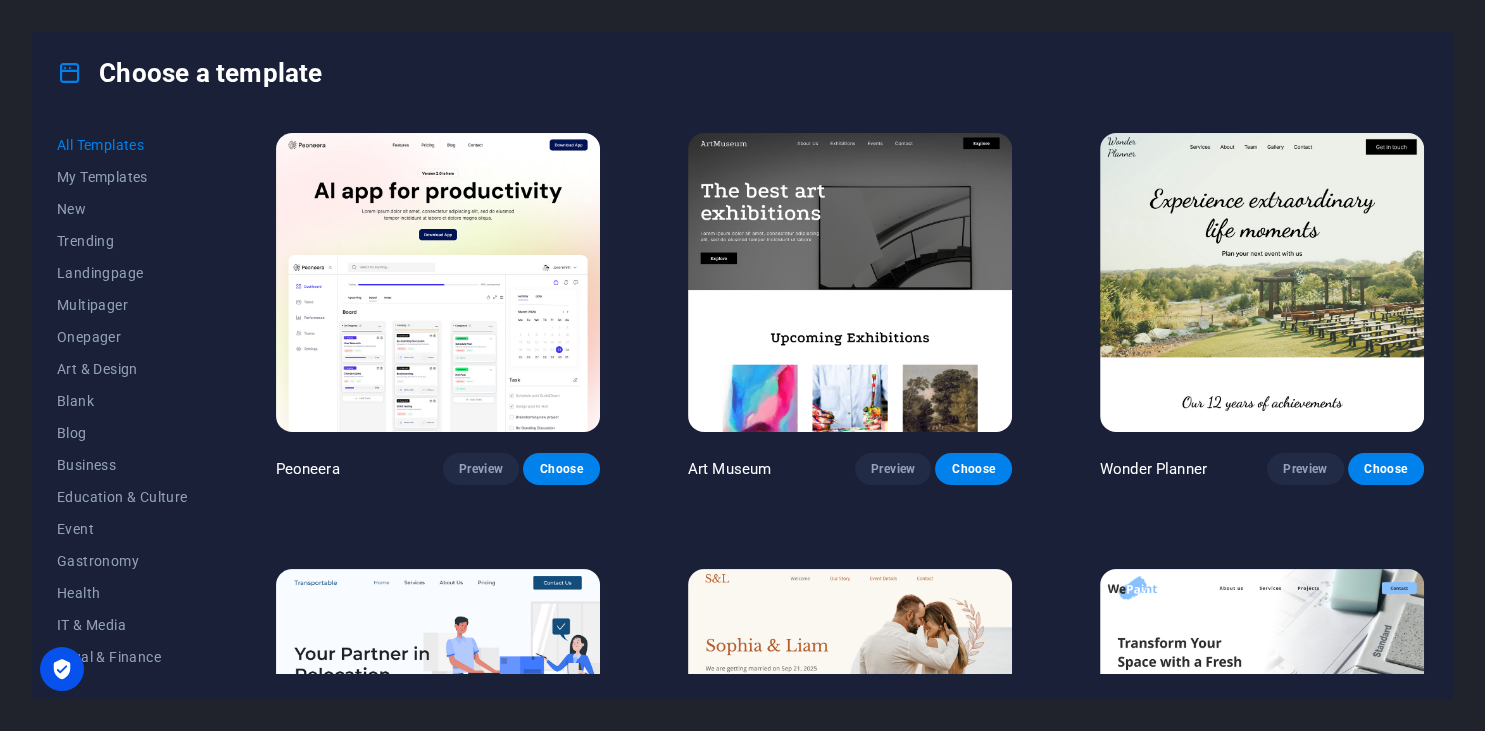 scroll, scrollTop: 72, scrollLeft: 0, axis: vertical 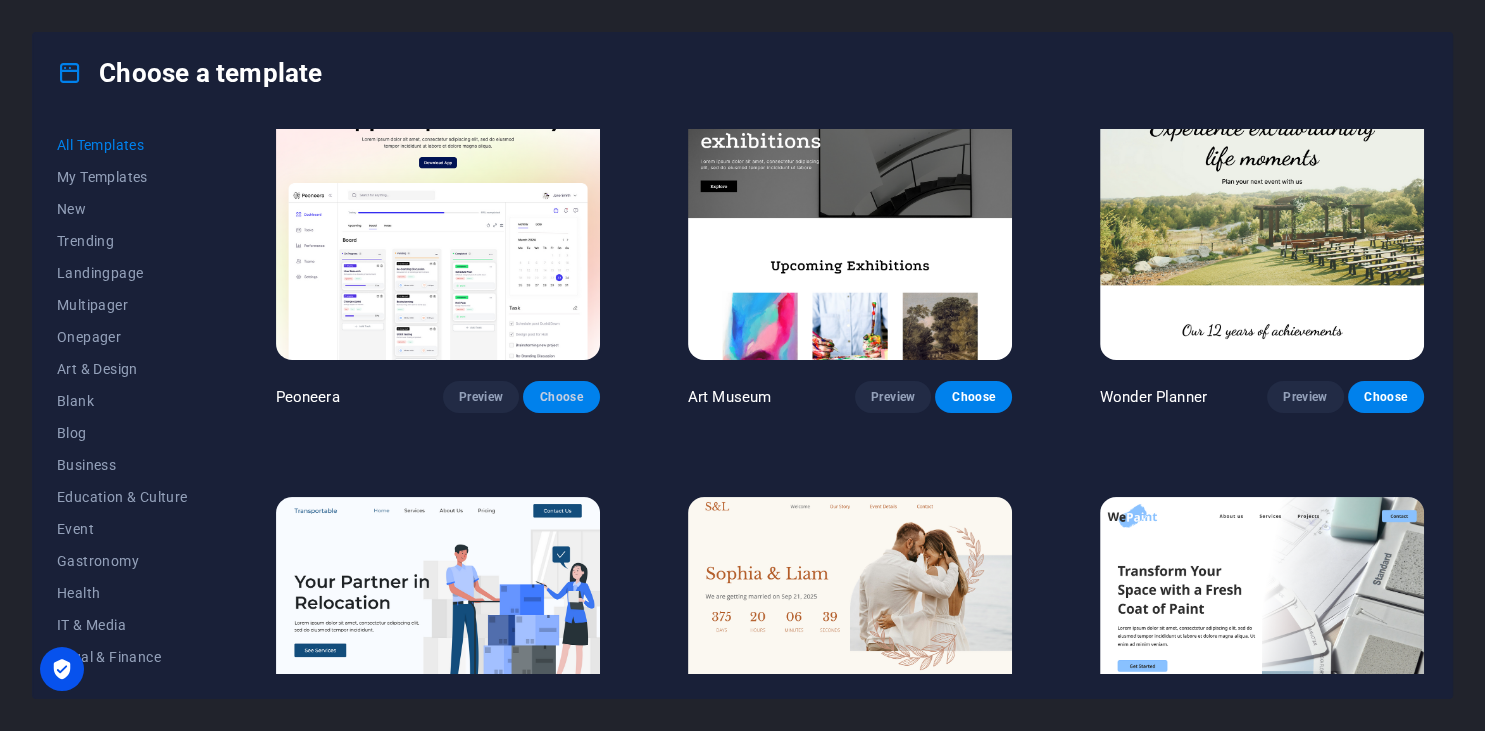 click on "Choose" at bounding box center [561, 397] 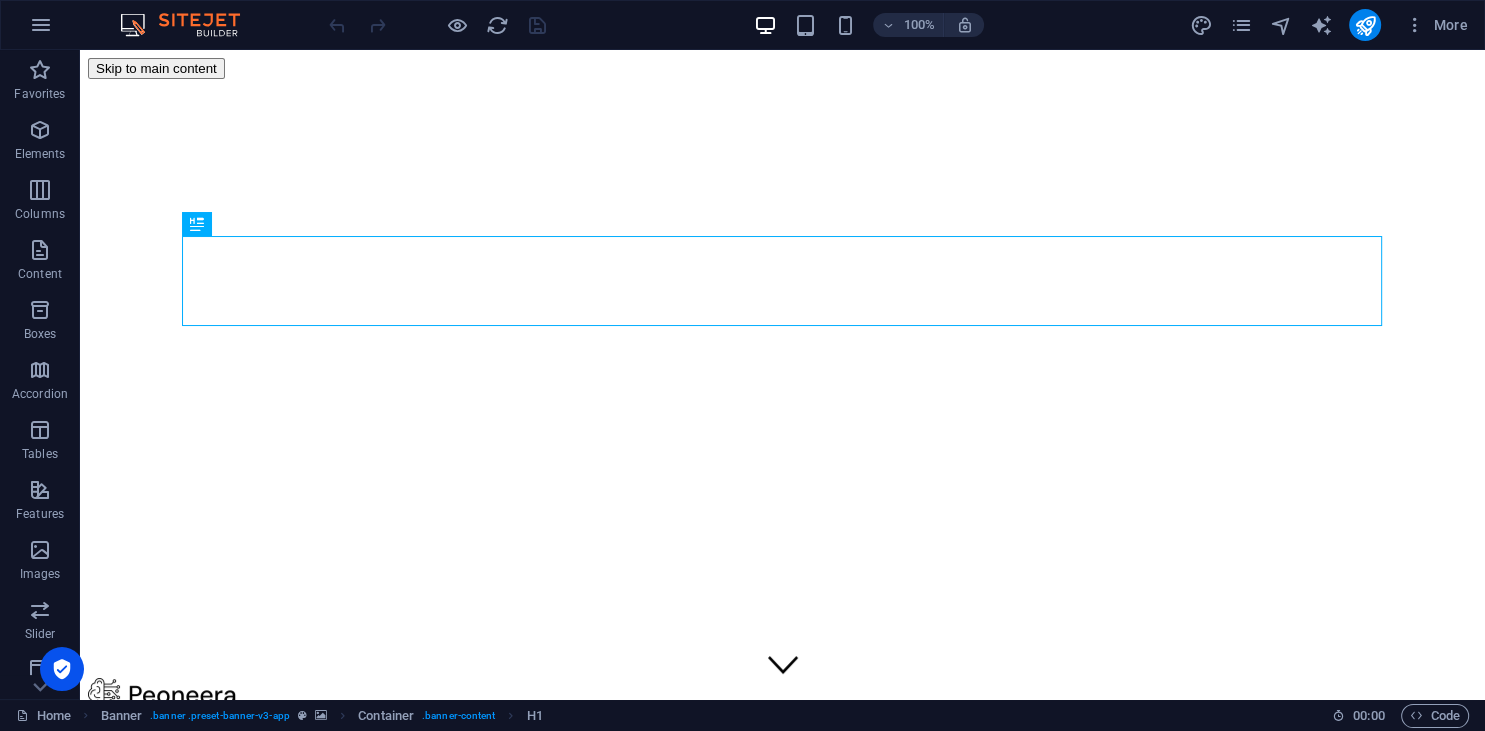 scroll, scrollTop: 0, scrollLeft: 0, axis: both 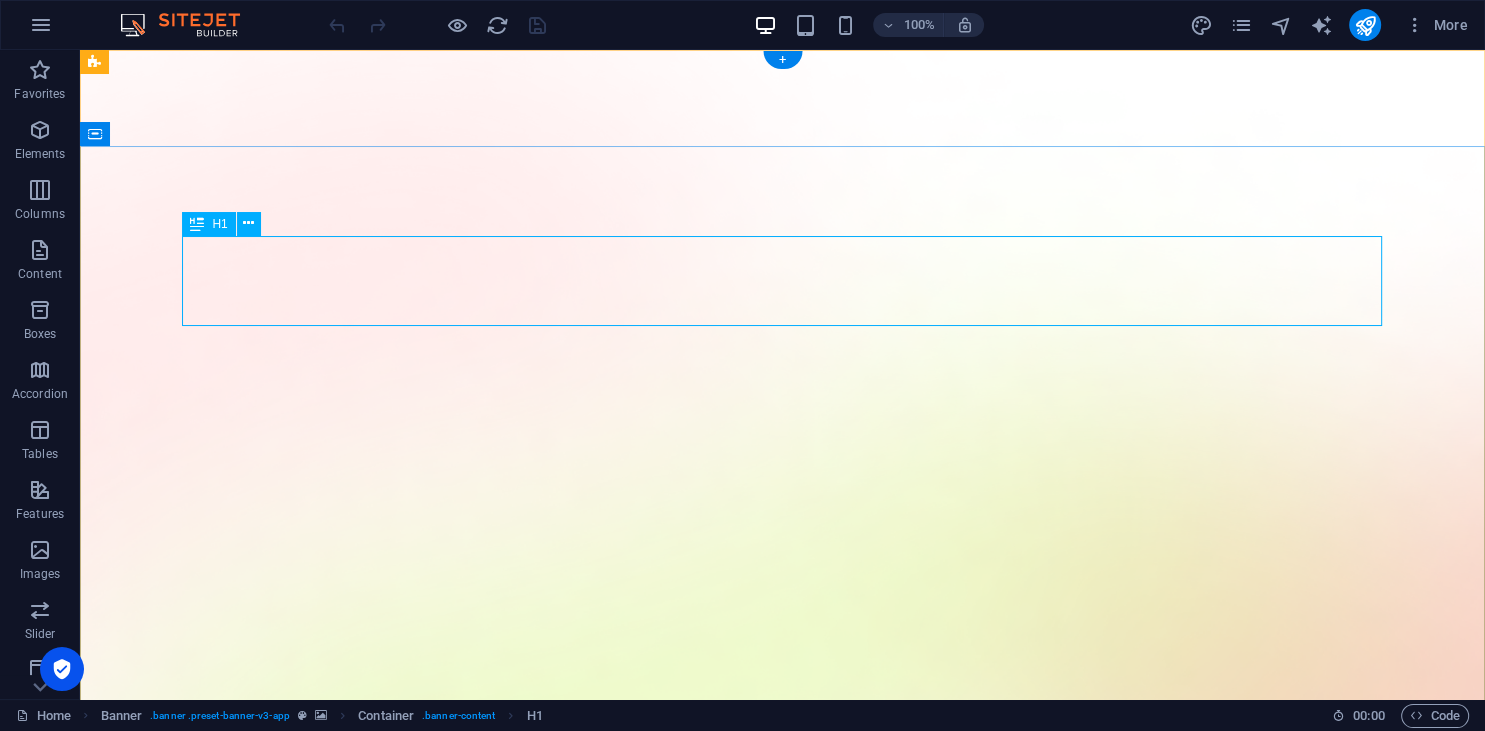 click on "AI app for productivity" at bounding box center (783, 1780) 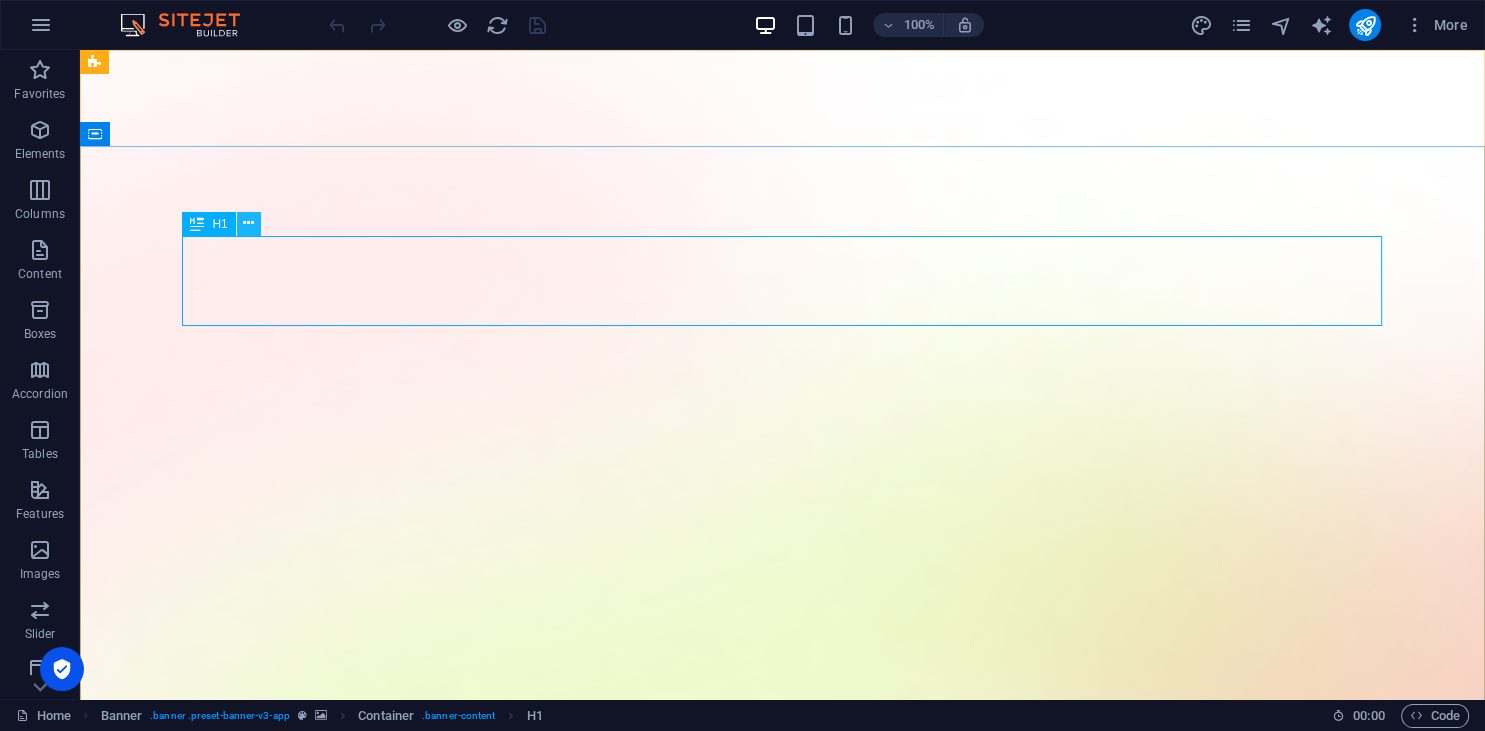 click at bounding box center (248, 223) 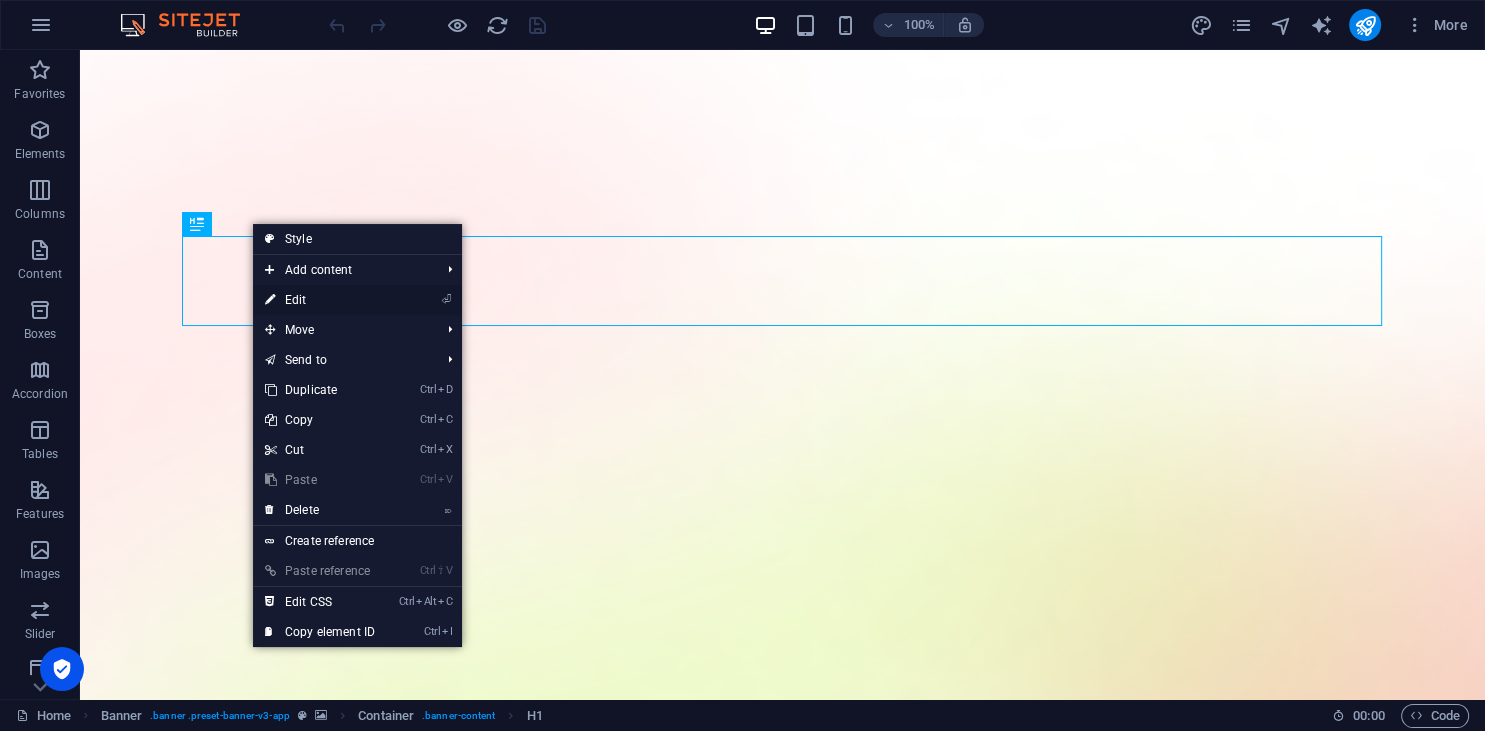click on "⏎  Edit" at bounding box center (320, 300) 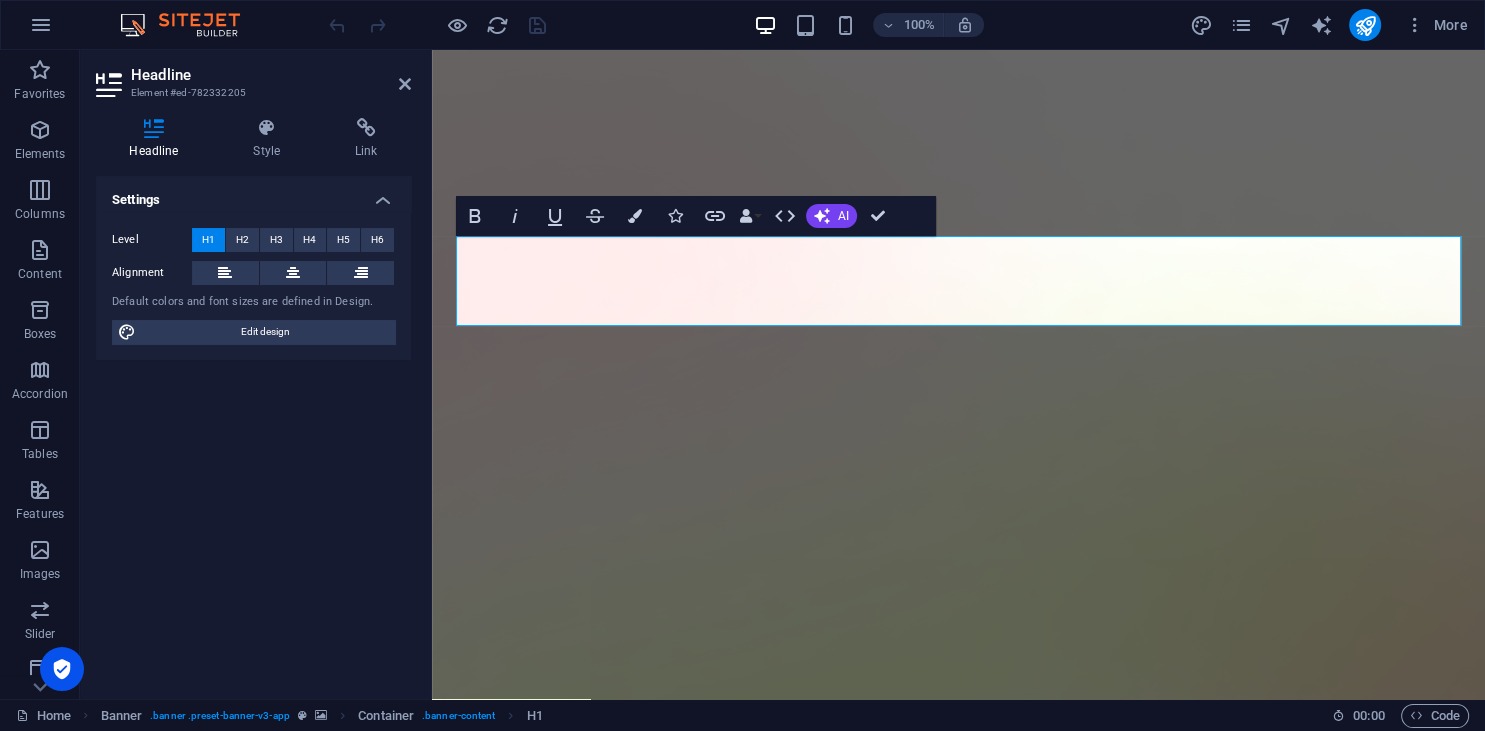 type 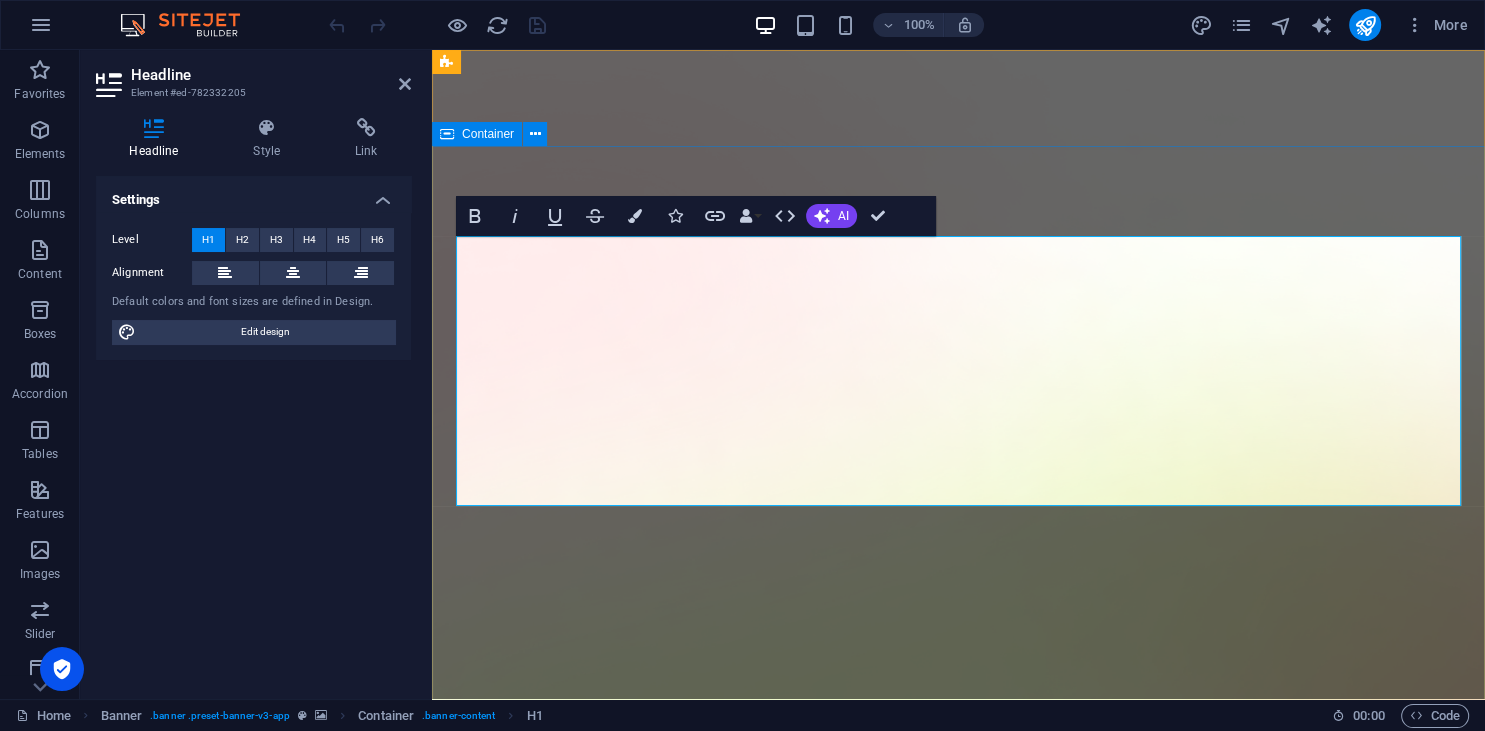 click on "Version 2.0 is here KOPERASI DESA MERAH PUTIH KATOMPORANG Lorem ipsum dolor sit amet, consectetur adipiscing elit, sed do eiusmod tempor incididunt ut labore et dolore magna aliqua. Download App" at bounding box center [958, 2370] 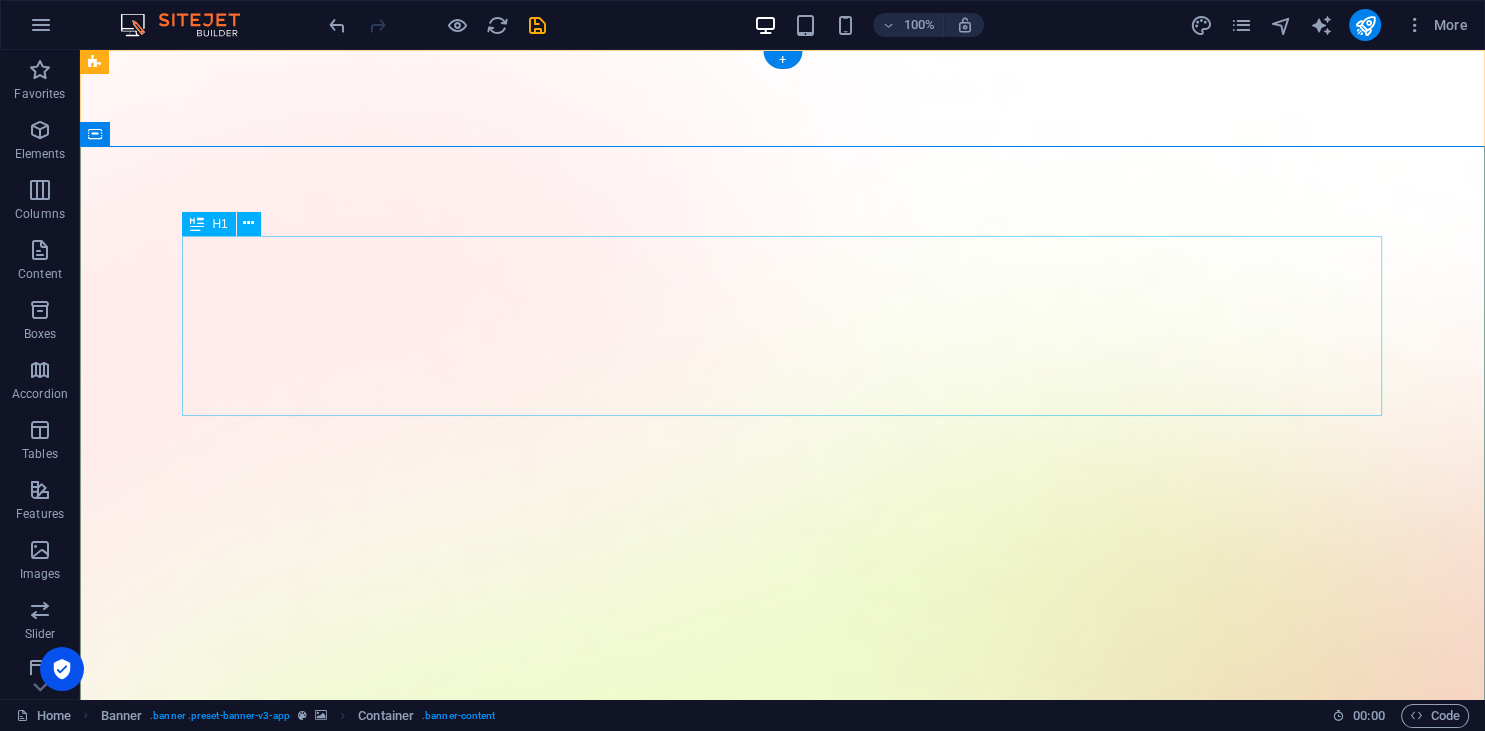 click on "KOPERASI DESA MERAH PUTIH KATOMPORANG" at bounding box center [783, 1915] 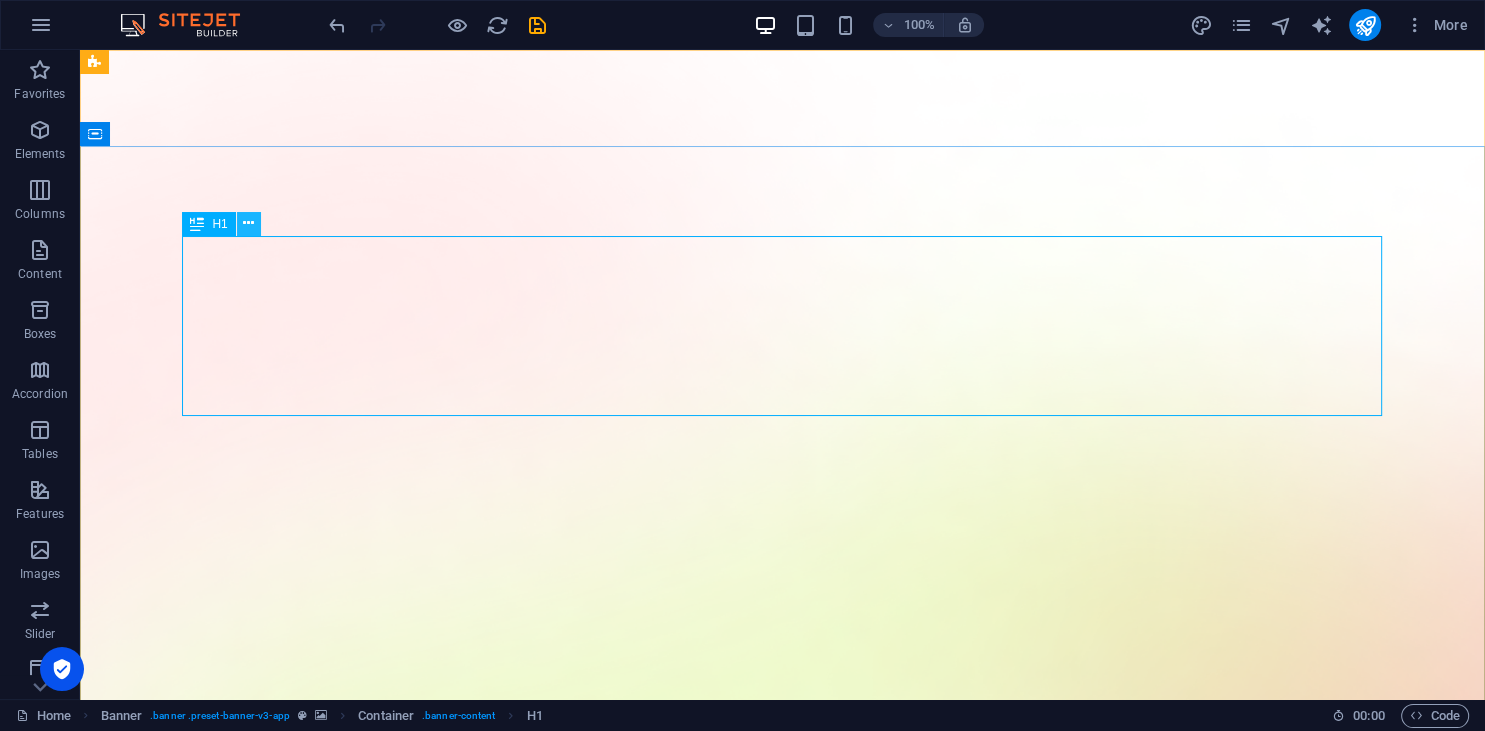 click at bounding box center [248, 223] 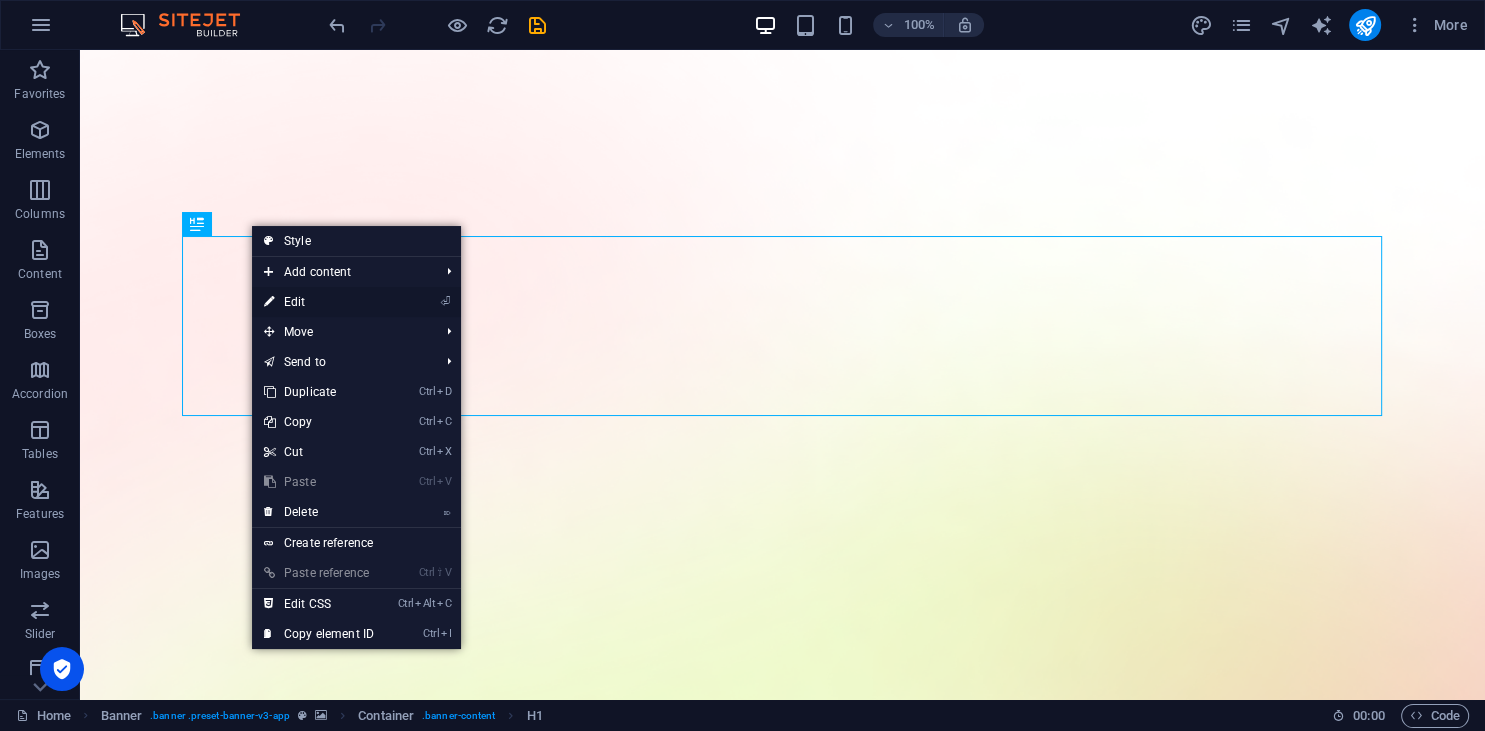 click on "⏎  Edit" at bounding box center (319, 302) 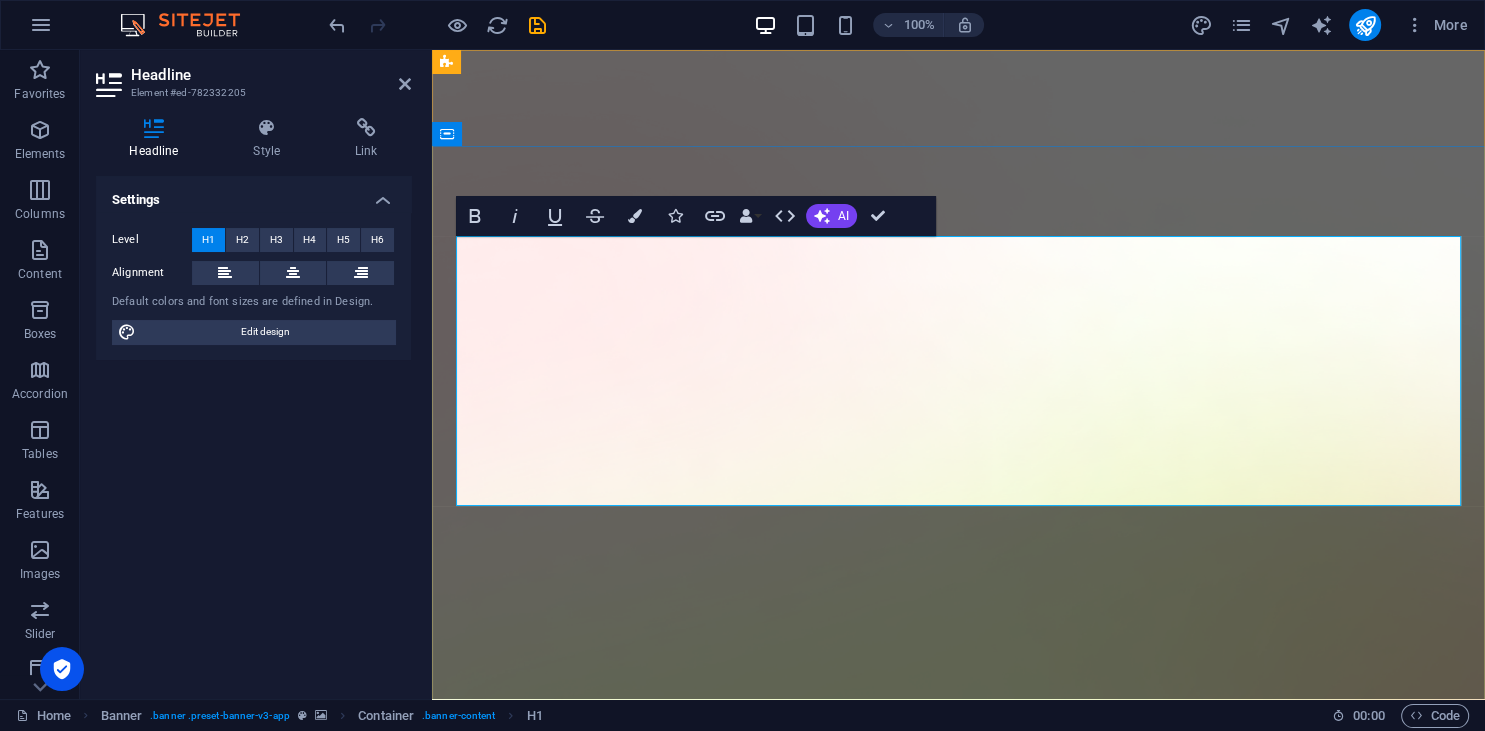 click on "KOPERASI DESA MERAH PUTIH KATOMPORANG" at bounding box center [958, 1960] 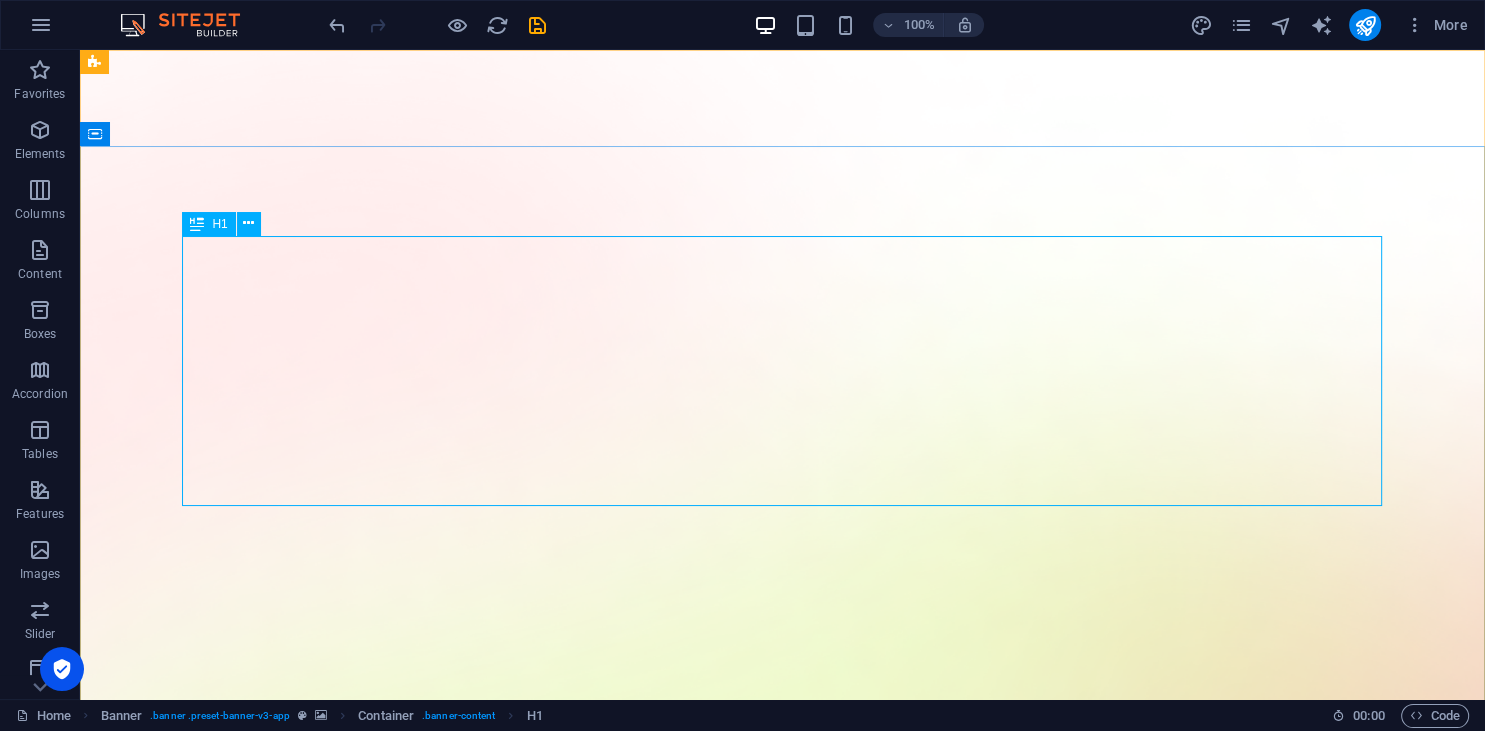 click on "H1" at bounding box center (219, 224) 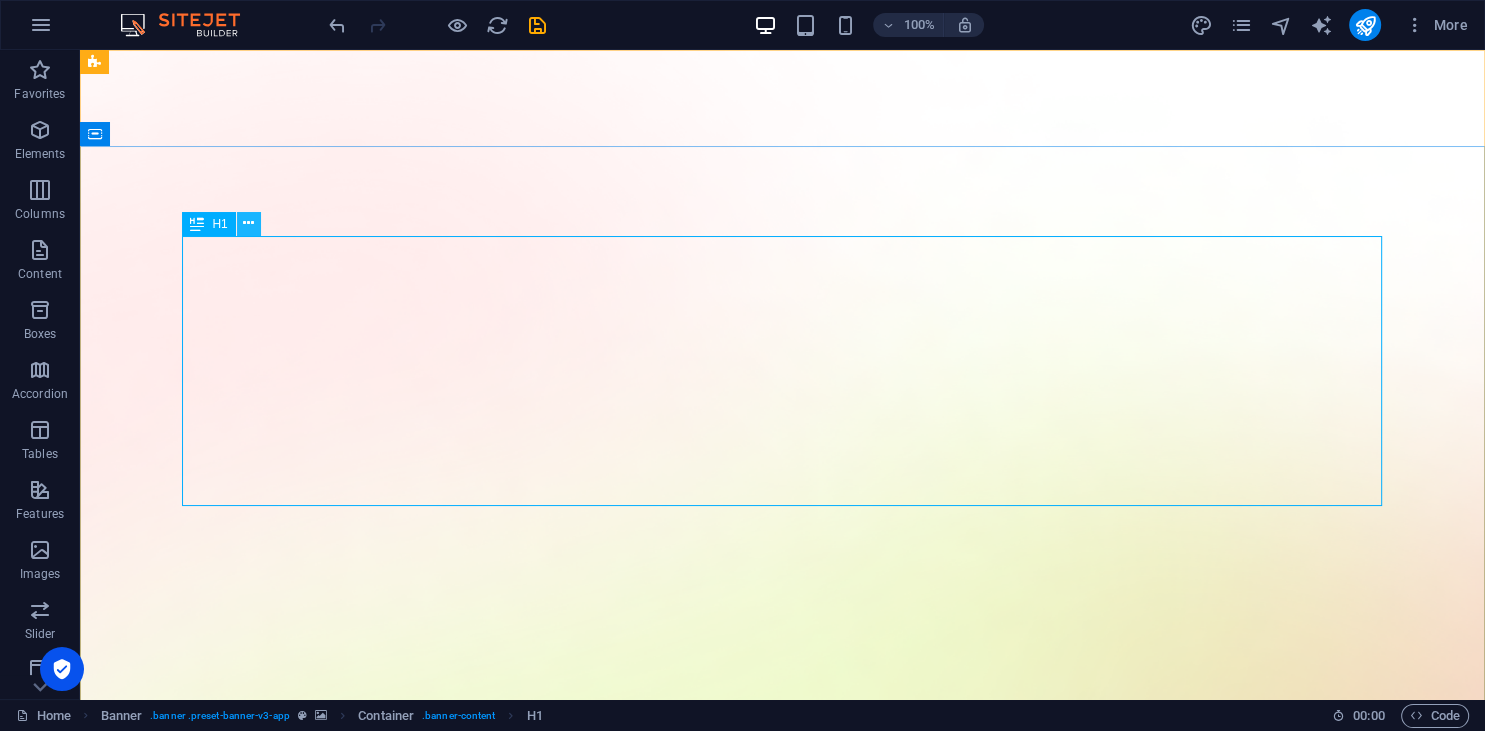 click at bounding box center [249, 224] 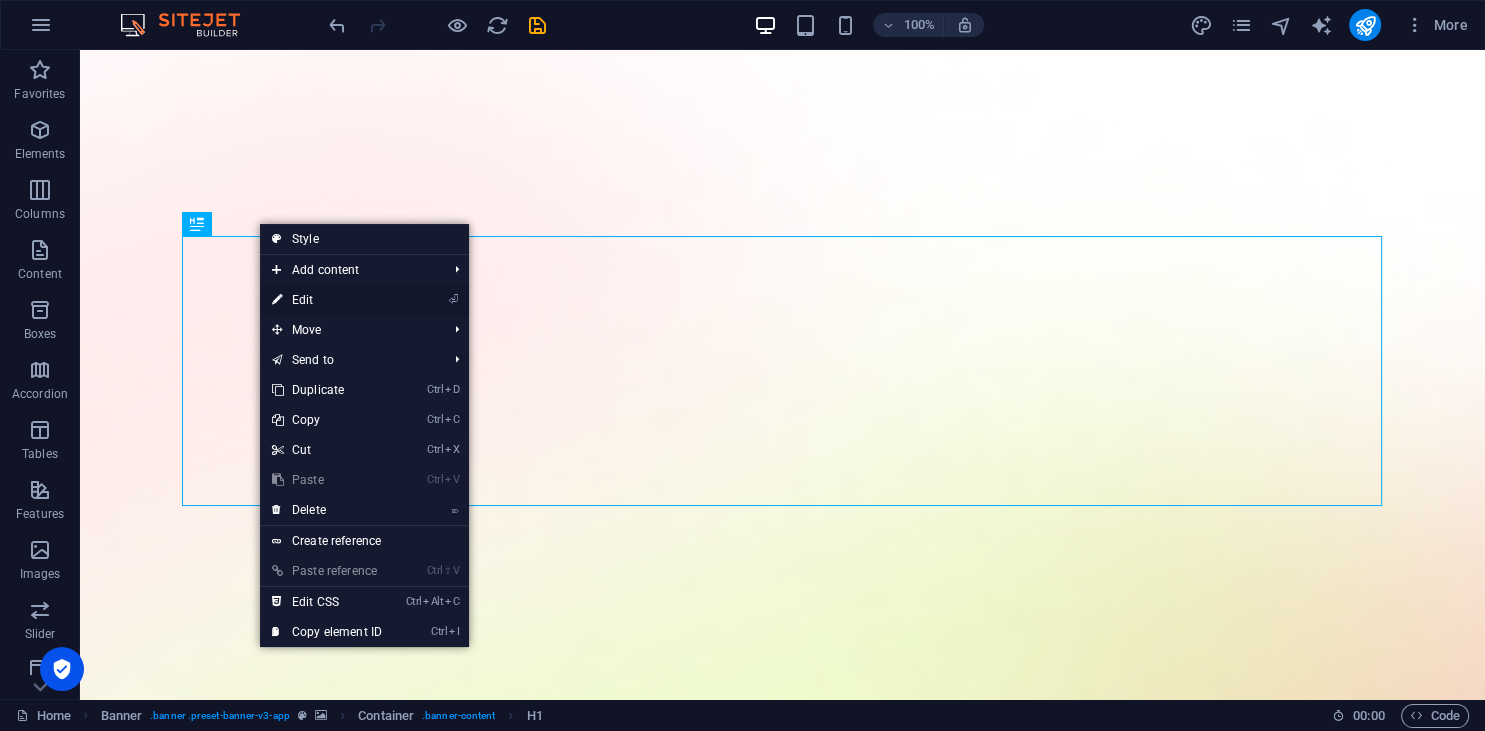 click on "⏎  Edit" at bounding box center [327, 300] 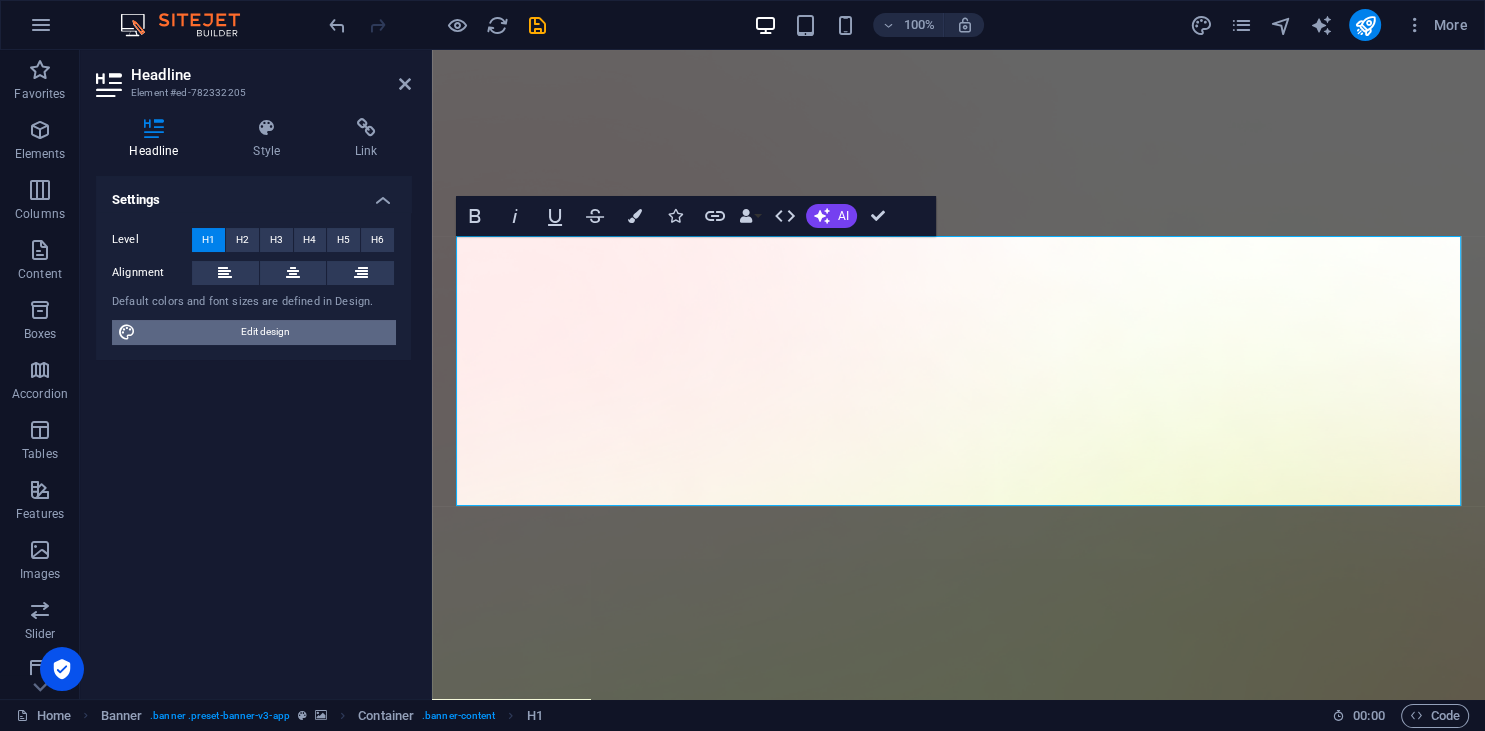 click on "Edit design" at bounding box center (265, 332) 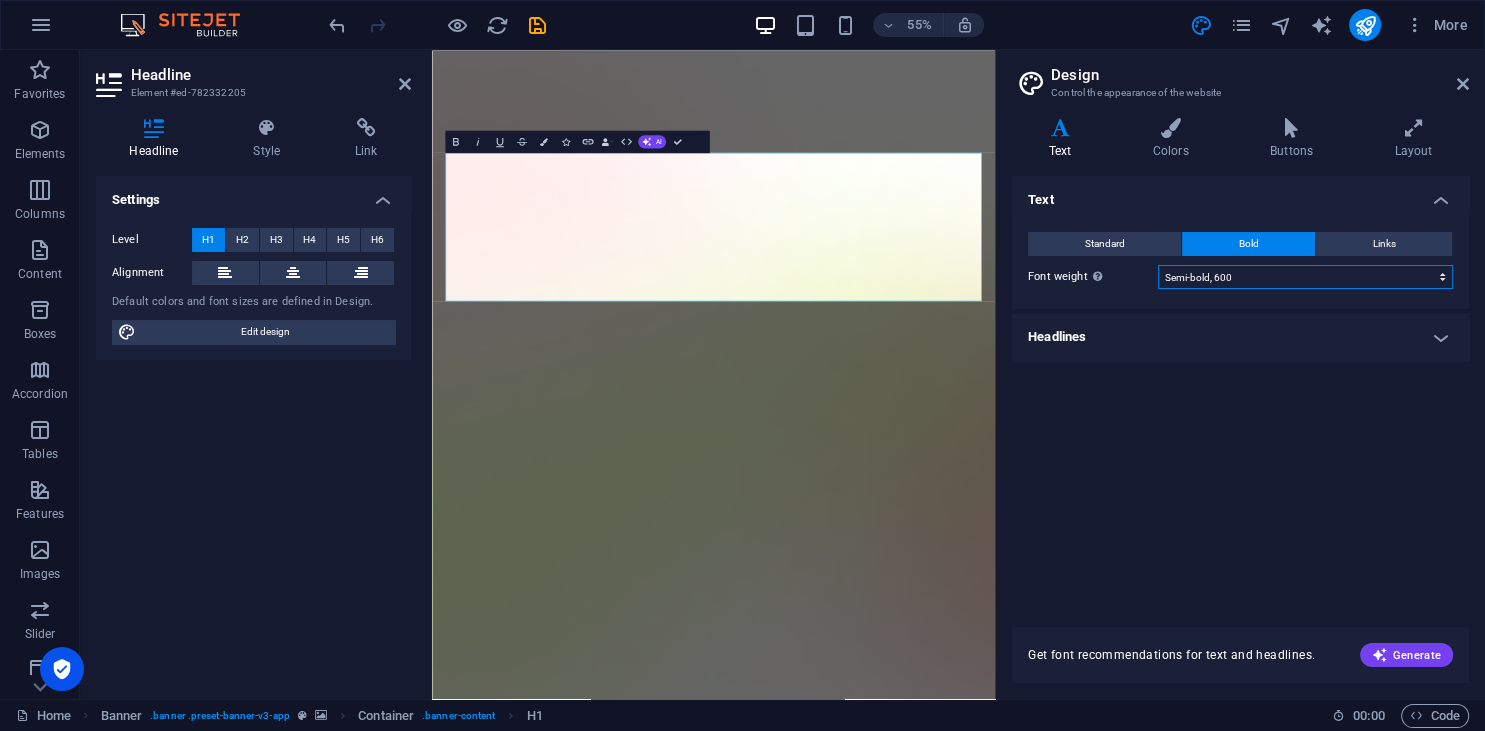 click on "Thin, 100 Extra-light, 200 Light, 300 Regular, 400 Medium, 500 Semi-bold, 600 Bold, 700 Extra-bold, 800 Black, 900" at bounding box center [1305, 277] 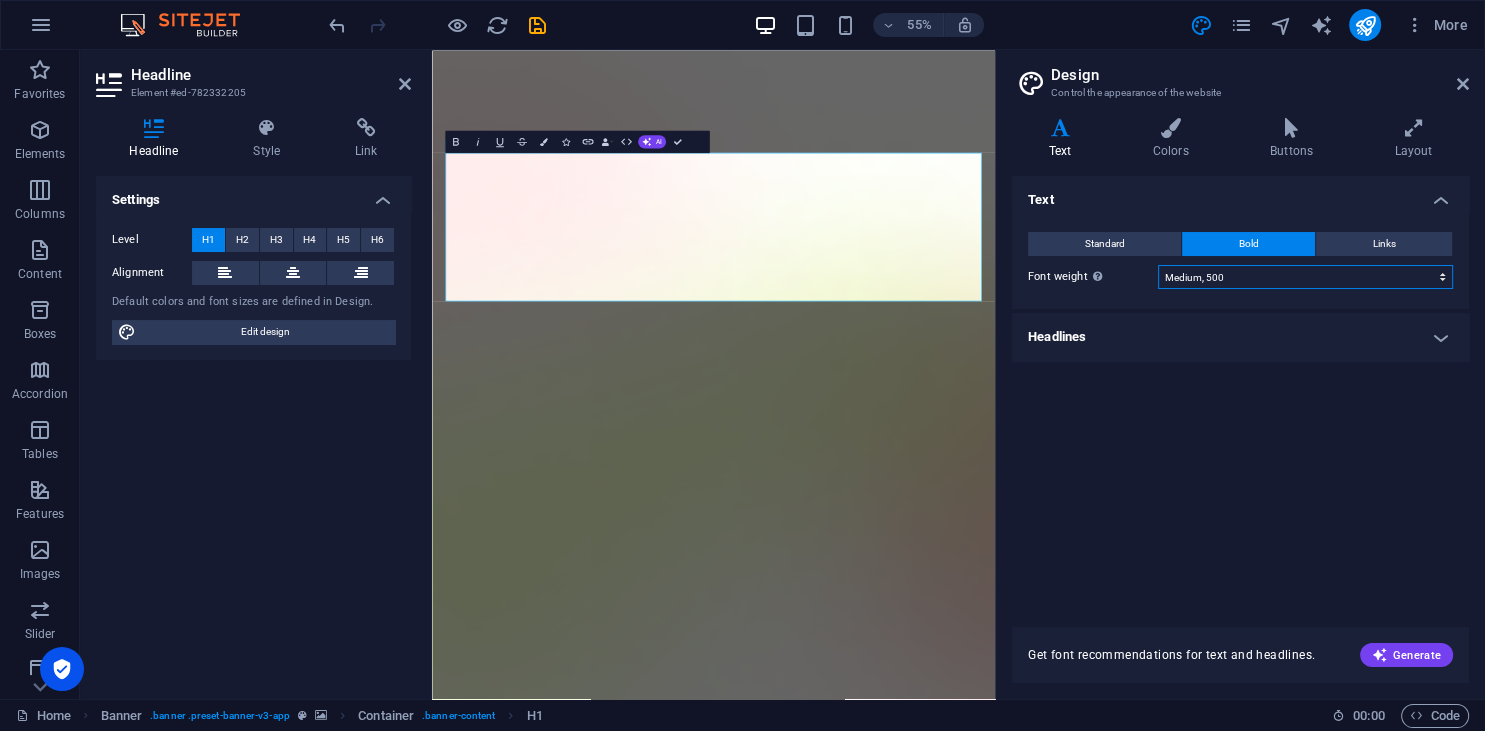 click on "Medium, 500" at bounding box center [0, 0] 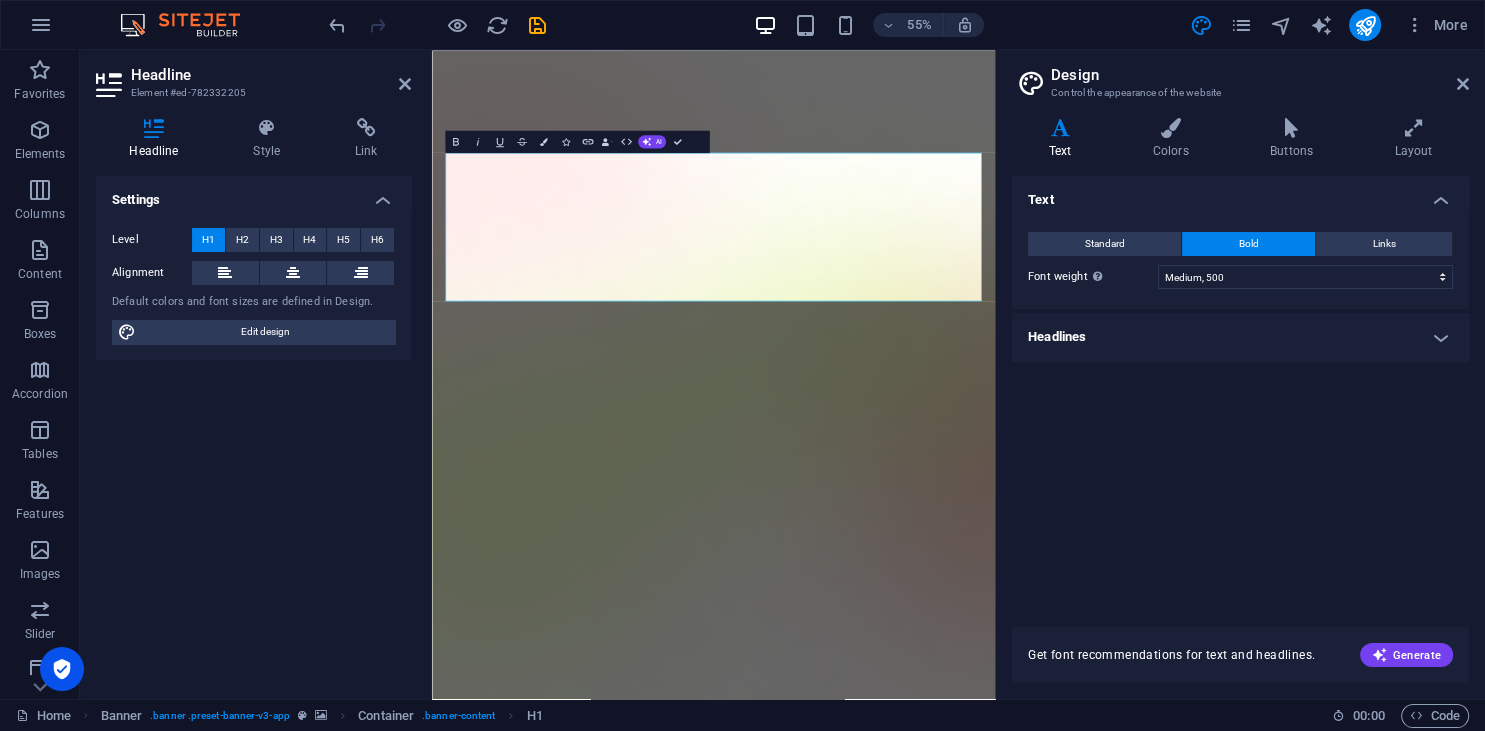click on "Text Standard Bold Links Font color Font Inter Font size 16 rem px Line height 1.5 Font weight To display the font weight correctly, it may need to be enabled.  Manage Fonts Thin, 100 Extra-light, 200 Light, 300 Regular, 400 Medium, 500 Semi-bold, 600 Bold, 700 Extra-bold, 800 Black, 900 Letter spacing 0 rem px Font style Text transform Tt TT tt Text align Font weight To display the font weight correctly, it may need to be enabled.  Manage Fonts Thin, 100 Extra-light, 200 Light, 300 Regular, 400 Medium, 500 Semi-bold, 600 Bold, 700 Extra-bold, 800 Black, 900 Default Hover / Active Font color Font color Decoration None Decoration None Transition duration 0.3 s Transition function Ease Ease In Ease Out Ease In/Ease Out Linear Headlines All H1 / Textlogo H2 H3 H4 H5 H6 Font color Font DM Sans Line height 1 Font weight To display the font weight correctly, it may need to be enabled.  Manage Fonts Thin, 100 Extra-light, 200 Light, 300 Regular, 400 Medium, 500 Semi-bold, 600 Bold, 700 Extra-bold, 800 Black, 900 0 0" at bounding box center (1240, 389) 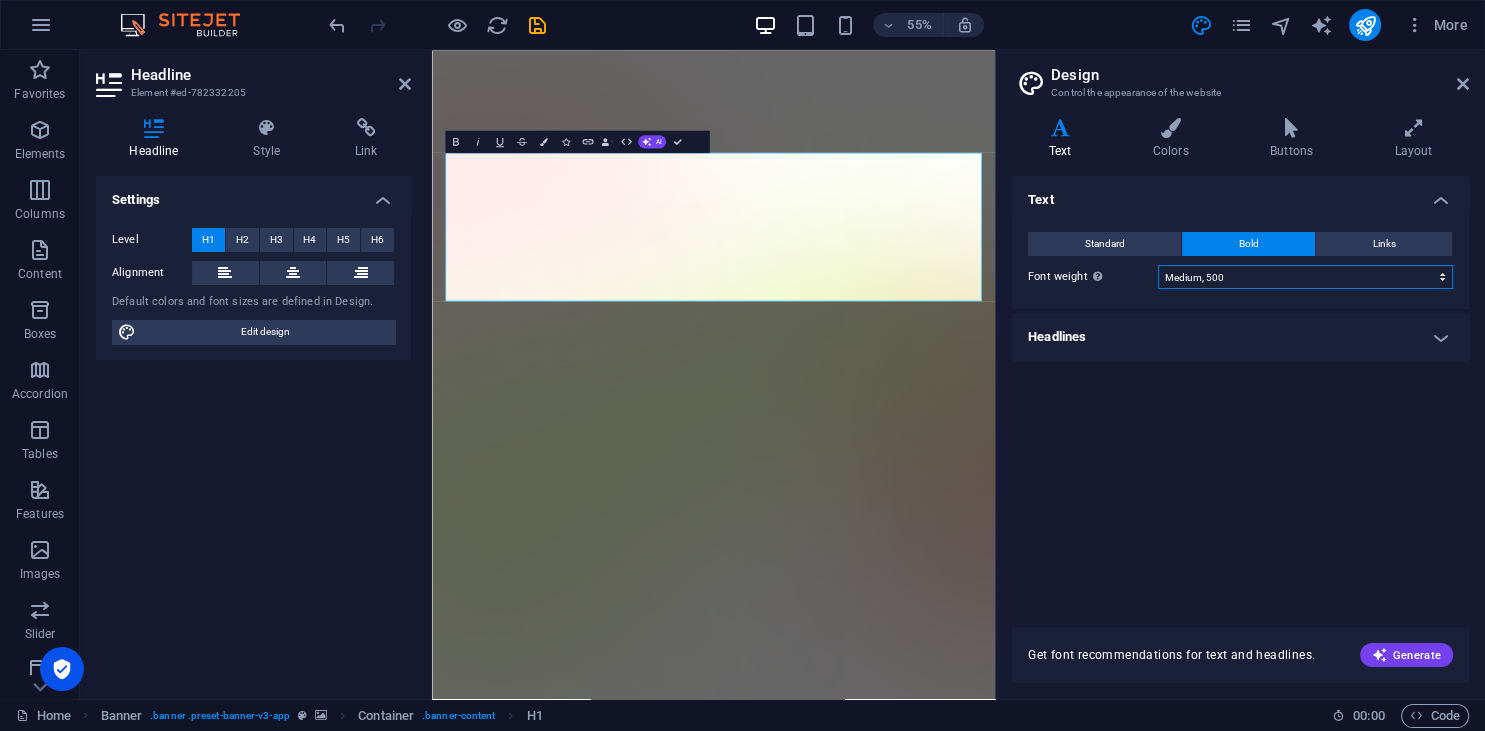 click on "Thin, 100 Extra-light, 200 Light, 300 Regular, 400 Medium, 500 Semi-bold, 600 Bold, 700 Extra-bold, 800 Black, 900" at bounding box center [1305, 277] 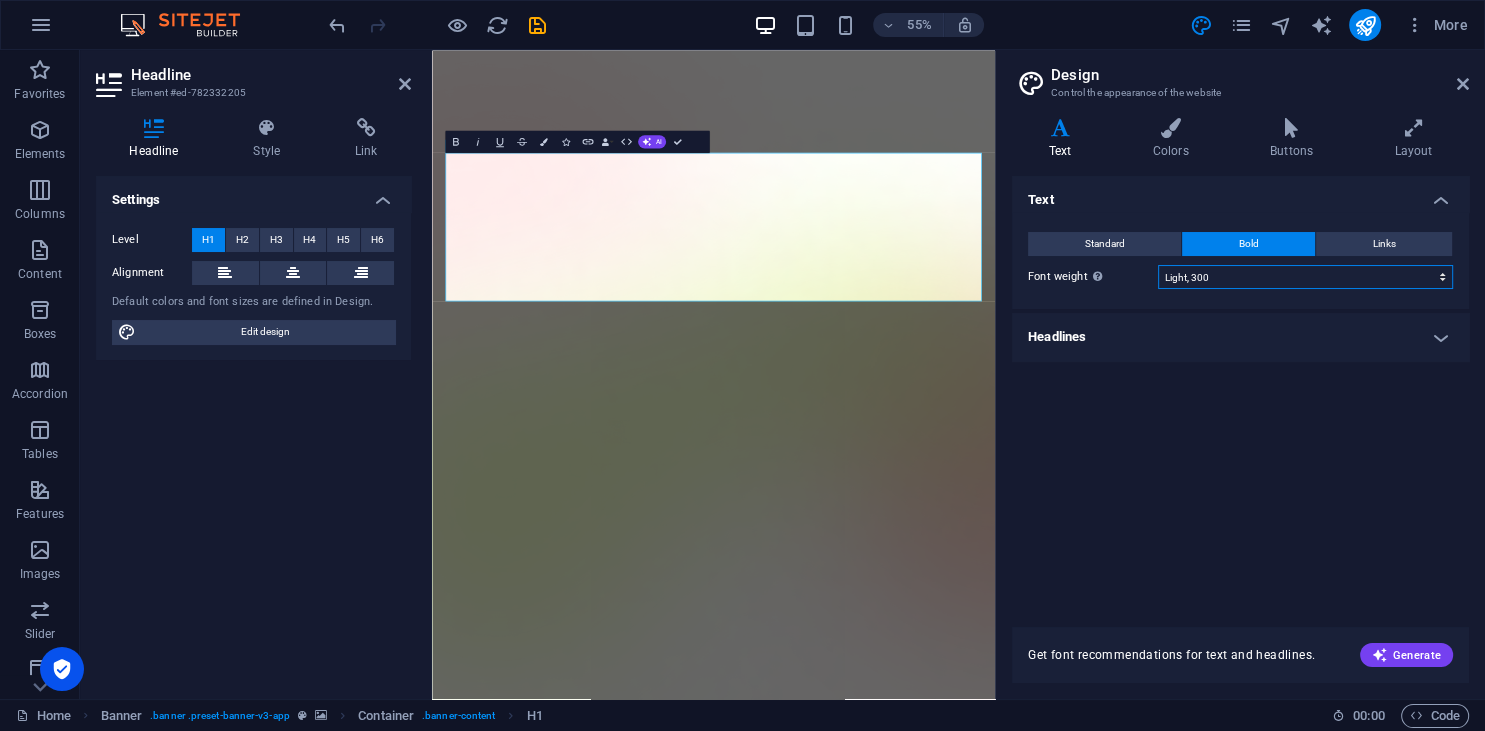 click on "Light, 300" at bounding box center [0, 0] 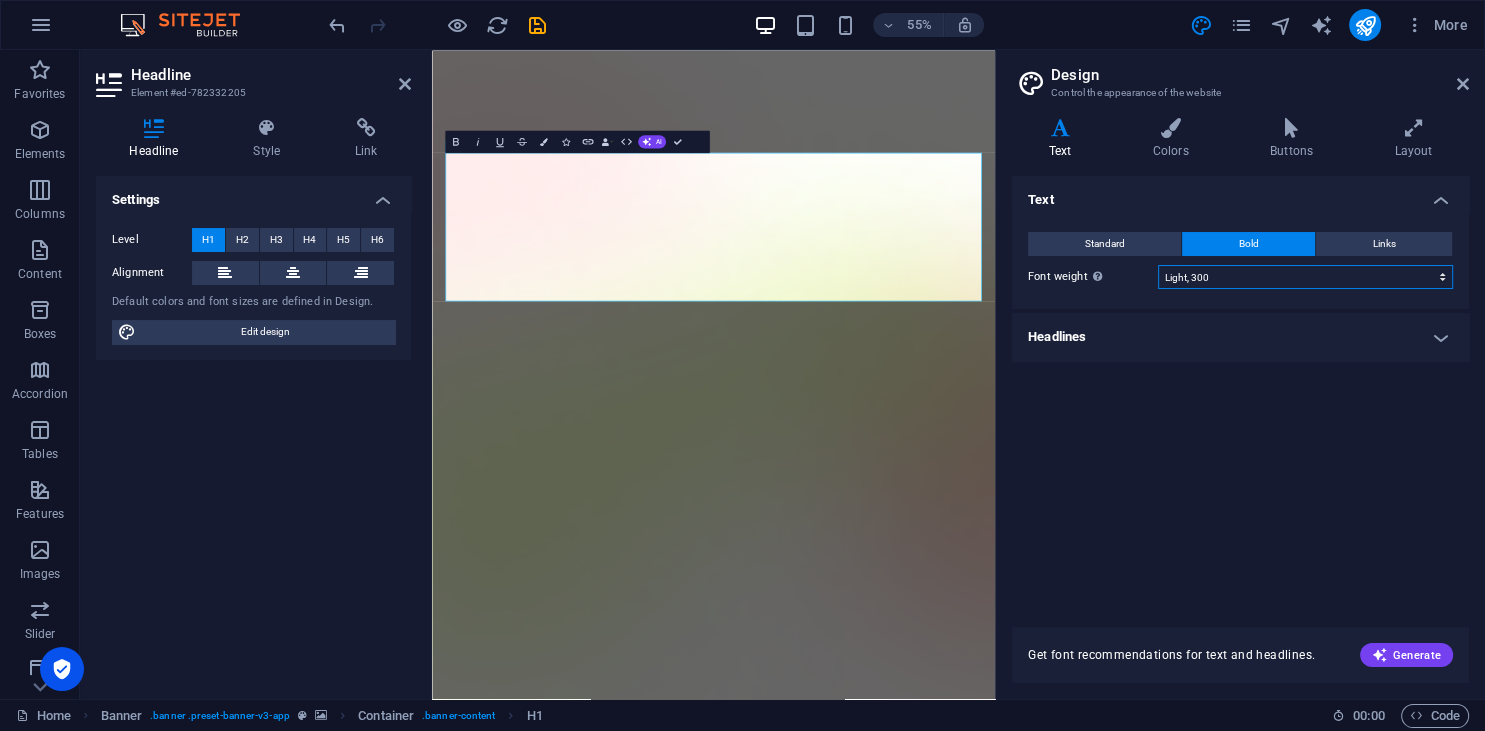 click on "Thin, 100 Extra-light, 200 Light, 300 Regular, 400 Medium, 500 Semi-bold, 600 Bold, 700 Extra-bold, 800 Black, 900" at bounding box center (1305, 277) 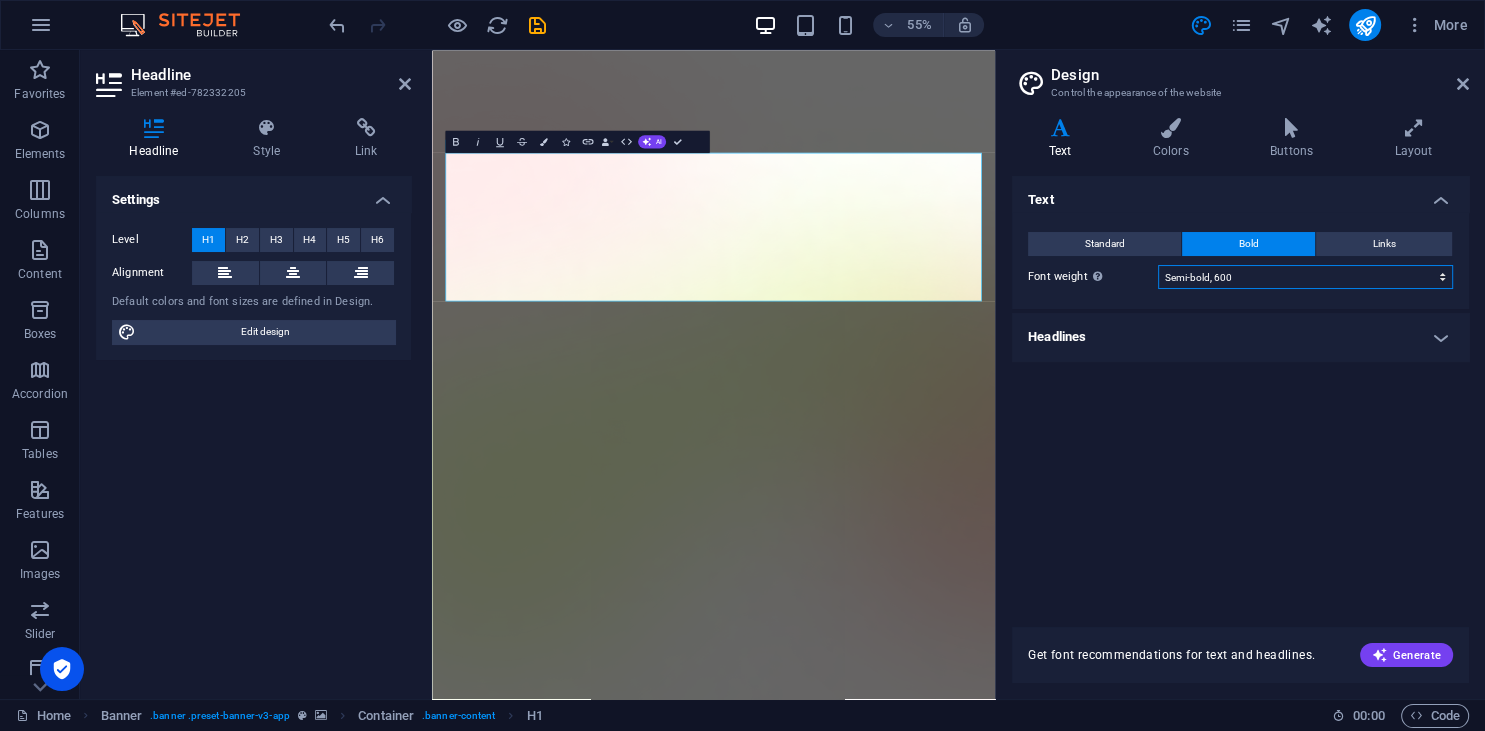 click on "Semi-bold, 600" at bounding box center [0, 0] 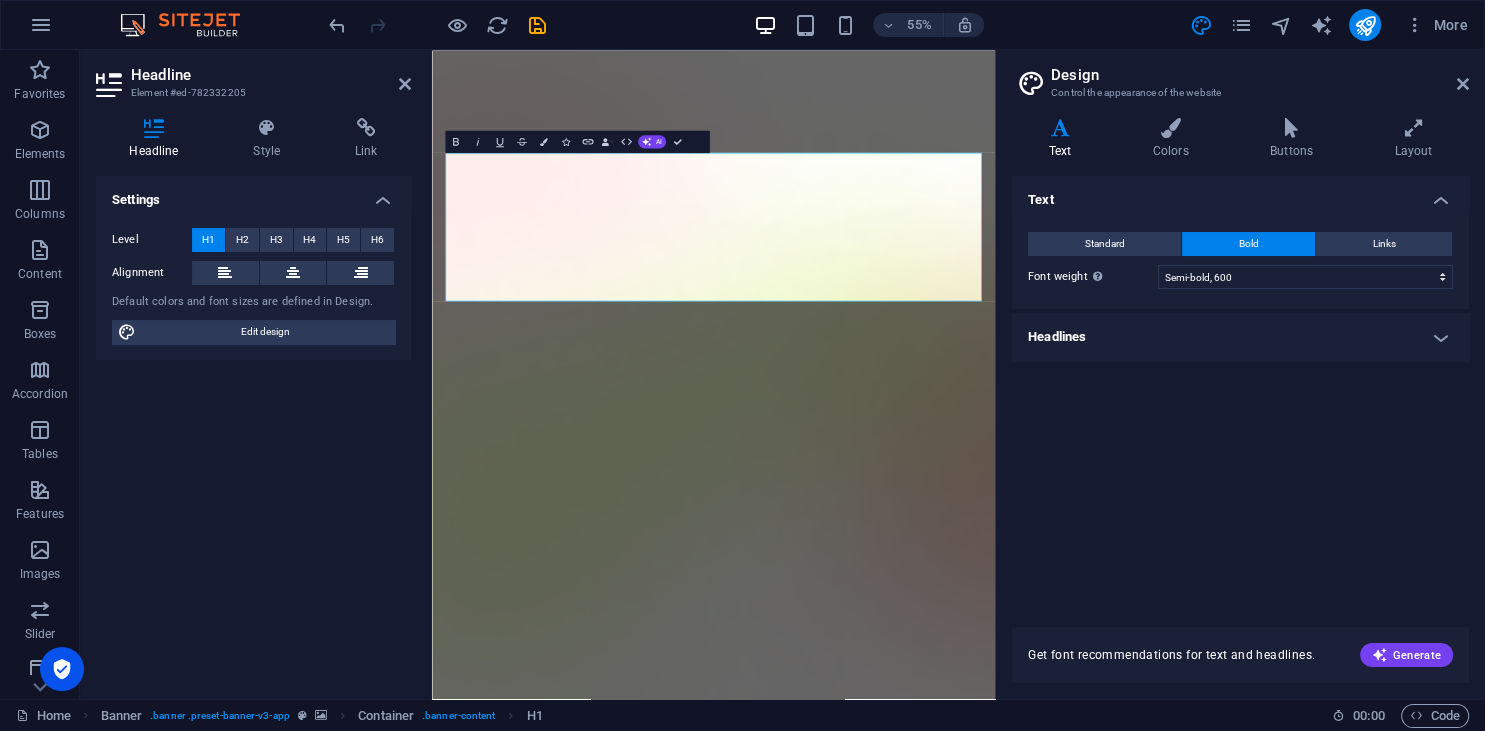 click on "Text Standard Bold Links Font color Font Inter Font size 16 rem px Line height 1.5 Font weight To display the font weight correctly, it may need to be enabled.  Manage Fonts Thin, 100 Extra-light, 200 Light, 300 Regular, 400 Medium, 500 Semi-bold, 600 Bold, 700 Extra-bold, 800 Black, 900 Letter spacing 0 rem px Font style Text transform Tt TT tt Text align Font weight To display the font weight correctly, it may need to be enabled.  Manage Fonts Thin, 100 Extra-light, 200 Light, 300 Regular, 400 Medium, 500 Semi-bold, 600 Bold, 700 Extra-bold, 800 Black, 900 Default Hover / Active Font color Font color Decoration None Decoration None Transition duration 0.3 s Transition function Ease Ease In Ease Out Ease In/Ease Out Linear Headlines All H1 / Textlogo H2 H3 H4 H5 H6 Font color Font DM Sans Line height 1 Font weight To display the font weight correctly, it may need to be enabled.  Manage Fonts Thin, 100 Extra-light, 200 Light, 300 Regular, 400 Medium, 500 Semi-bold, 600 Bold, 700 Extra-bold, 800 Black, 900 0 0" at bounding box center (1240, 389) 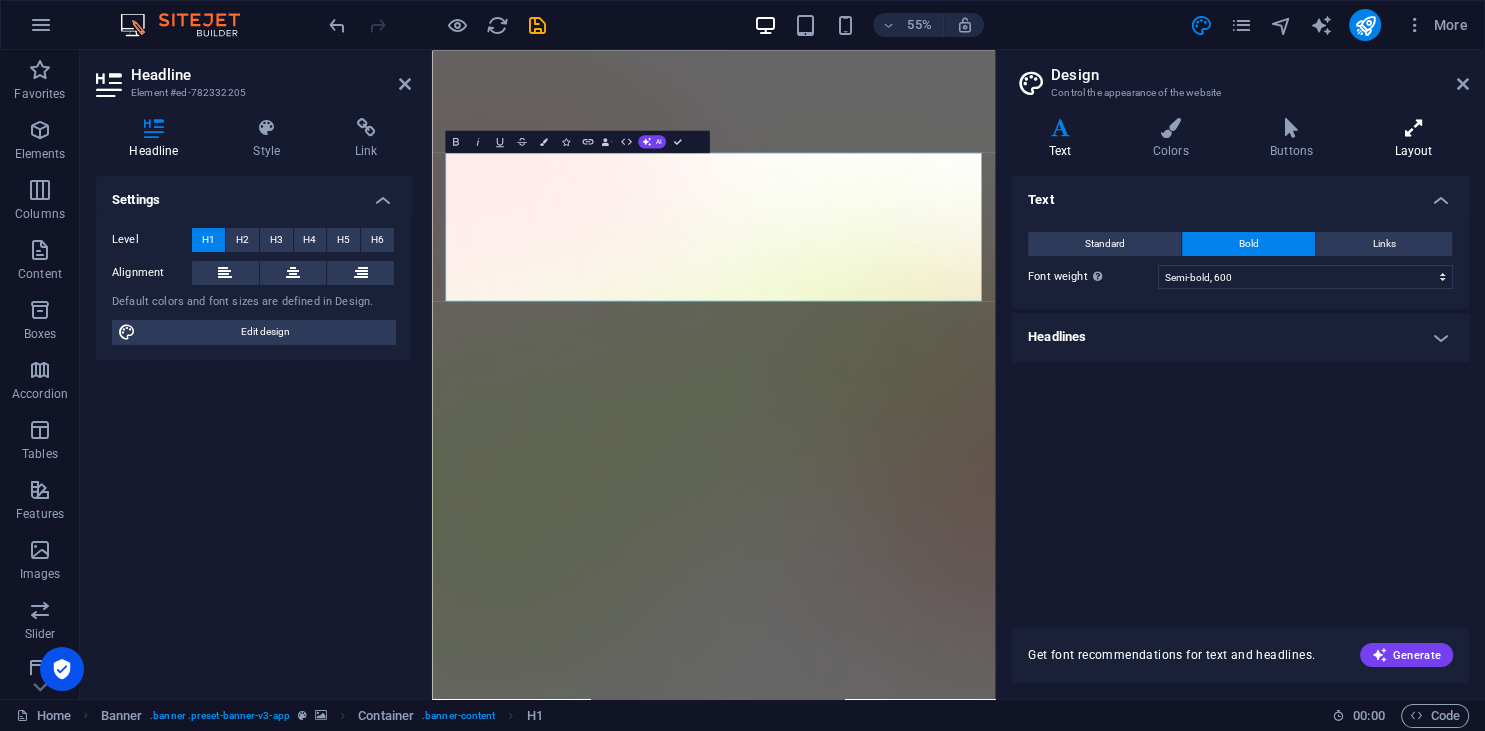 click at bounding box center [1413, 128] 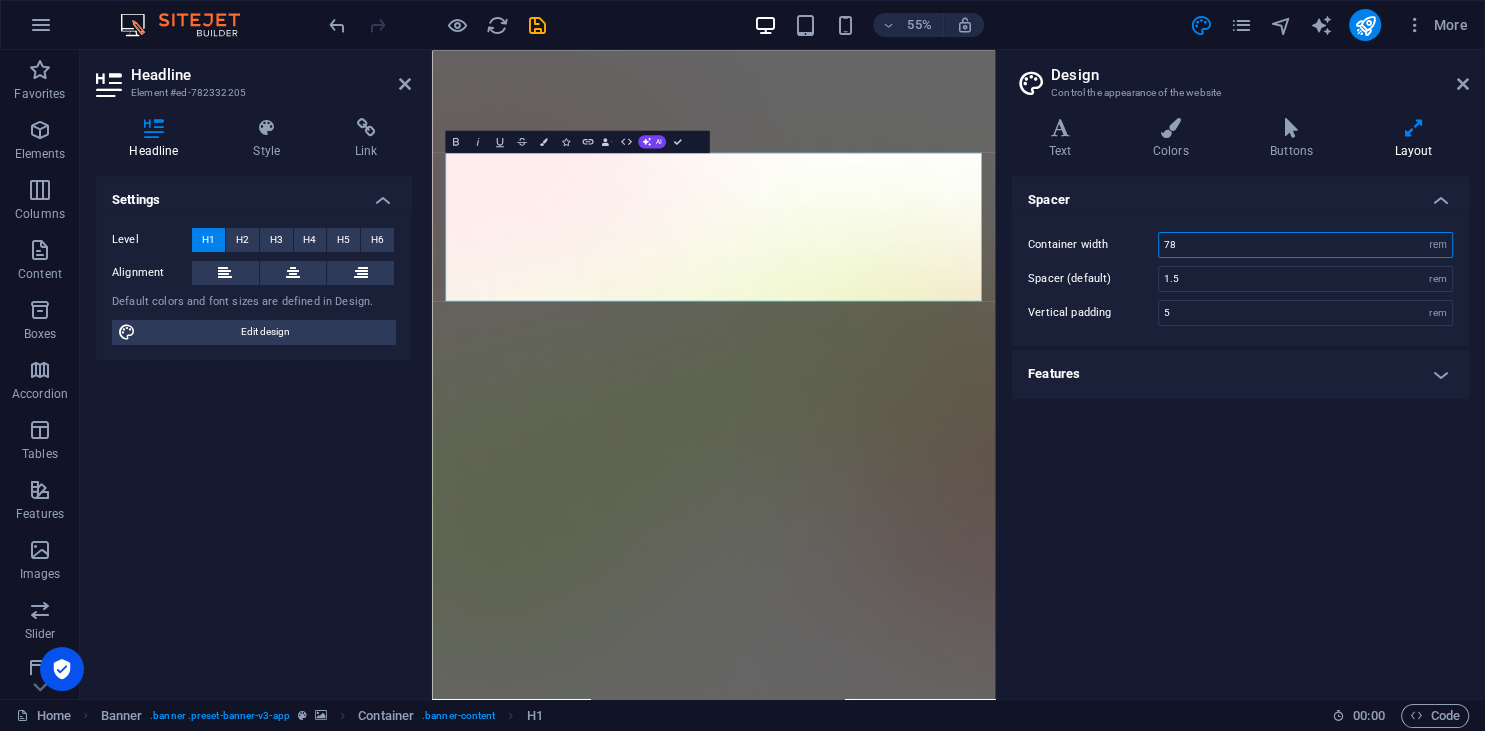 click on "78" at bounding box center (1305, 245) 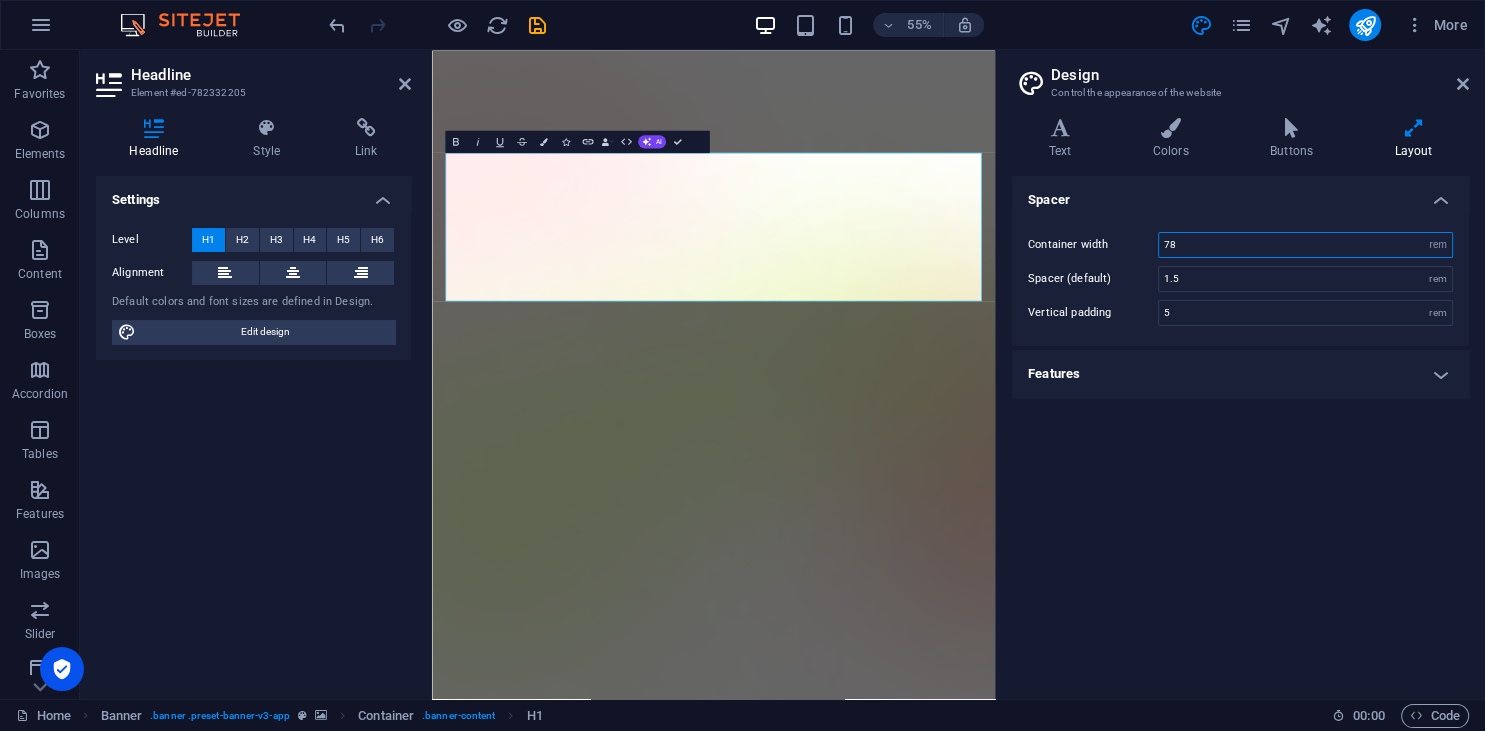 drag, startPoint x: 1302, startPoint y: 246, endPoint x: 1102, endPoint y: 243, distance: 200.02249 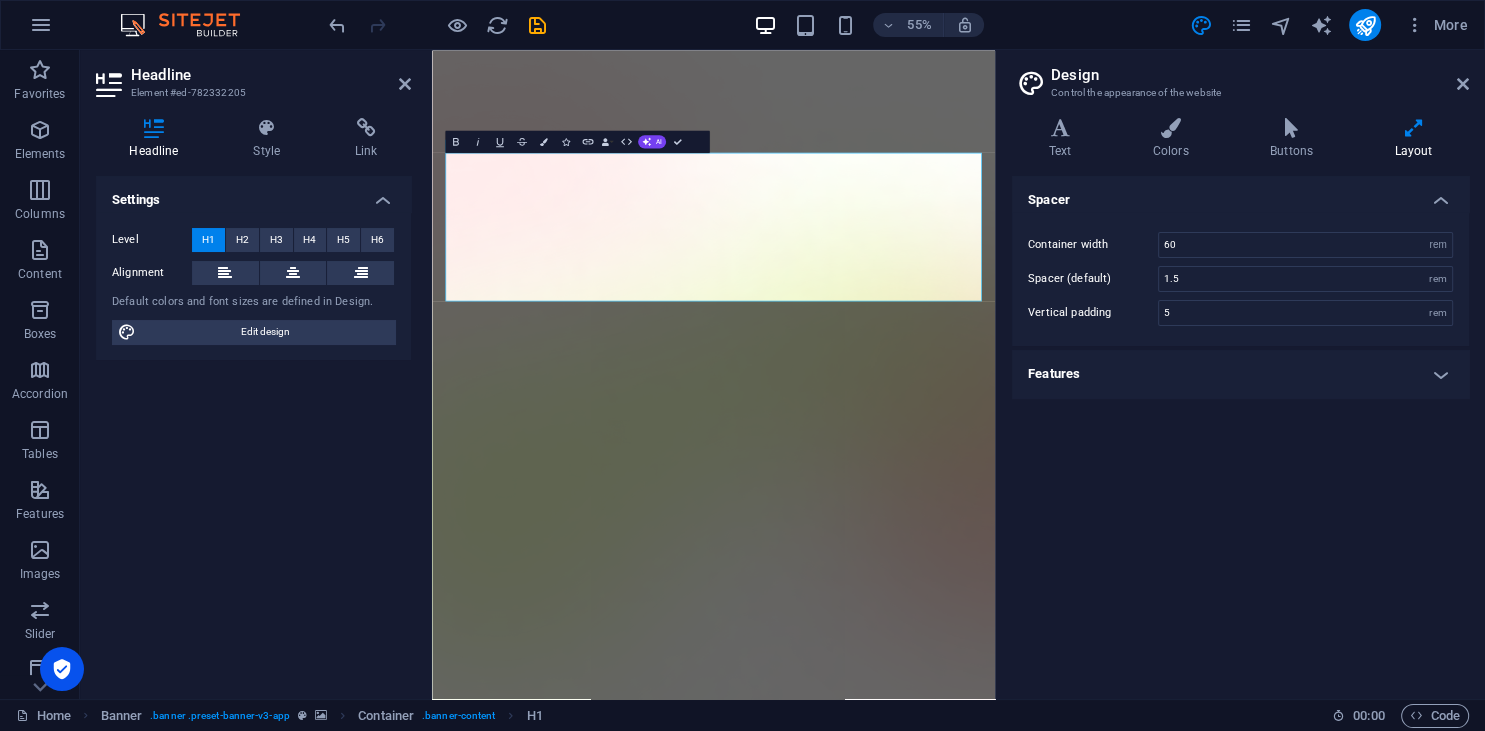 click on "Spacer Container width 60 rem px Spacer (default) 1.5 rem Vertical padding 5 rem Features Transition duration 0.3 s Transition function Ease Ease In Ease Out Ease In/Ease Out Linear" at bounding box center [1240, 429] 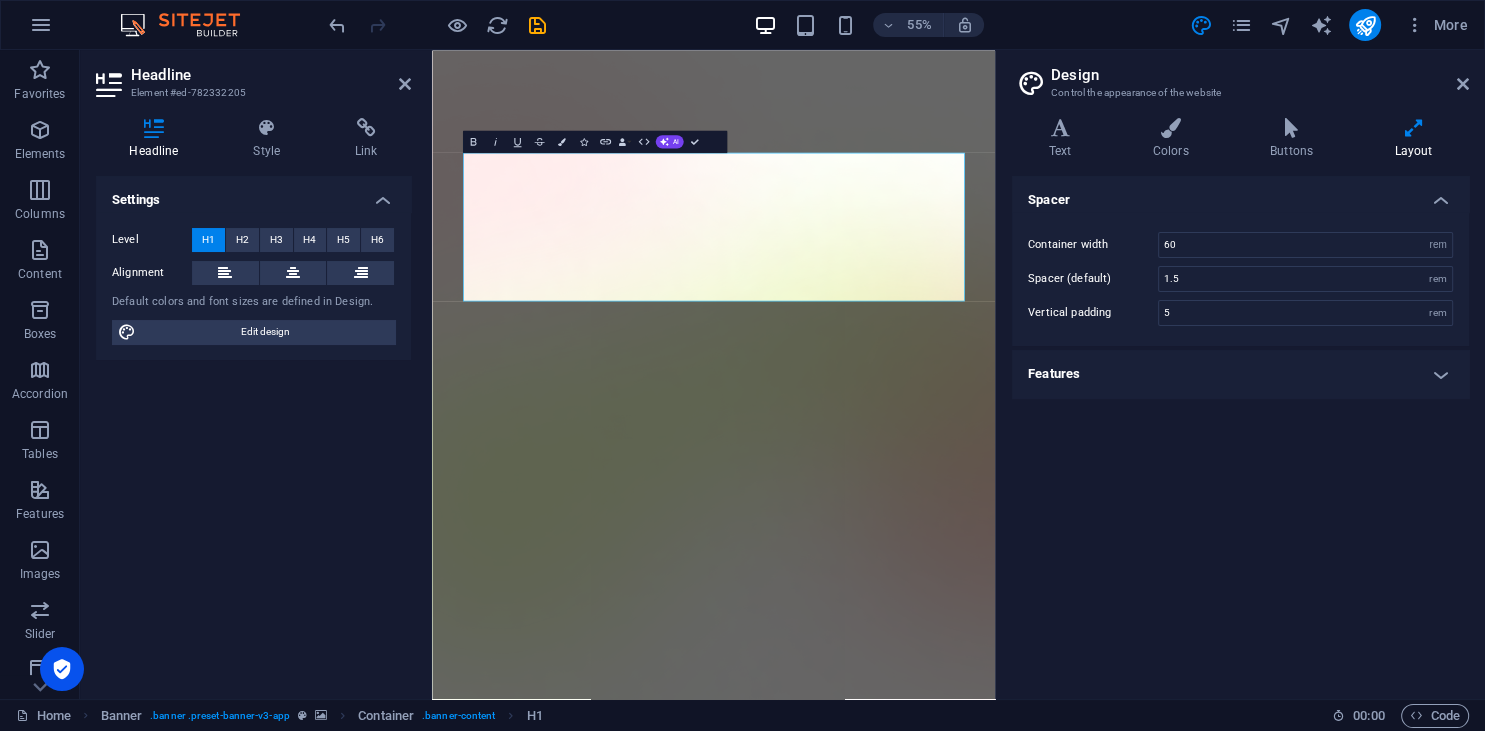 type on "78" 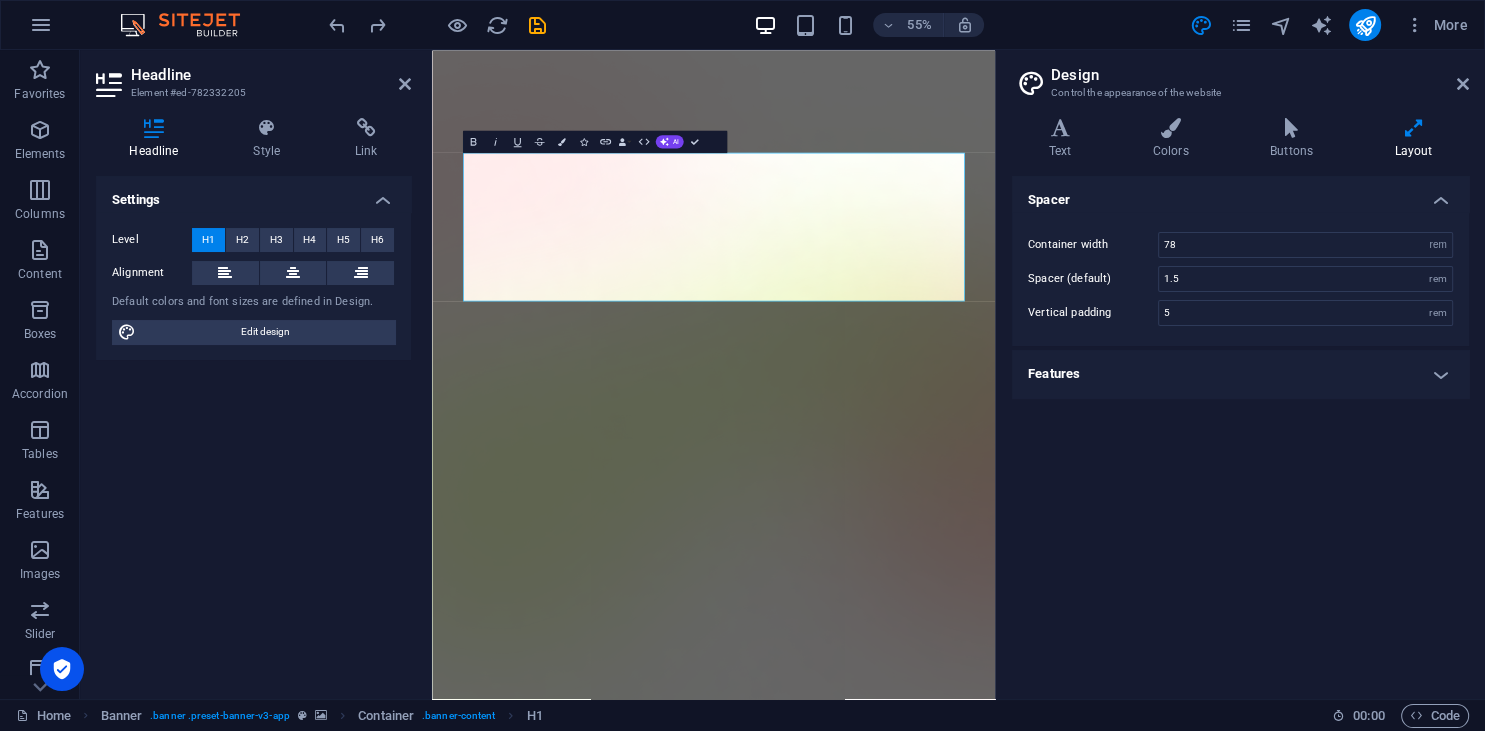 click on "Spacer Container width 78 rem px Spacer (default) 1.5 rem Vertical padding 5 rem Features Transition duration 0.3 s Transition function Ease Ease In Ease Out Ease In/Ease Out Linear" at bounding box center (1240, 429) 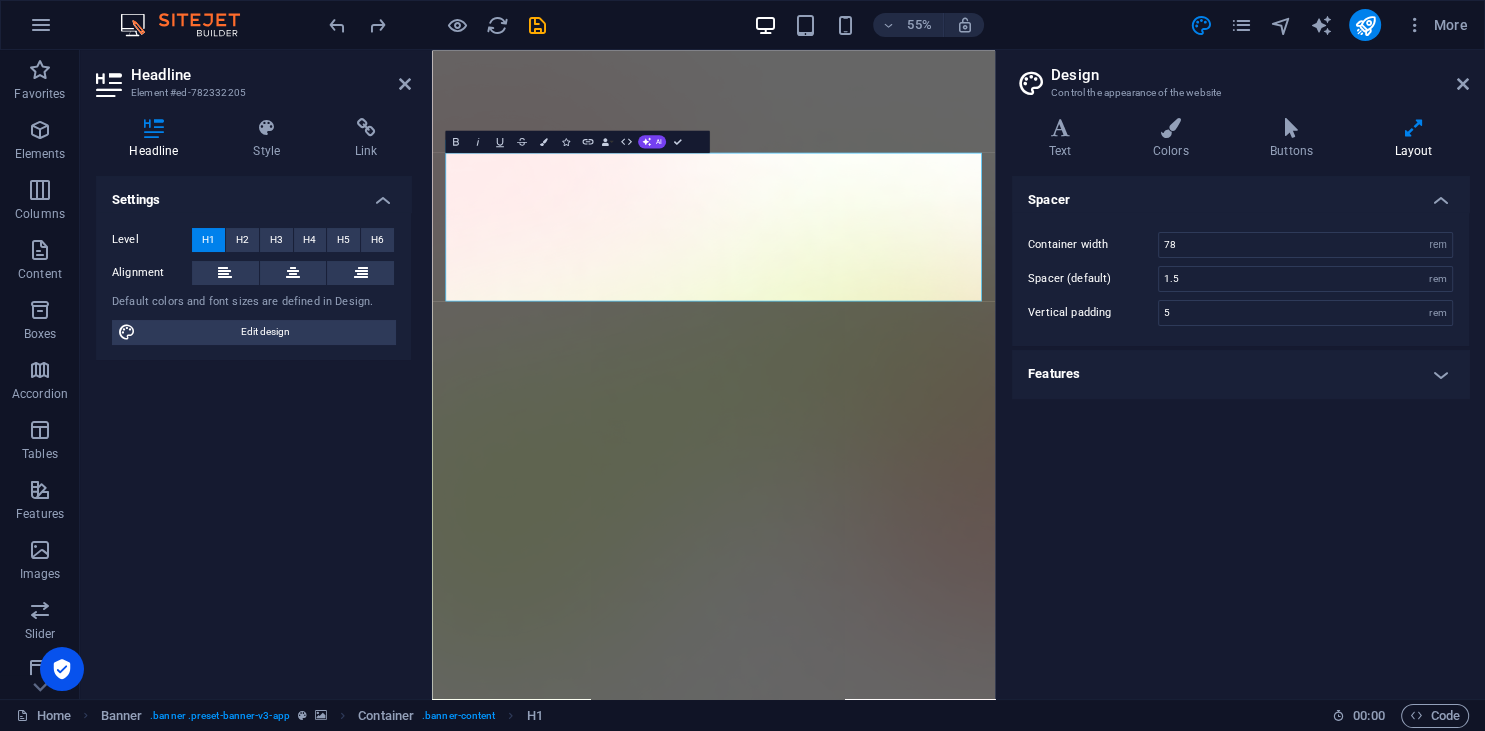 click on "Features" at bounding box center (1240, 374) 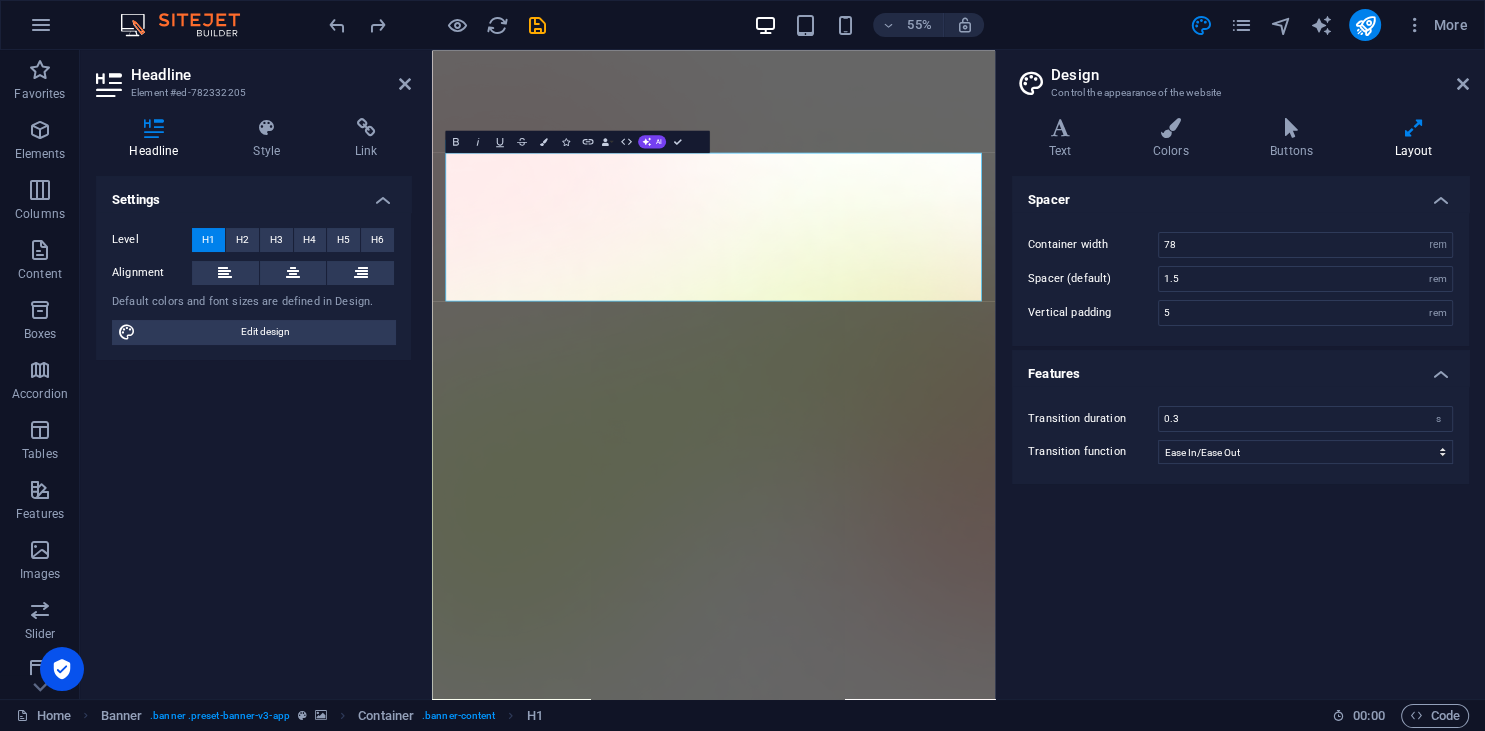 click on "Spacer Container width 78 rem px Spacer (default) 1.5 rem Vertical padding 5 rem Features Transition duration 0.3 s Transition function Ease Ease In Ease Out Ease In/Ease Out Linear" at bounding box center (1240, 429) 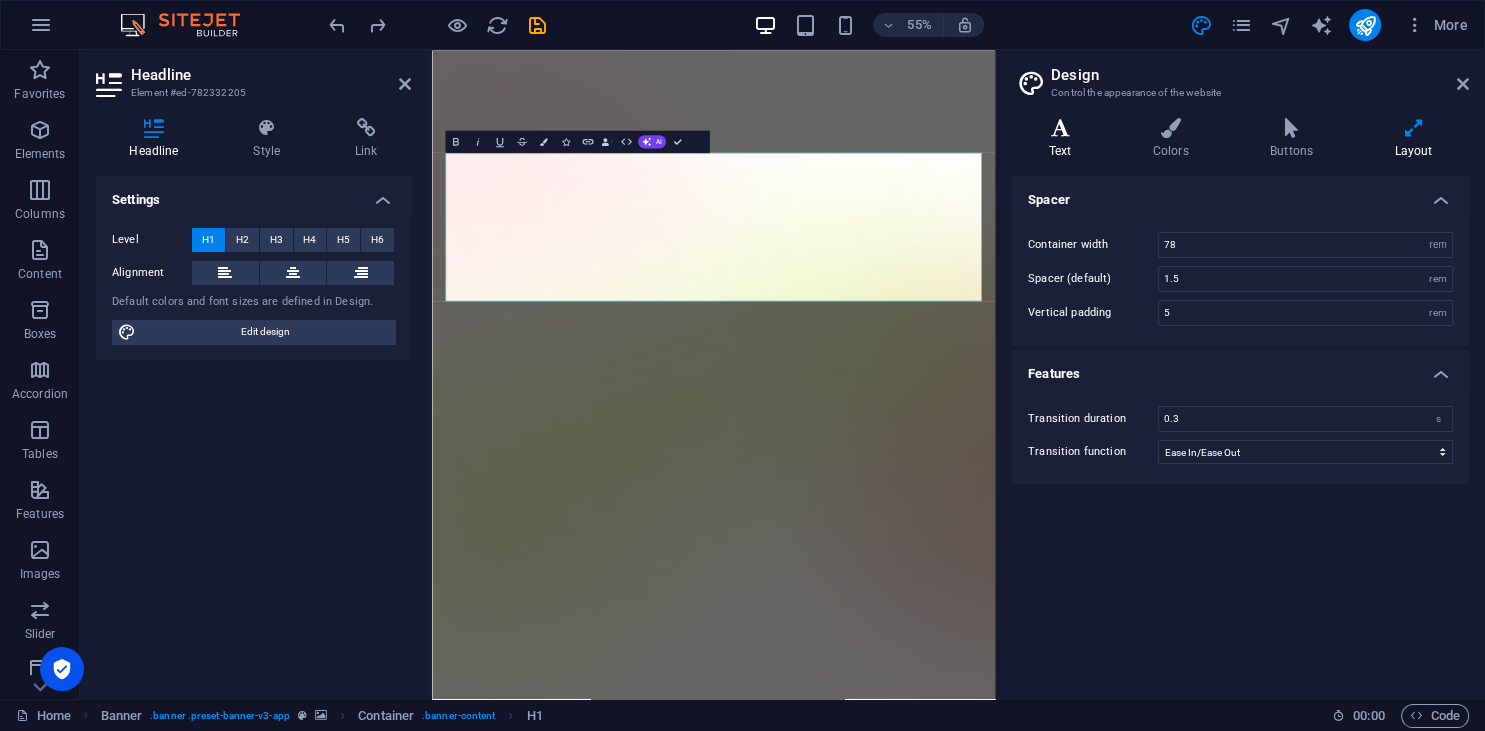 click at bounding box center [1060, 128] 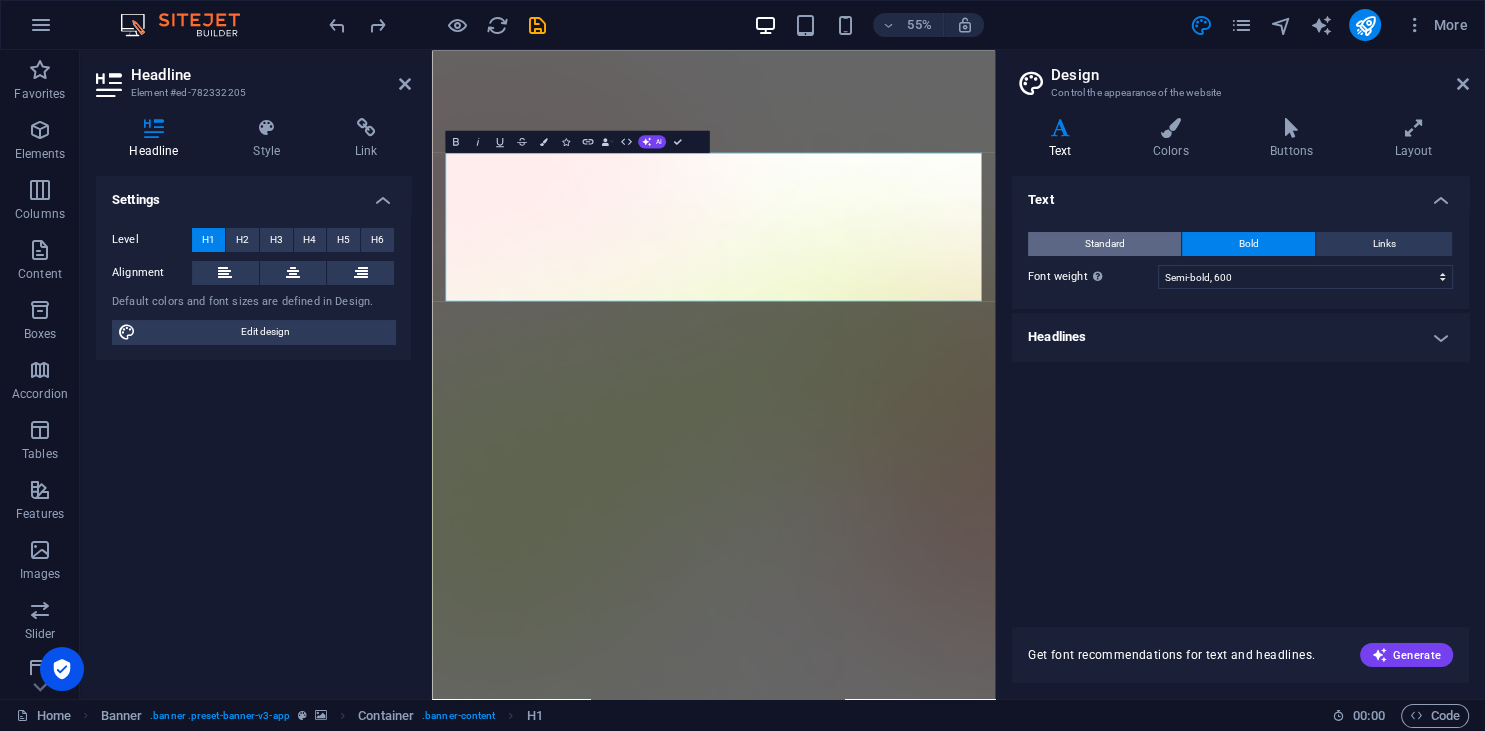 click on "Standard" at bounding box center [1105, 244] 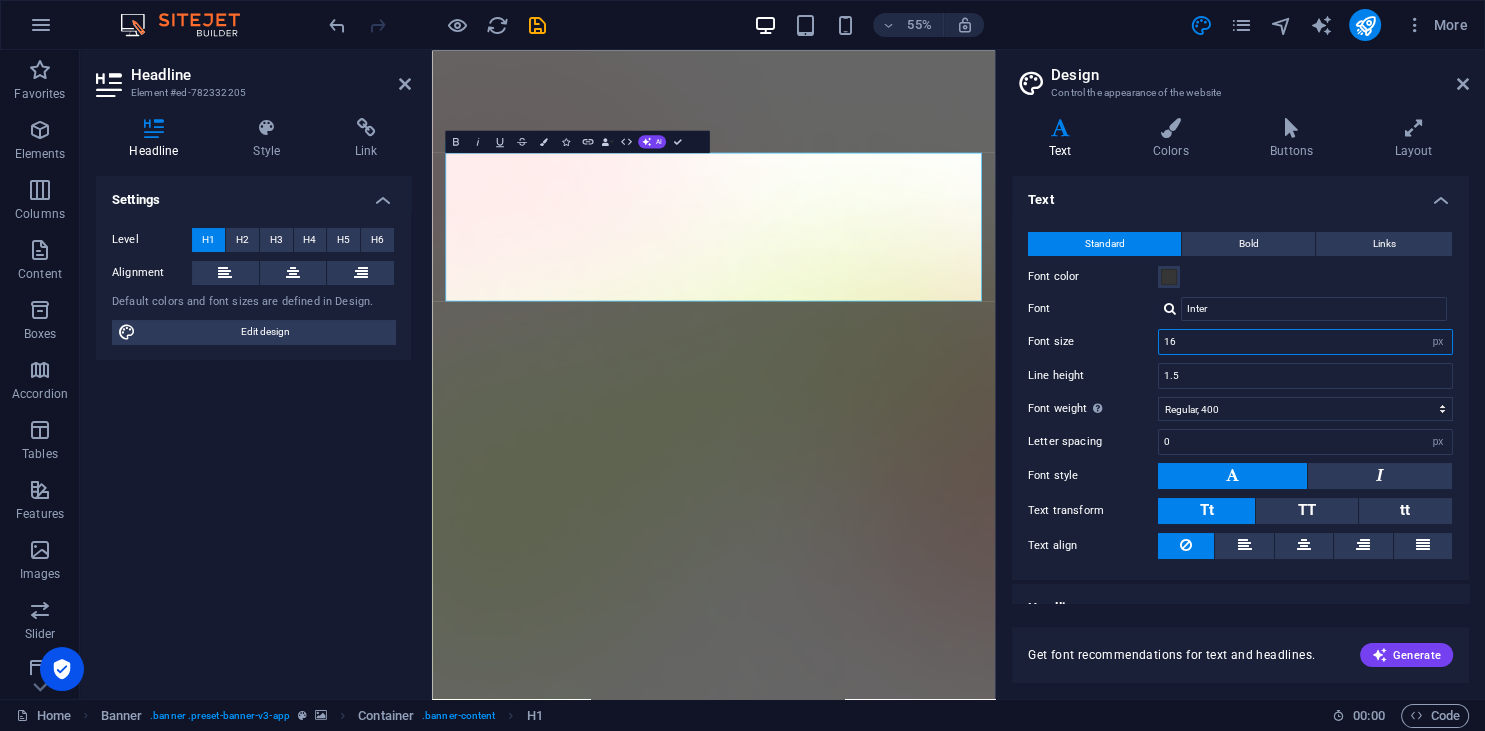 click on "16" at bounding box center [1305, 342] 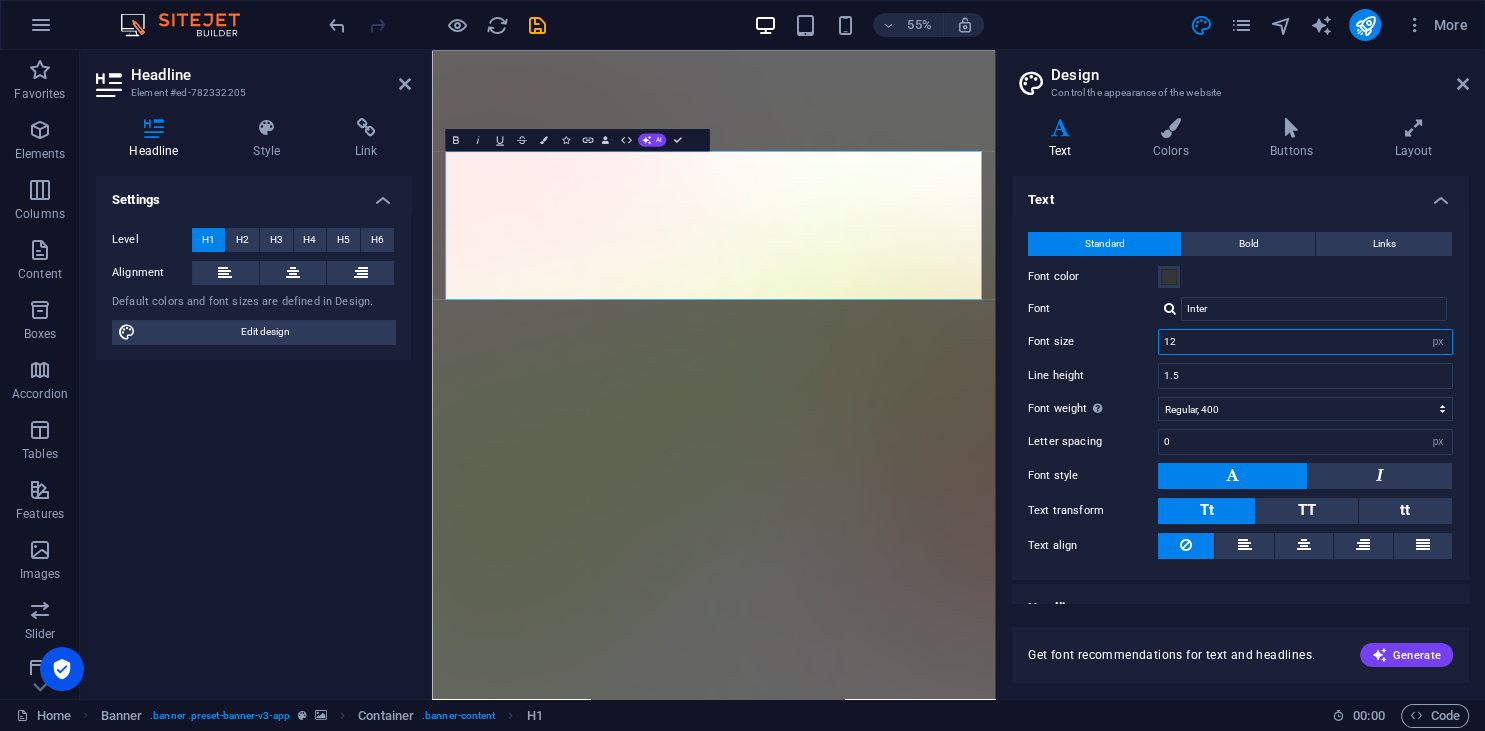 type on "16" 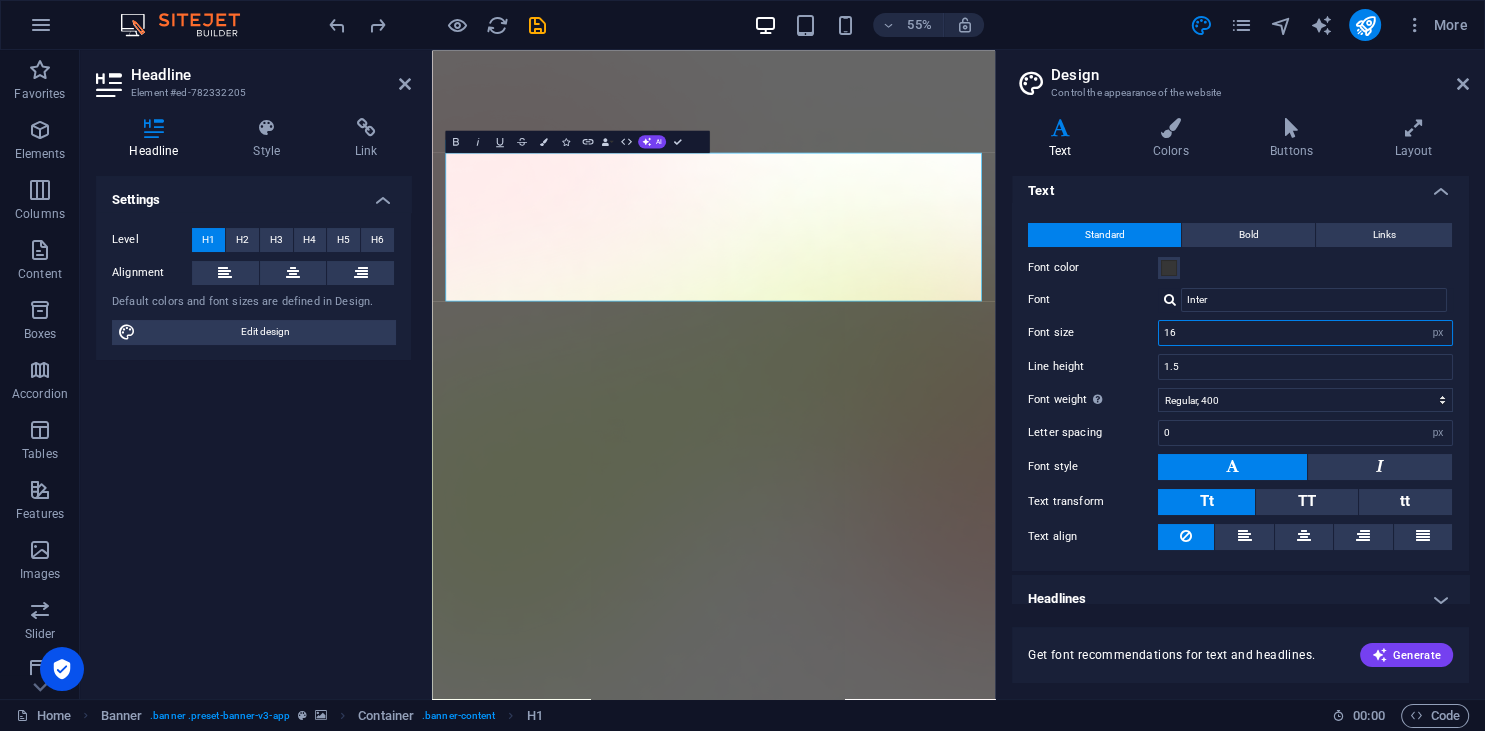 scroll, scrollTop: 26, scrollLeft: 0, axis: vertical 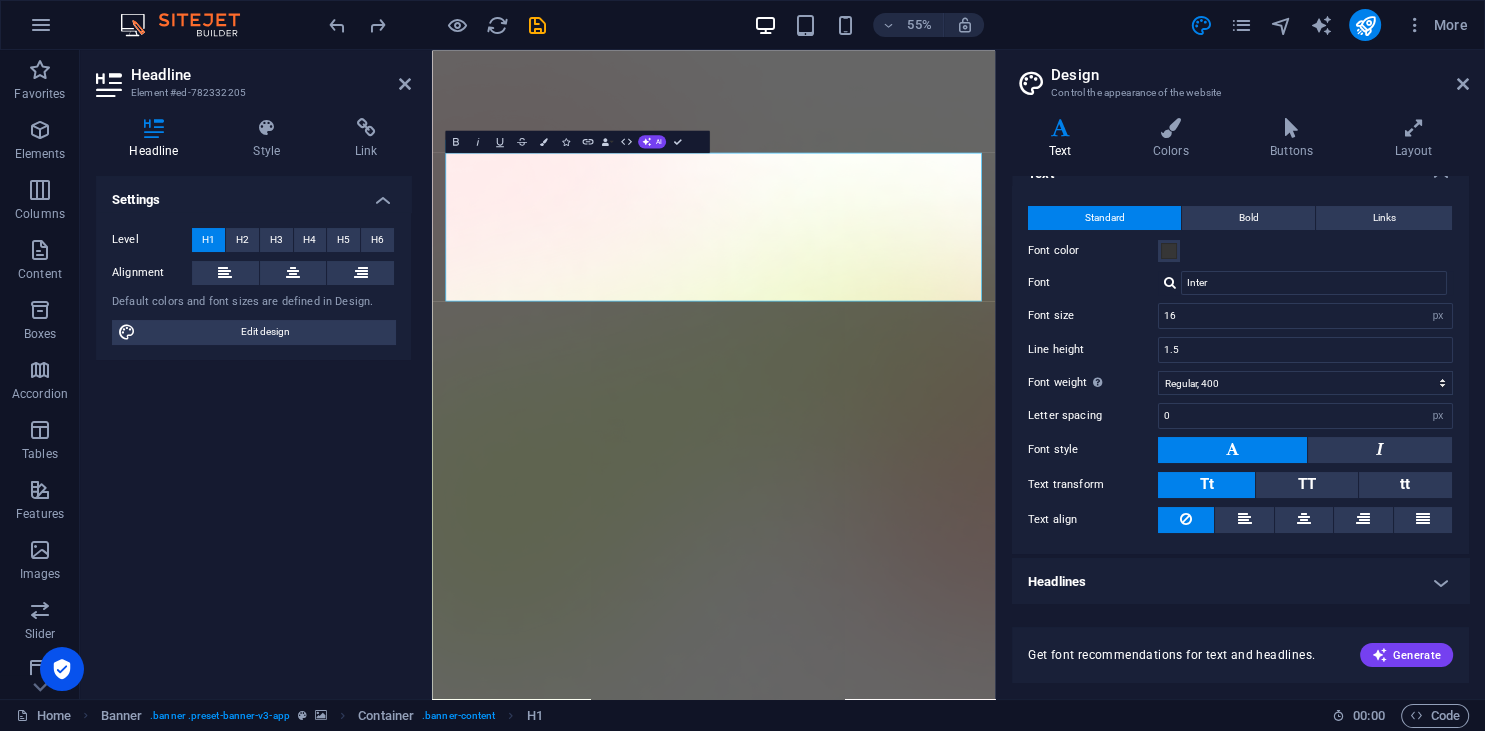 click on "Headlines" at bounding box center [1240, 582] 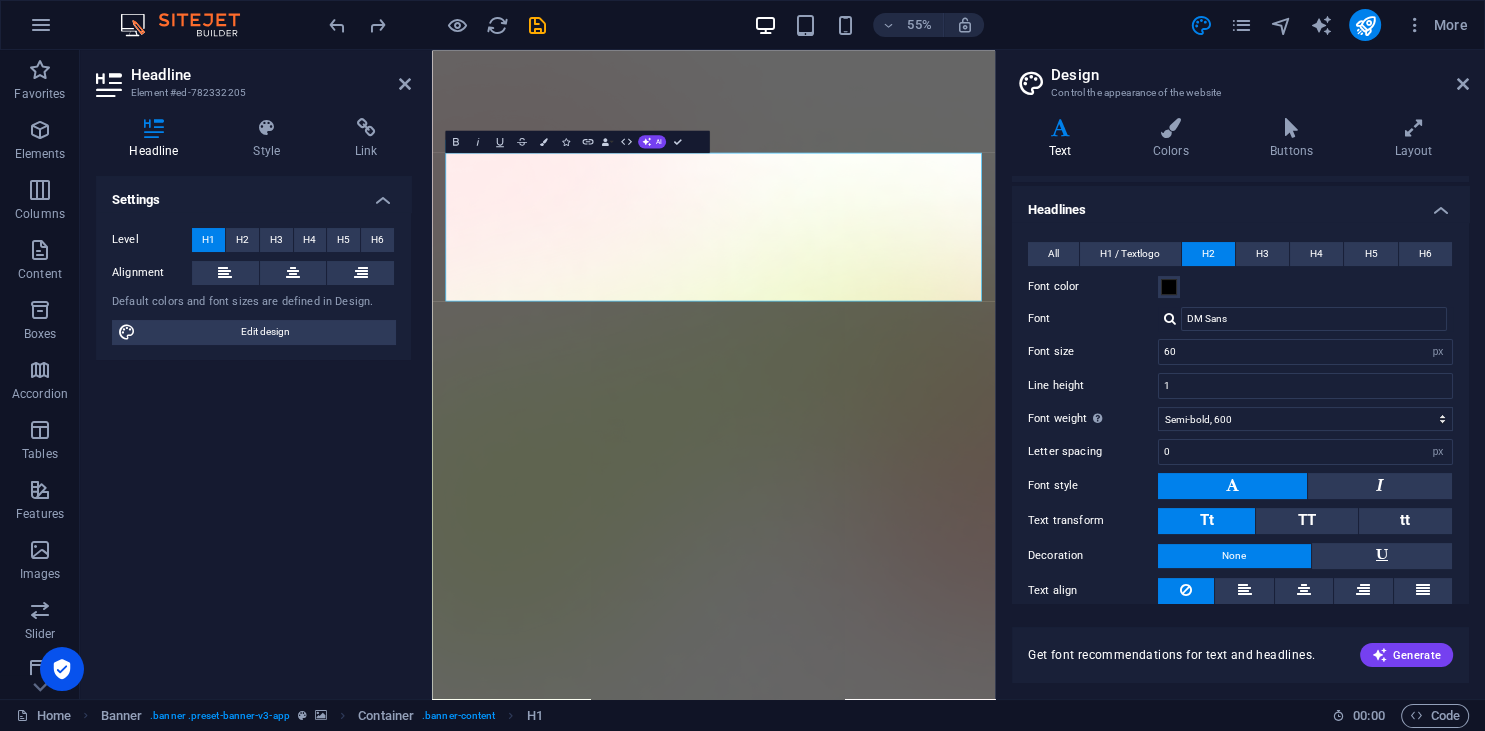 scroll, scrollTop: 402, scrollLeft: 0, axis: vertical 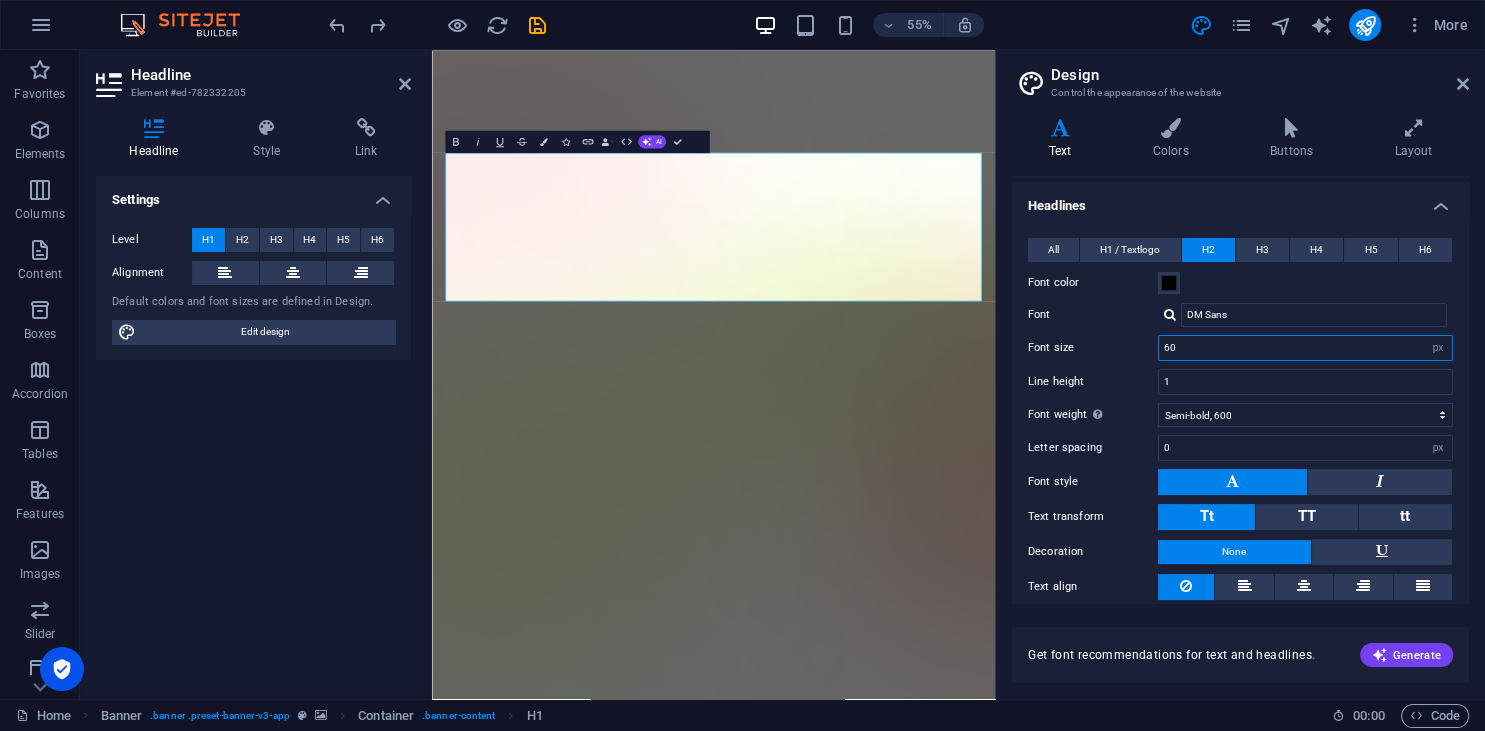 click on "60" at bounding box center (1305, 348) 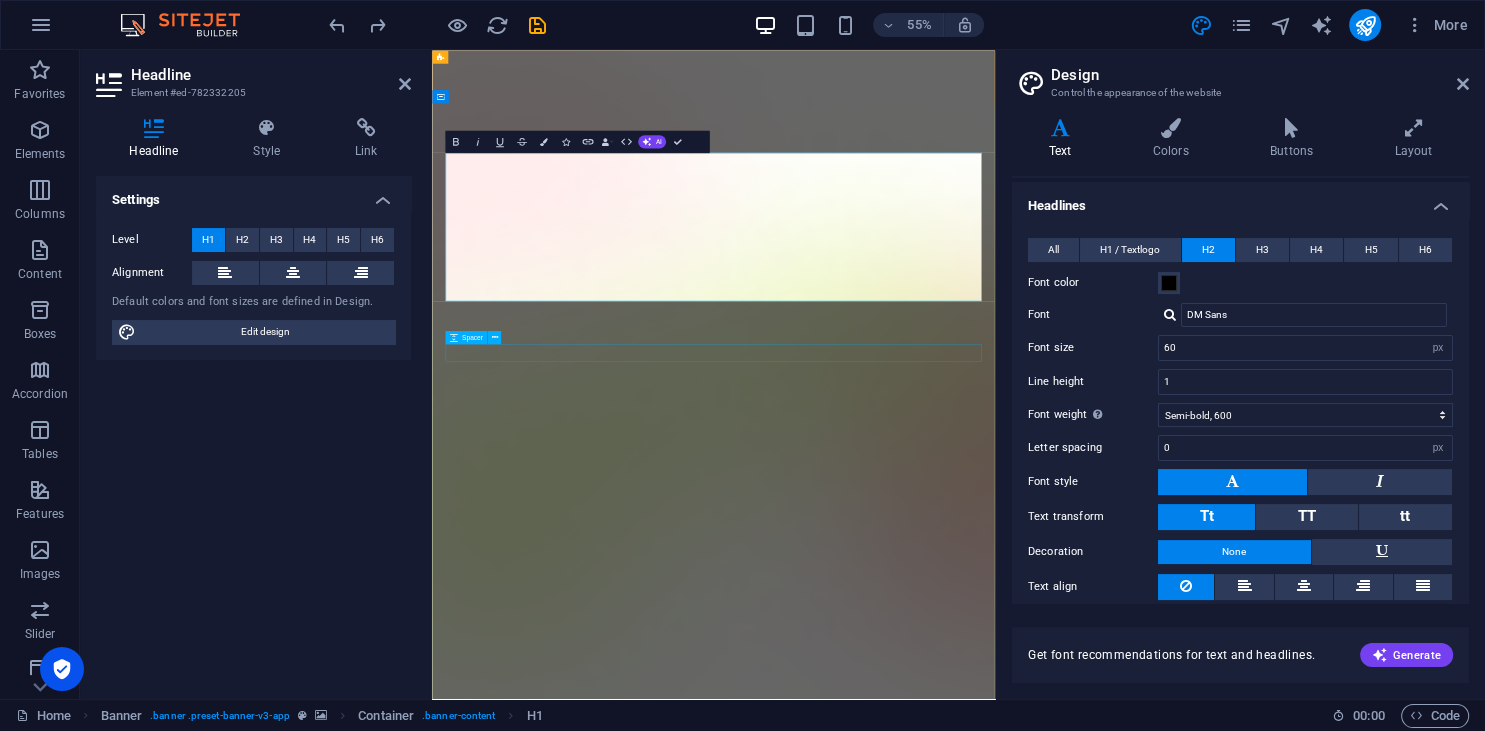 click at bounding box center (944, 2115) 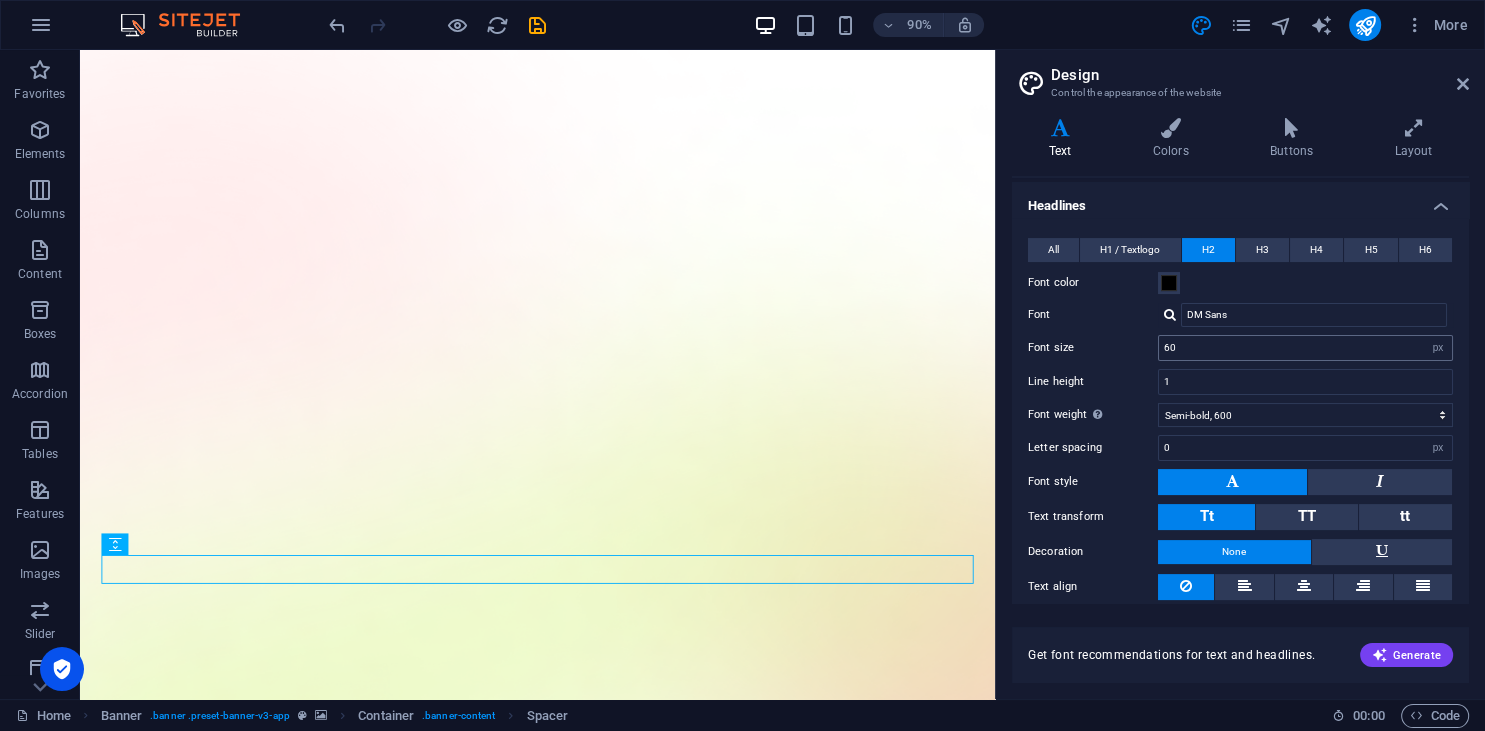 click on "60" at bounding box center [1305, 348] 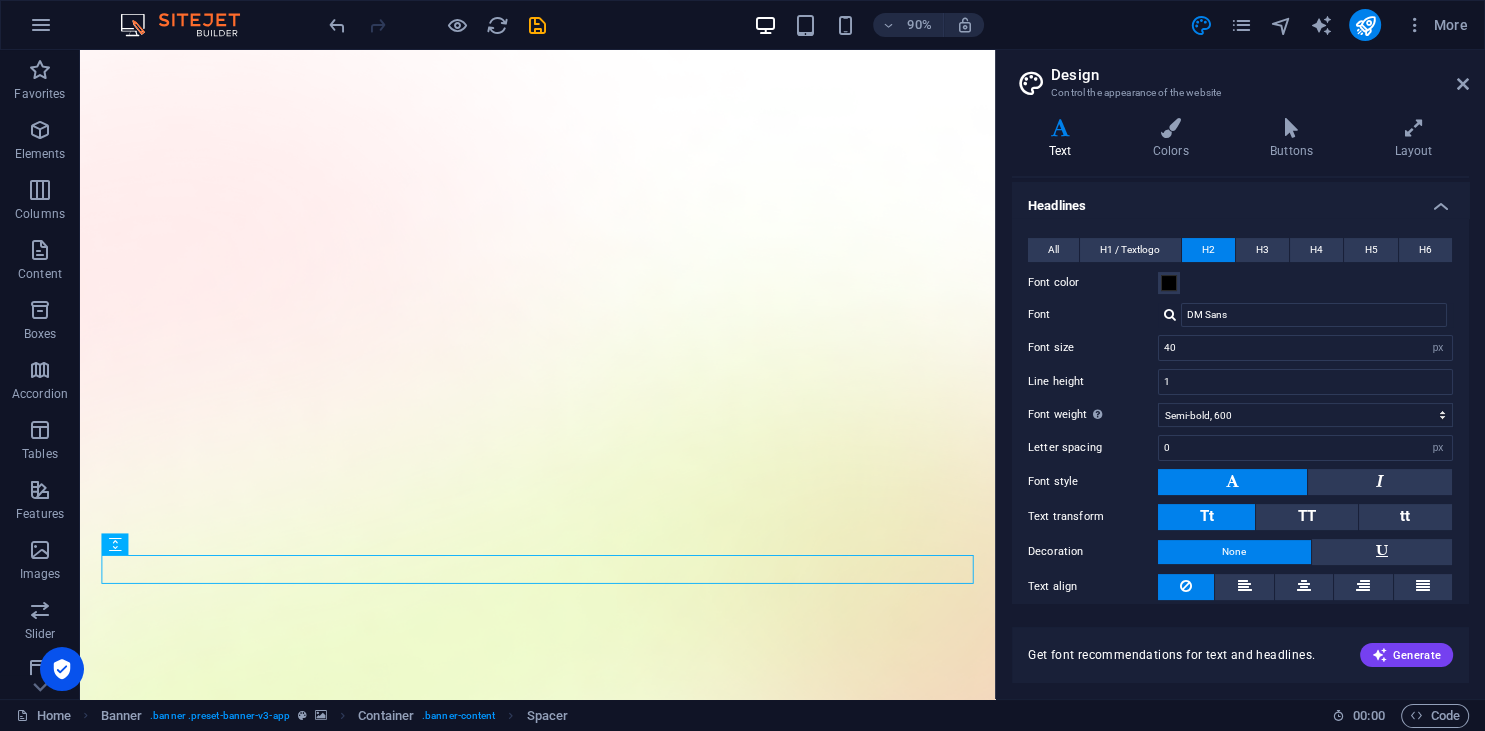 type on "40" 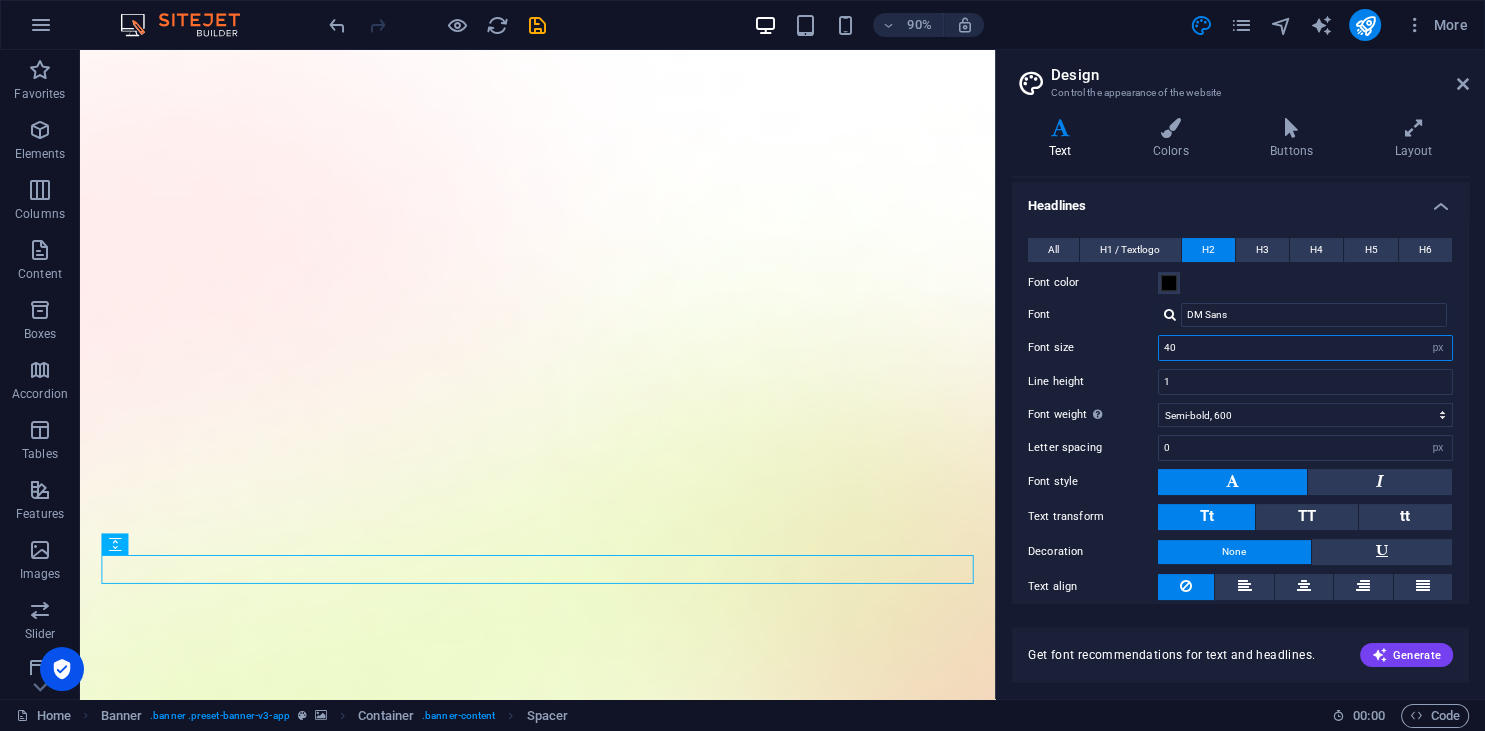 click on "40" at bounding box center (1305, 348) 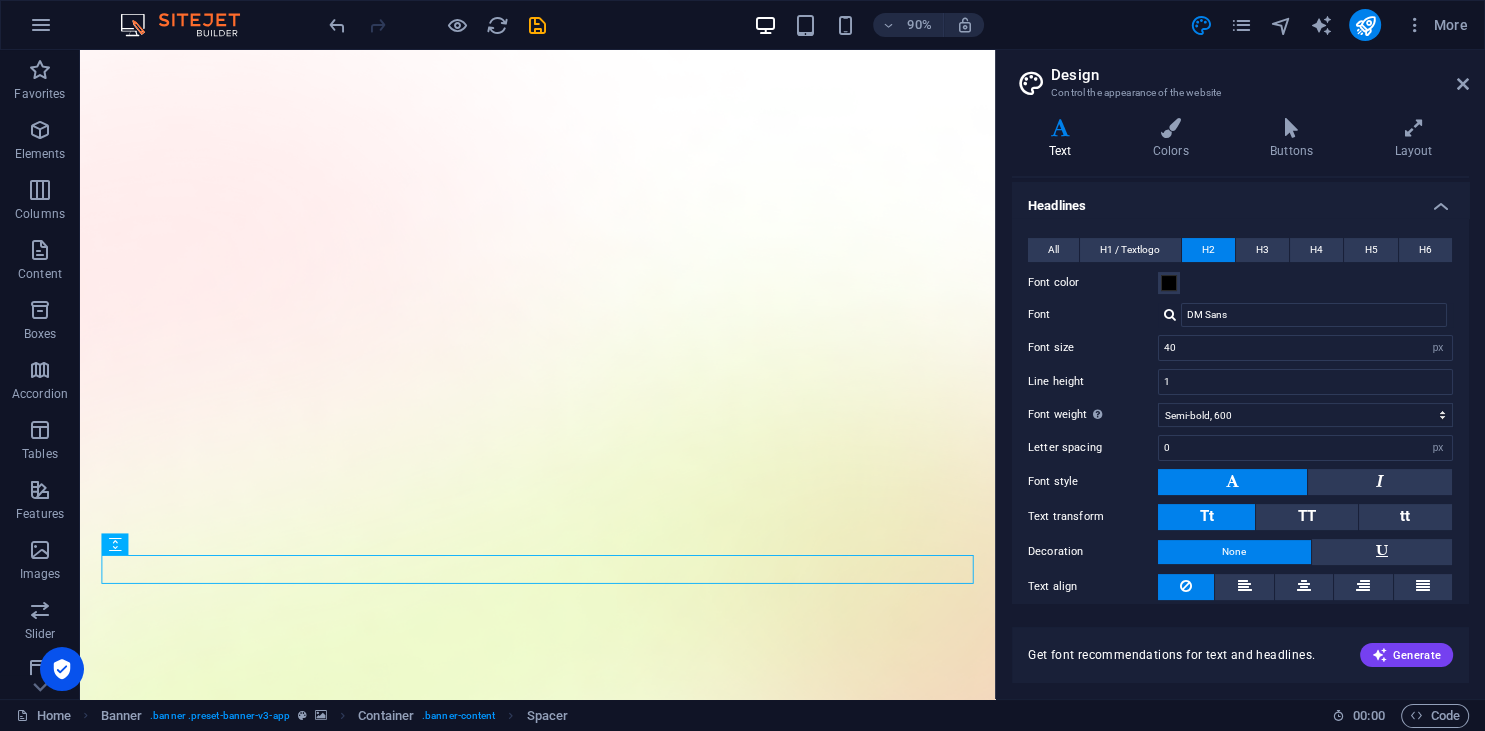 click on "Font size" at bounding box center (1093, 347) 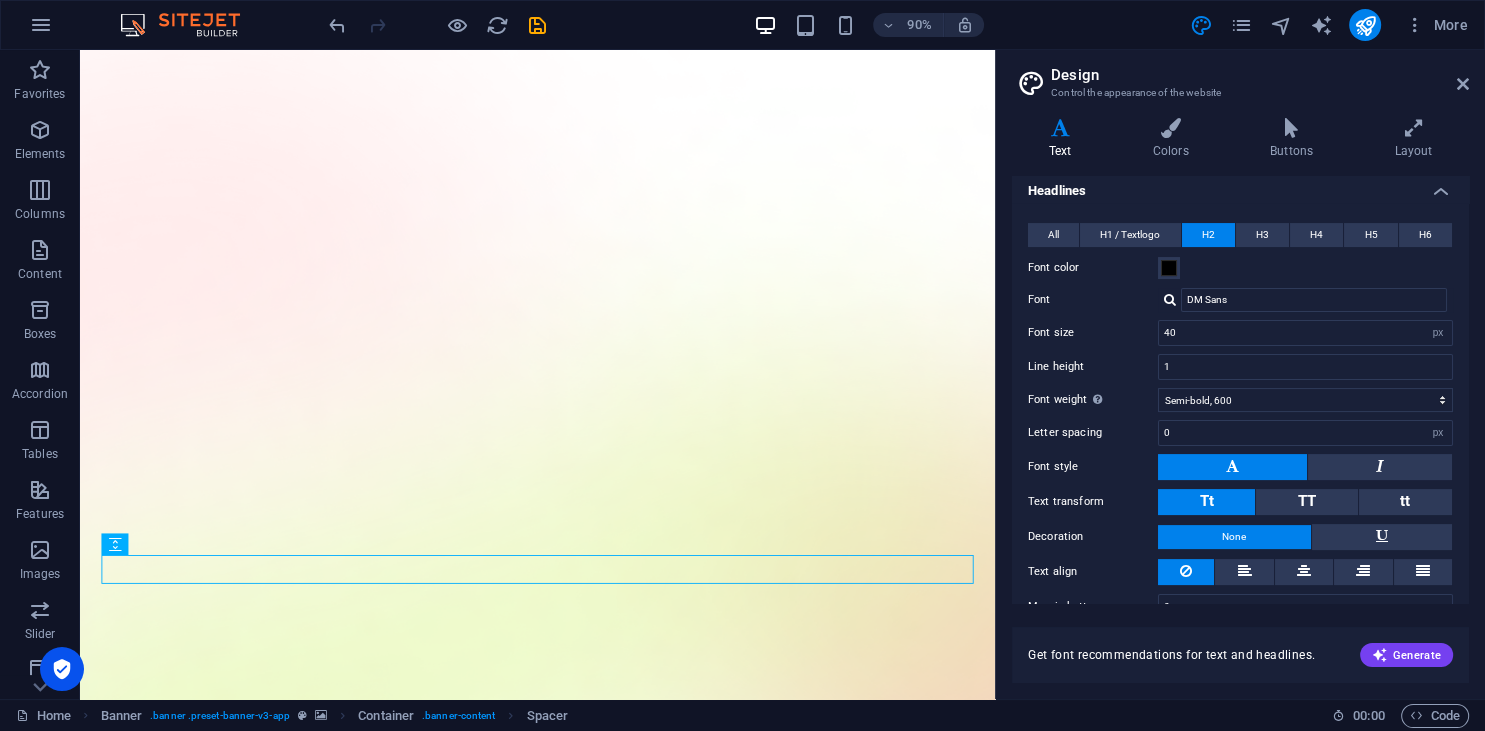 scroll, scrollTop: 446, scrollLeft: 0, axis: vertical 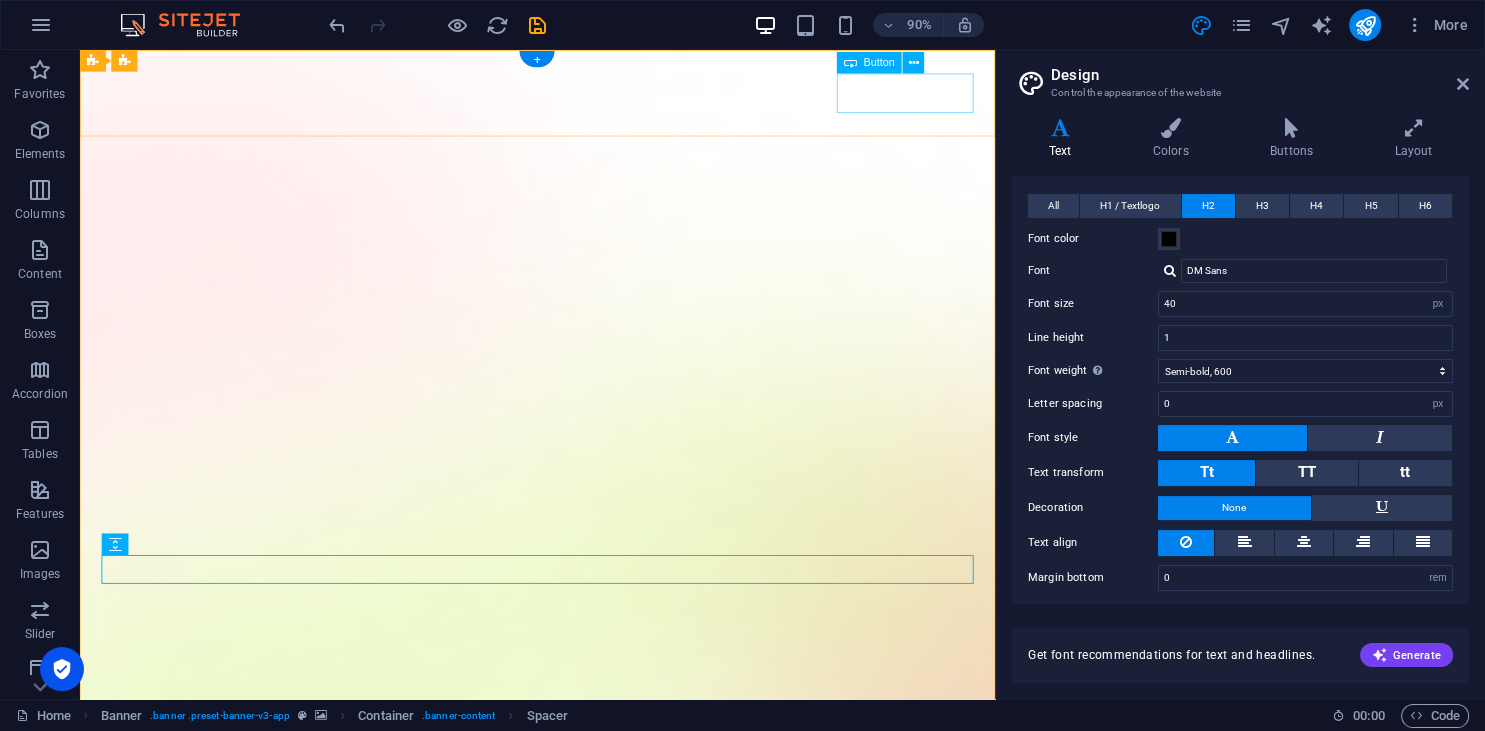 click on "Download App" at bounding box center [588, 1642] 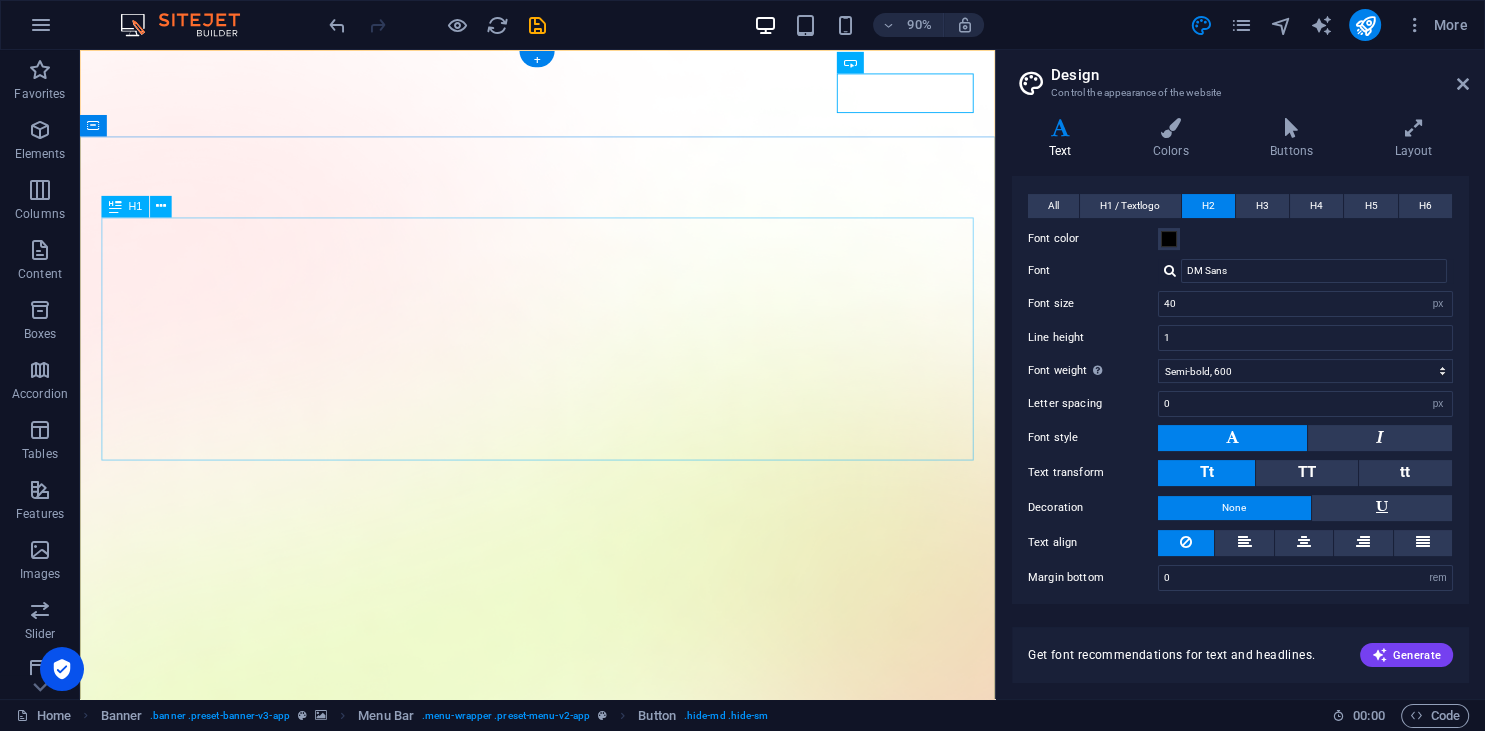 click on "KOPERASI DESA MERAH PUTIH KATOMPORANG" at bounding box center (588, 1913) 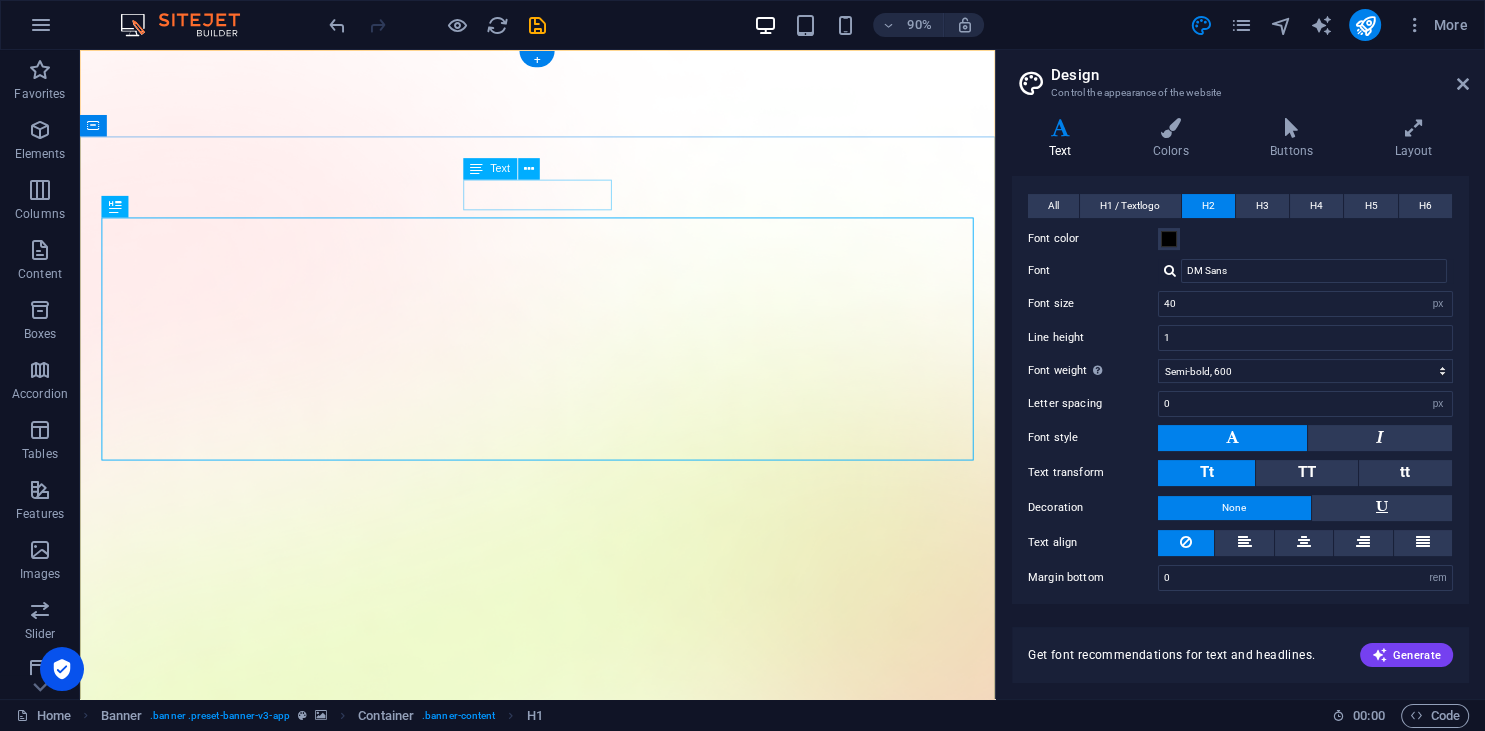 click on "Version 2.0 is here" at bounding box center (588, 1753) 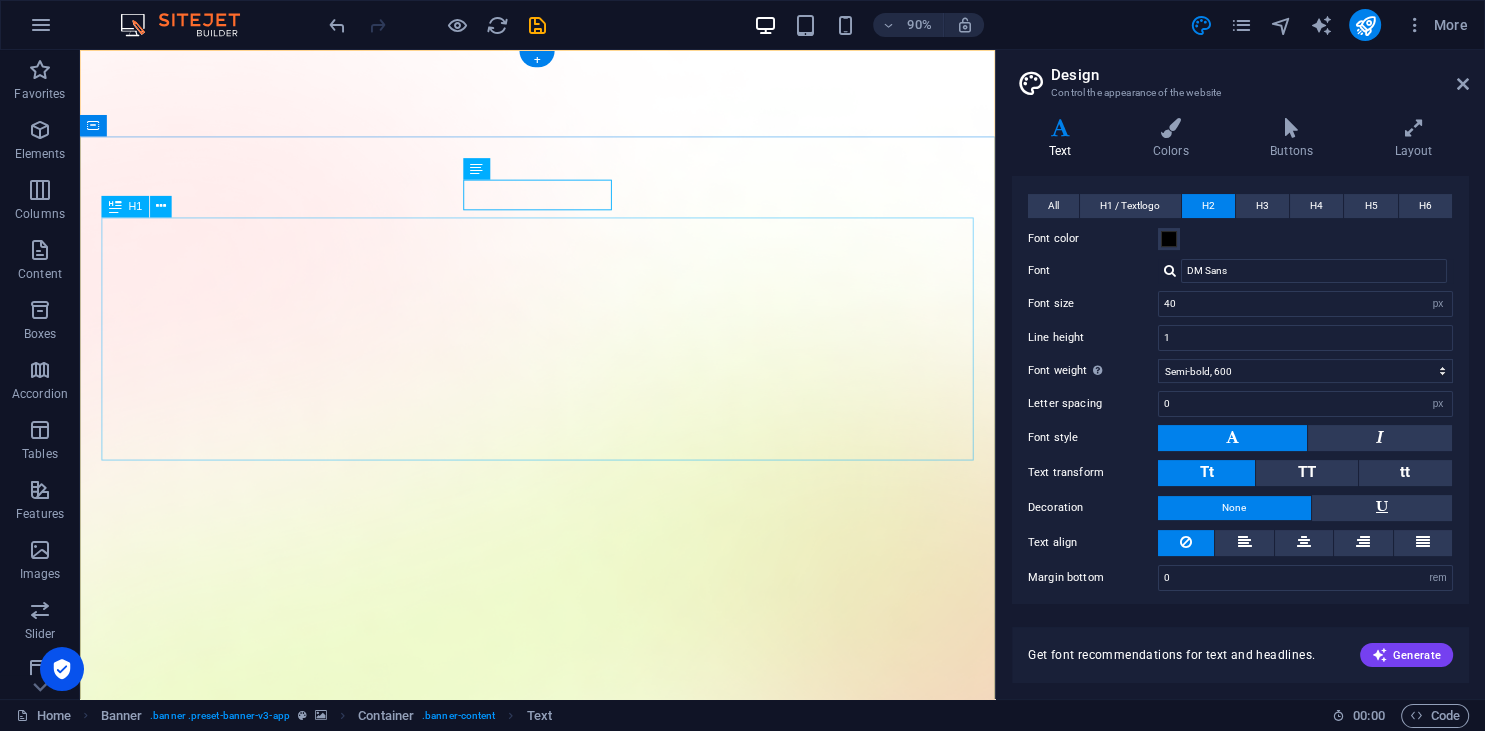 click on "KOPERASI DESA MERAH PUTIH KATOMPORANG" at bounding box center [588, 1913] 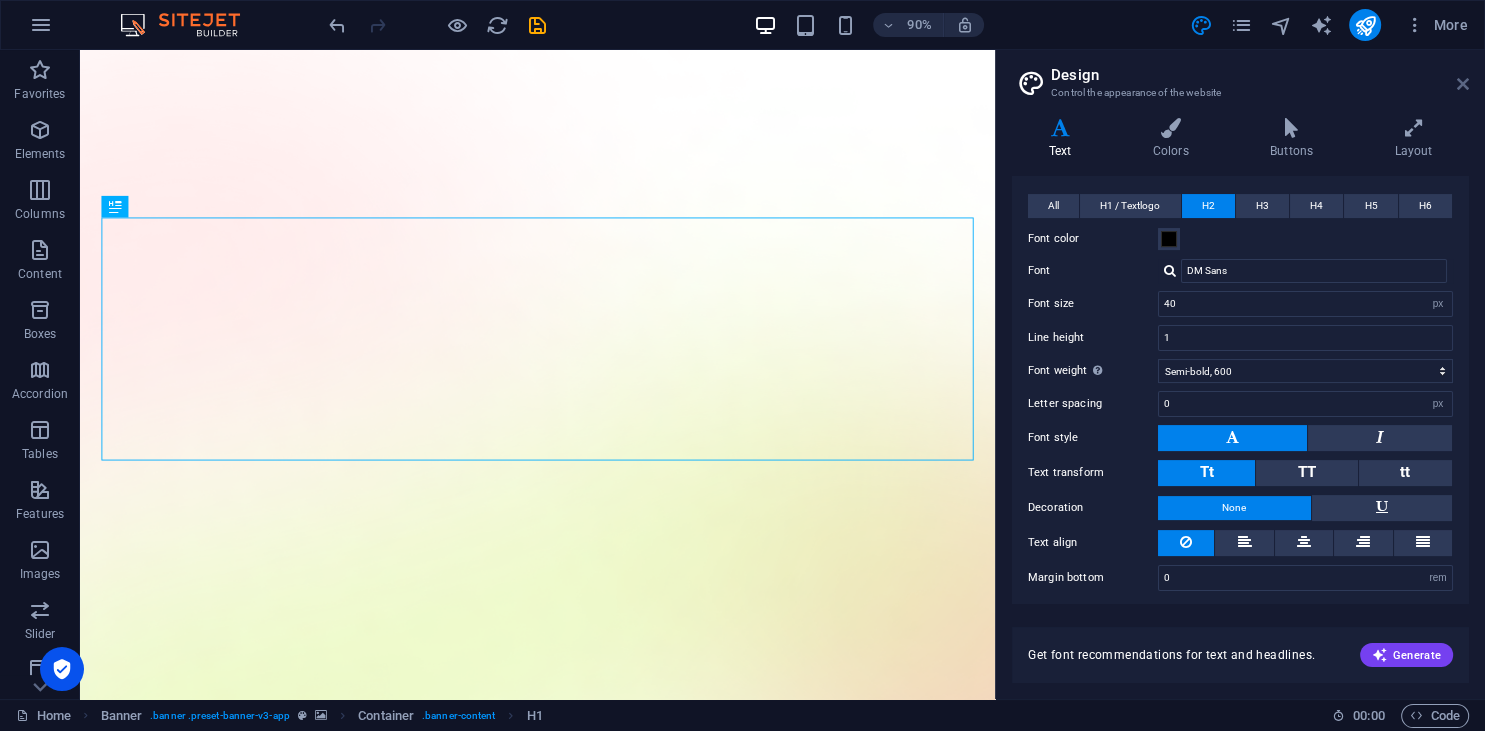 click at bounding box center (1463, 84) 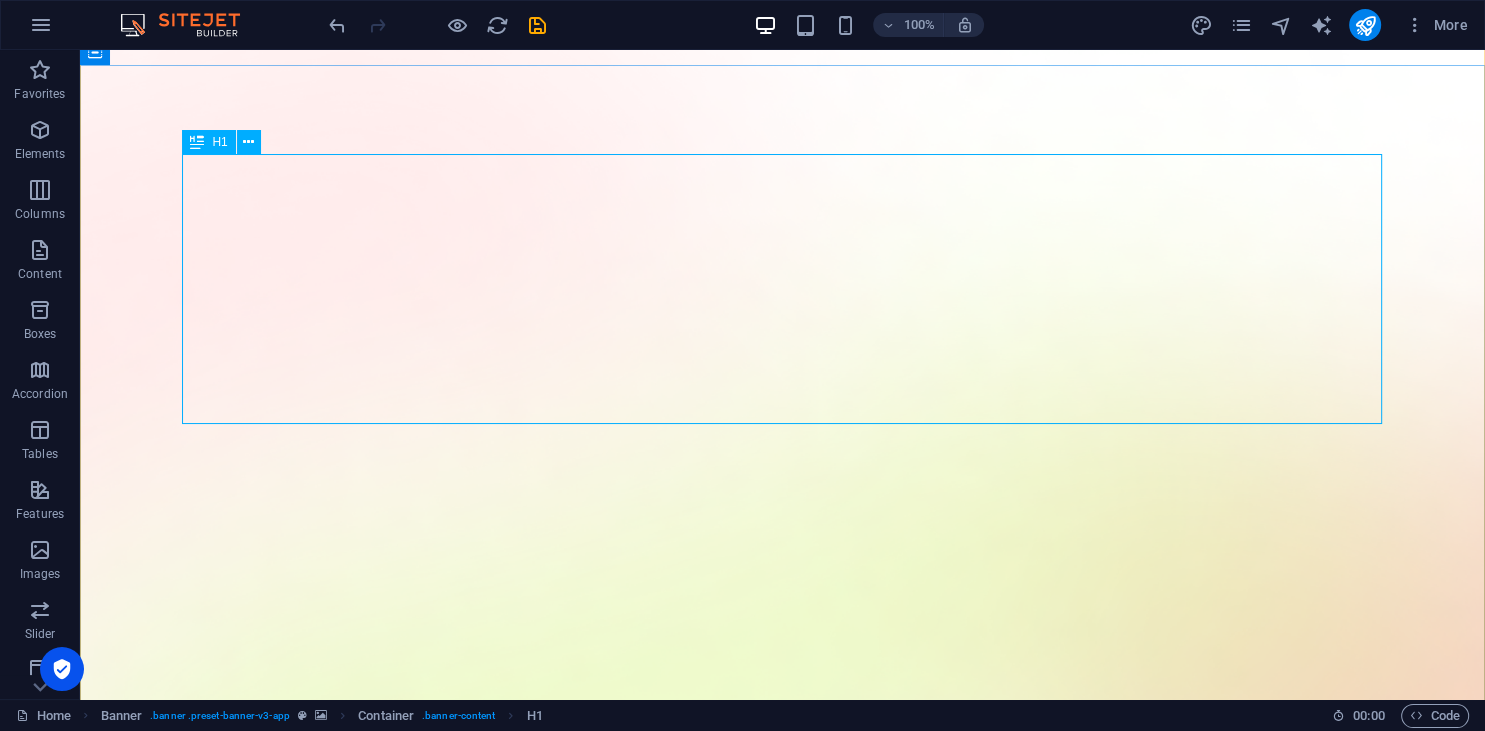 scroll, scrollTop: 81, scrollLeft: 0, axis: vertical 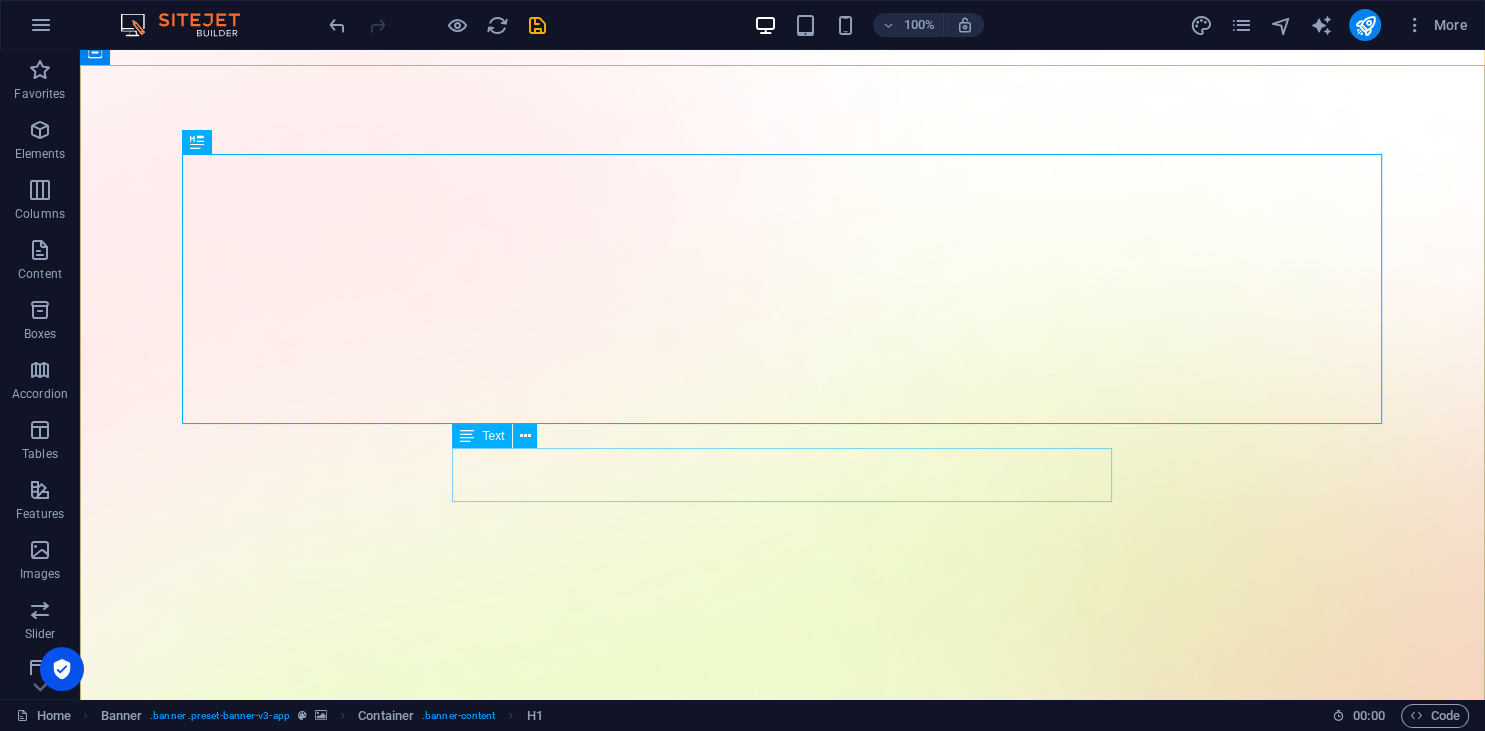 click on "Lorem ipsum dolor sit amet, consectetur adipiscing elit, sed do eiusmod tempor incididunt ut labore et dolore magna aliqua." at bounding box center (783, 2141) 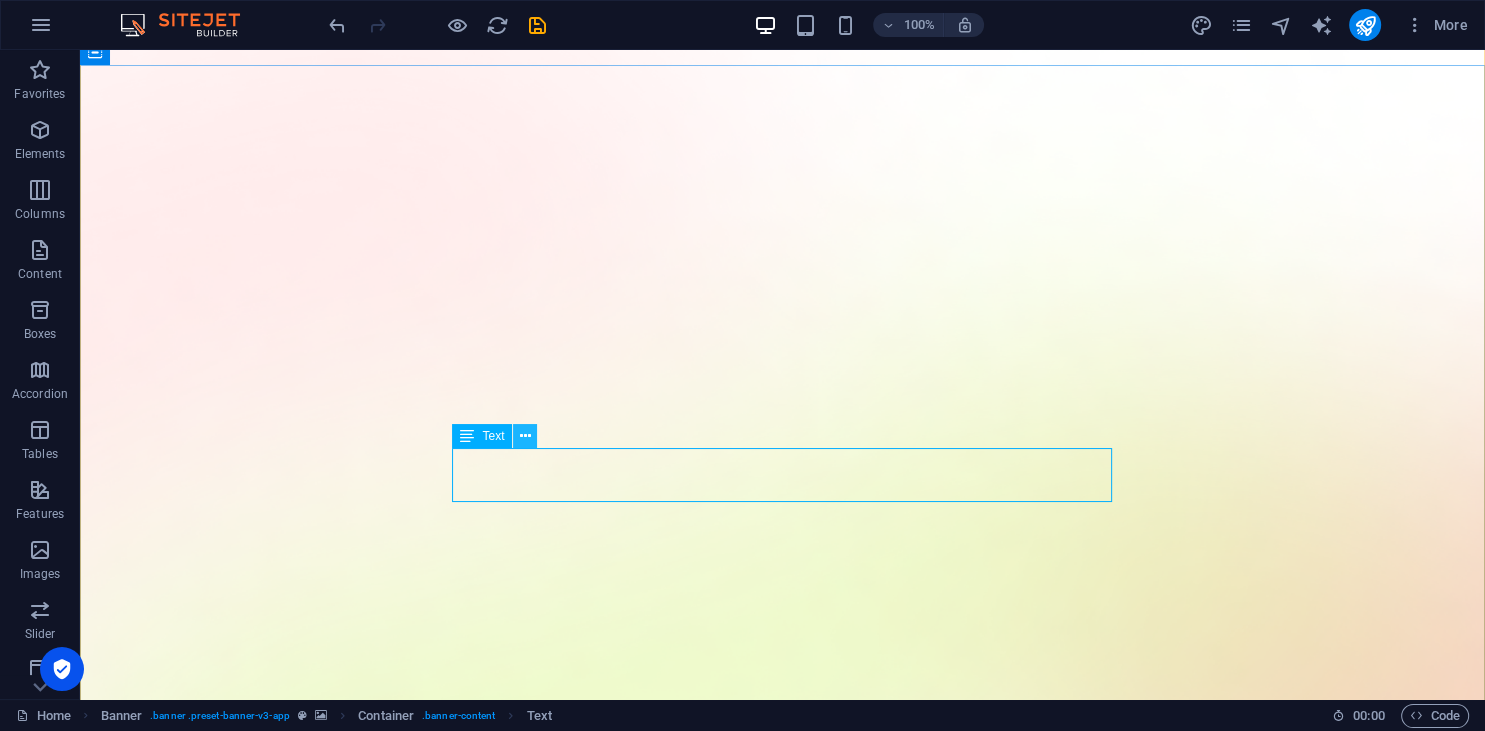 click at bounding box center [525, 436] 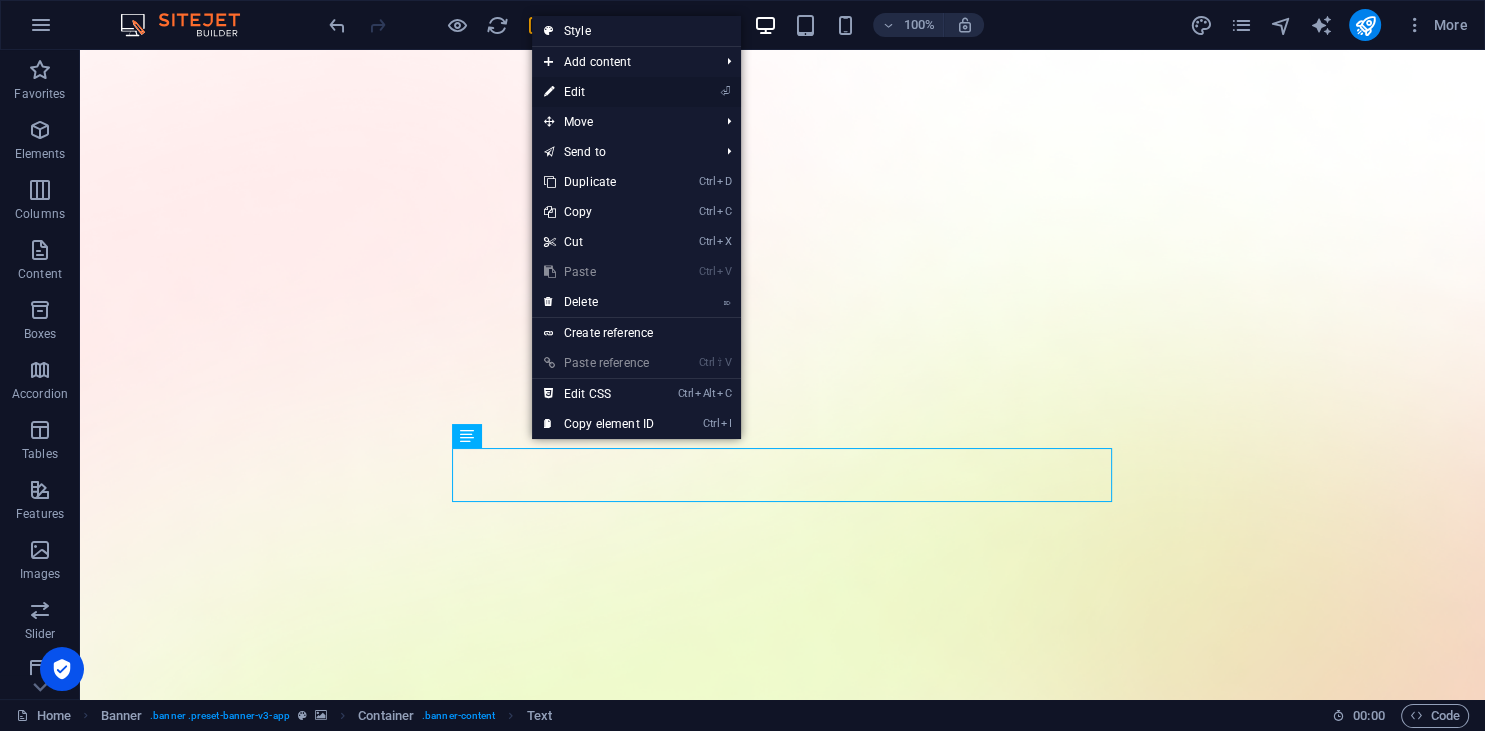 click on "⏎  Edit" at bounding box center [599, 92] 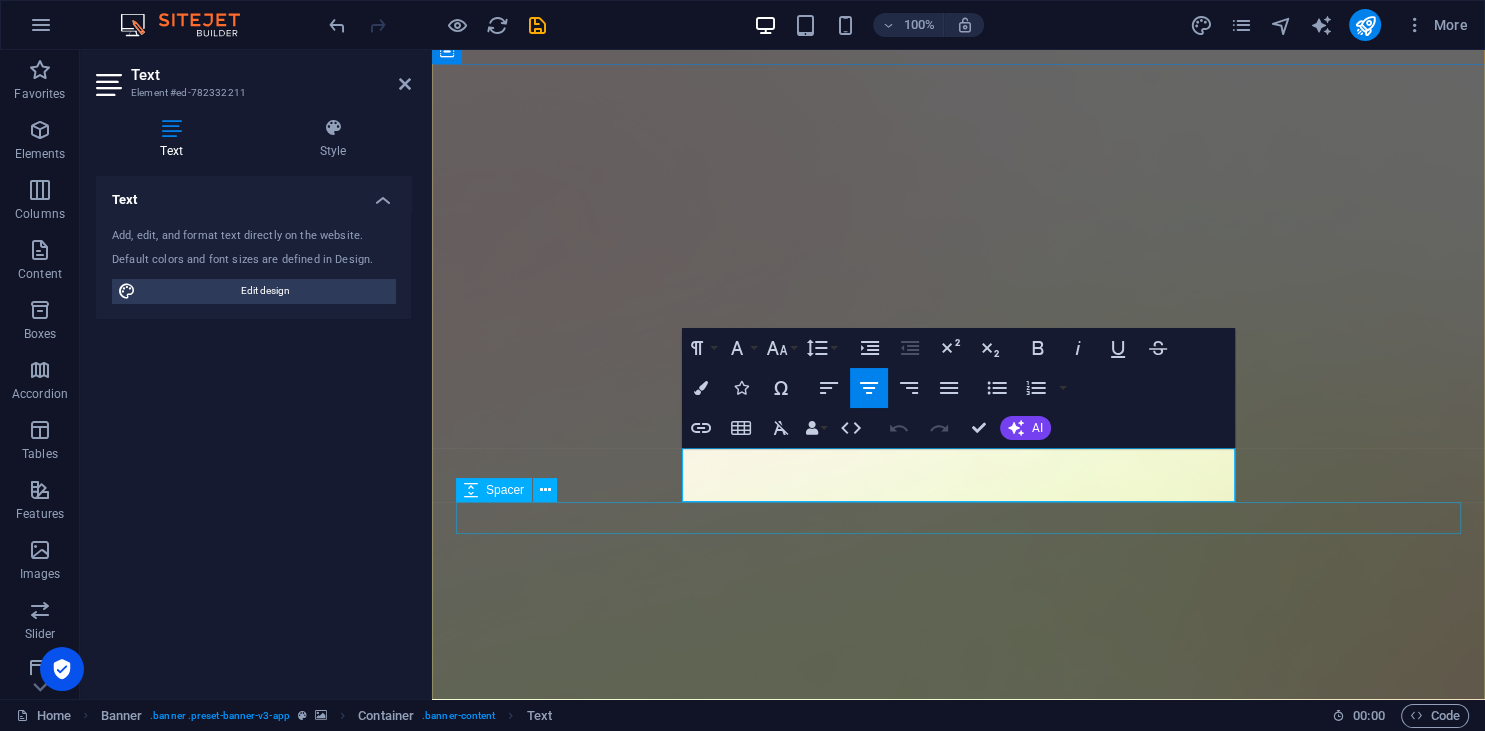 click at bounding box center [958, 2198] 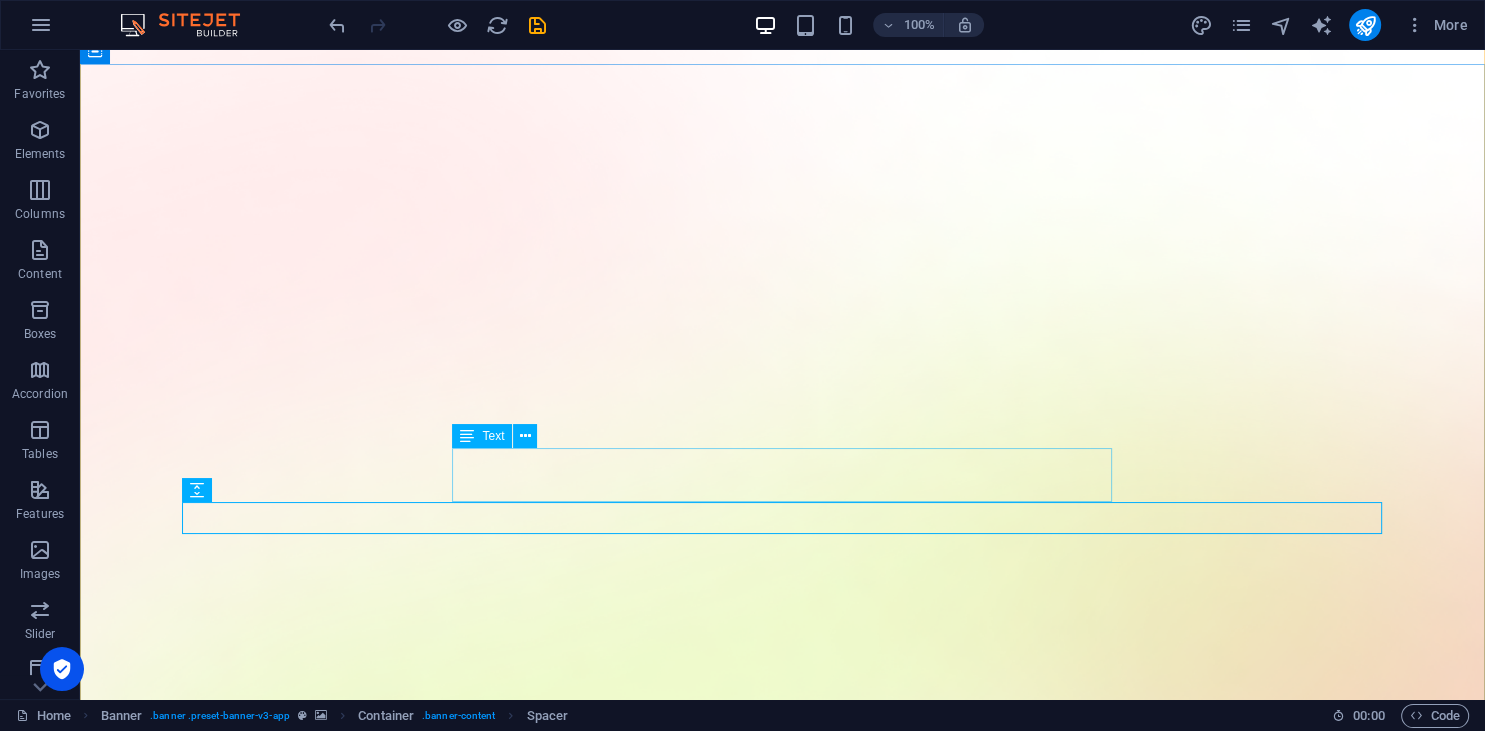 click on "Lorem ipsum dolor sit amet, consectetur adipiscing elit, sed do eiusmod tempor incididunt ut labore et dolore magna aliqua." at bounding box center (783, 2141) 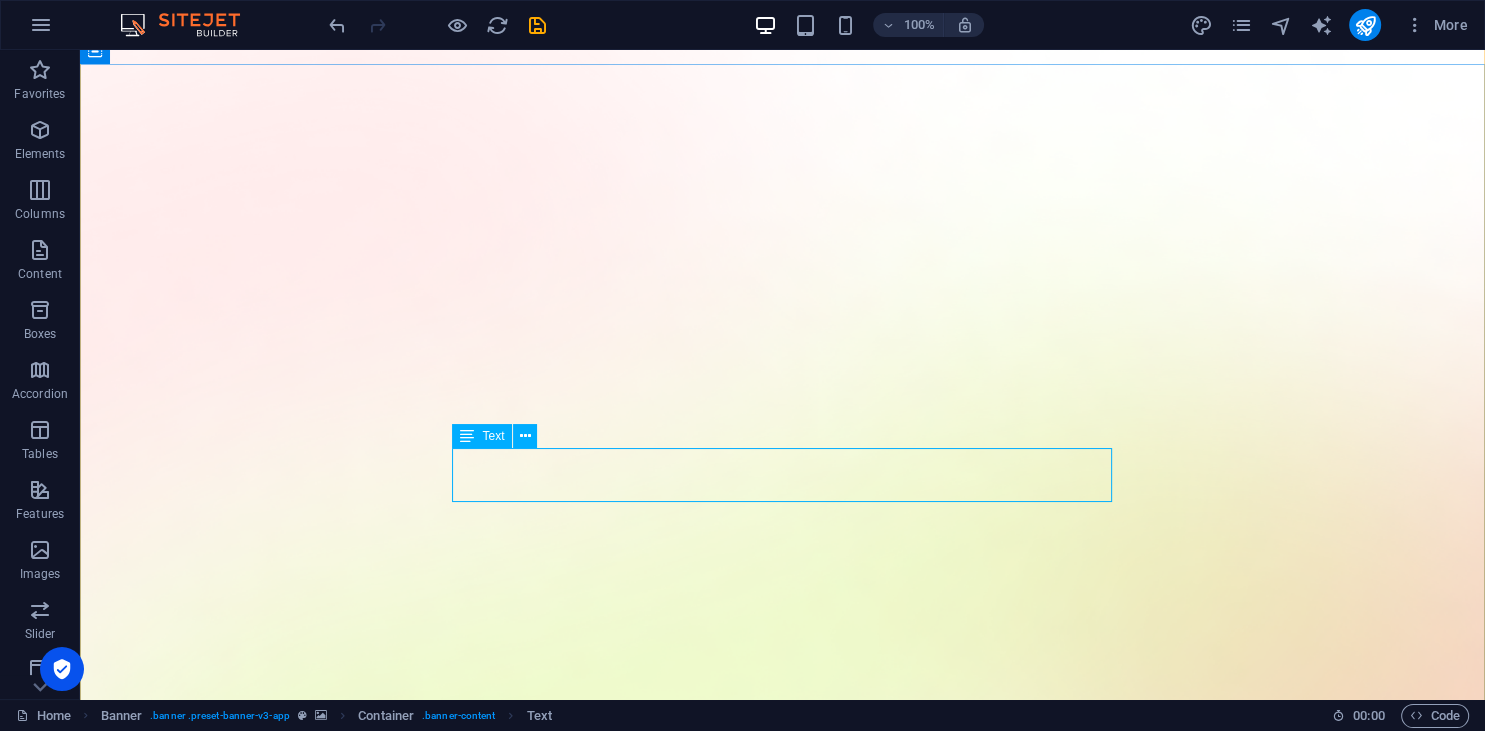 click on "Lorem ipsum dolor sit amet, consectetur adipiscing elit, sed do eiusmod tempor incididunt ut labore et dolore magna aliqua." at bounding box center [783, 2141] 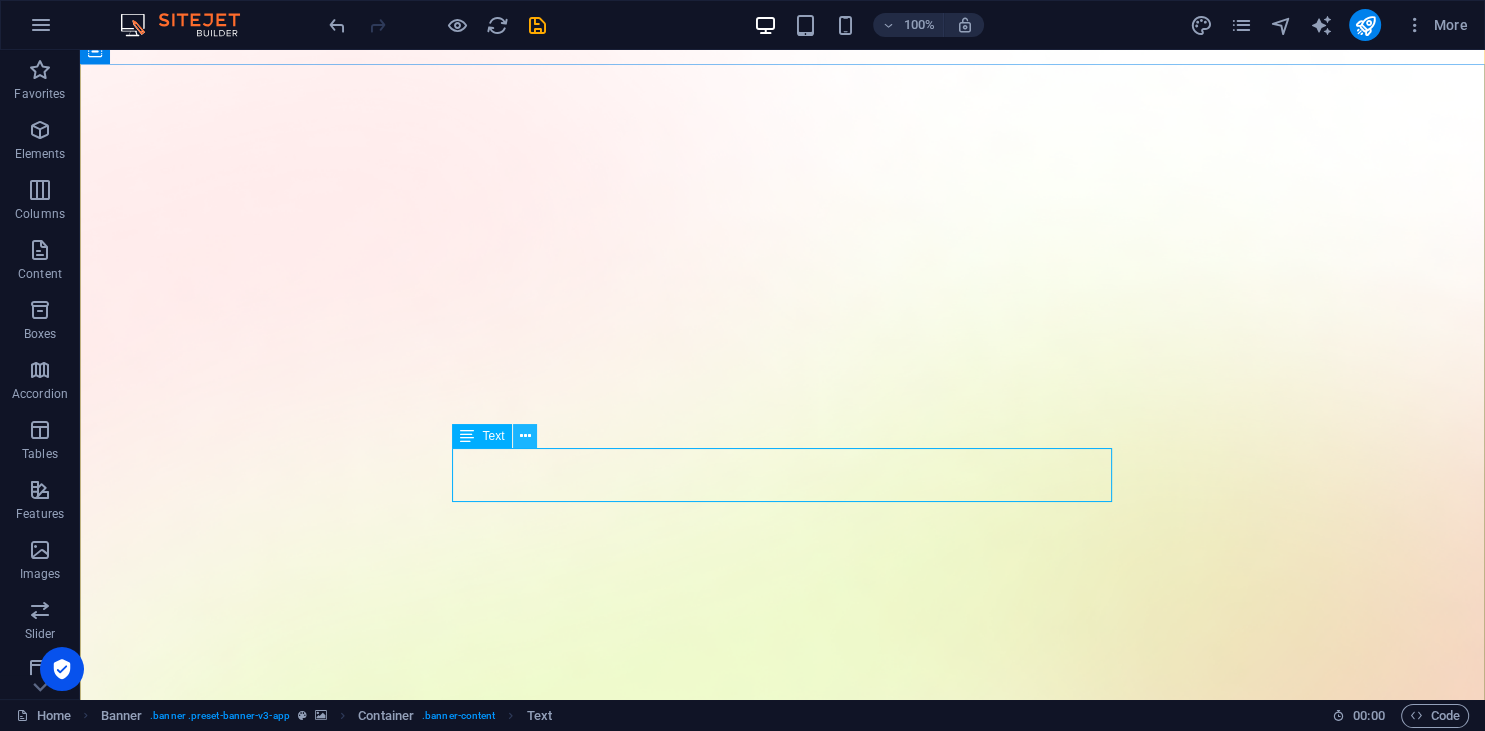 click at bounding box center [525, 436] 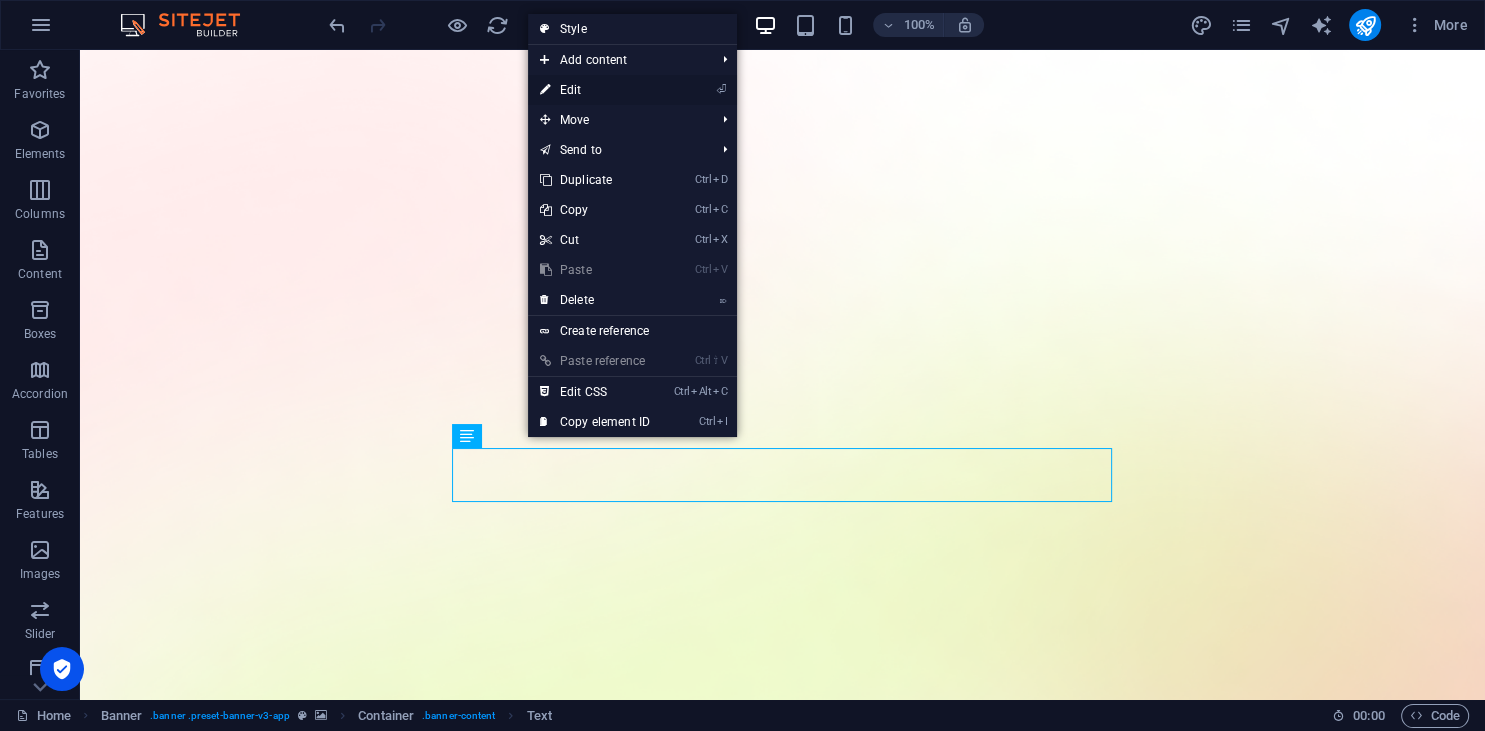 click on "⏎  Edit" at bounding box center (595, 90) 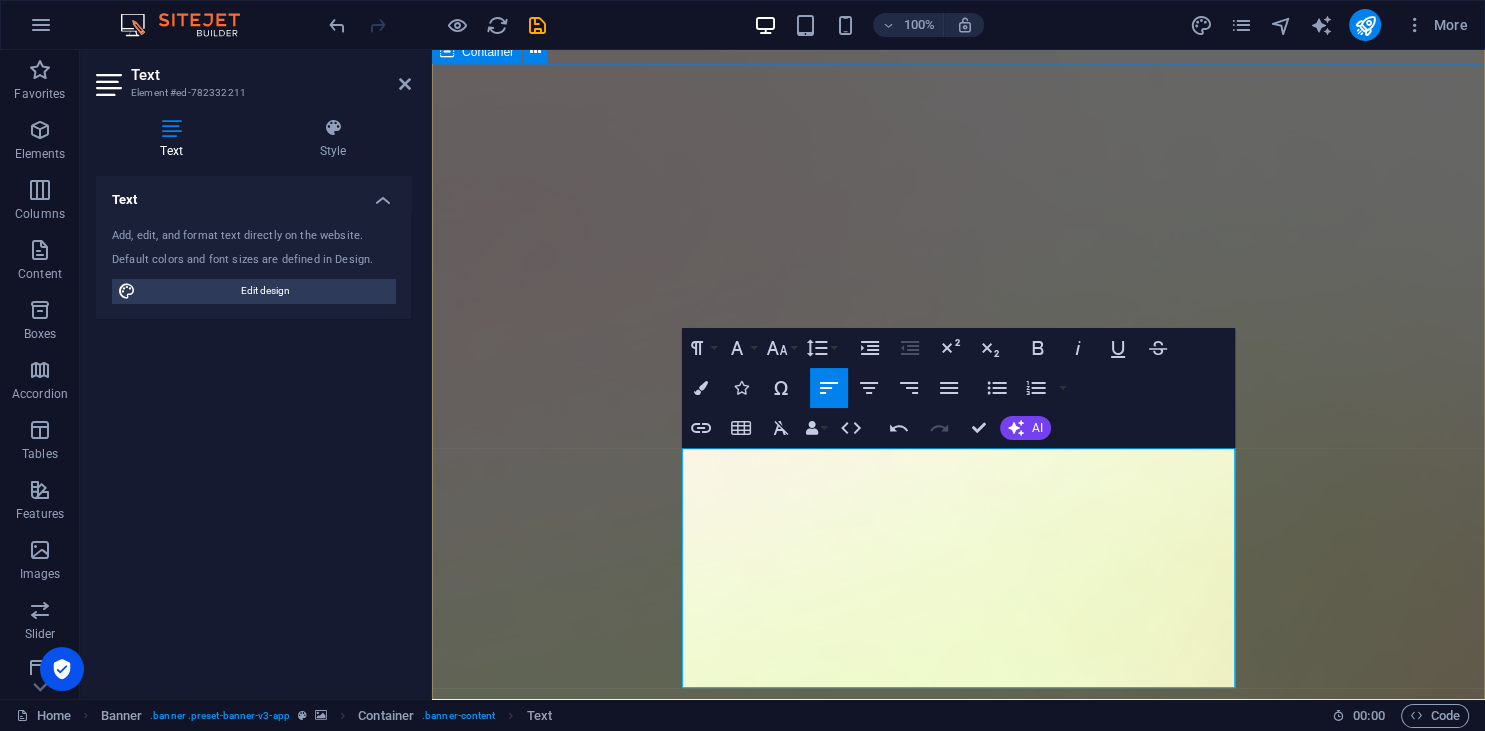 click on "Version 2.0 is here KOPERASI DESA MERAH PUTIH KATOMPORANG KOPDES Katomporang  adalah koperasi yang tumbuh dari semangat gotong royong masyarakat Desa [GEOGRAPHIC_DATA], [GEOGRAPHIC_DATA]. Berdiri sebagai lembaga ekonomi desa, KOPDES hadir untuk memperkuat kemandirian [PERSON_NAME], meningkatkan kesejahteraan anggota, [PERSON_NAME] menjadi penggerak utama pembangunan ekonomi berbasis desa. Dibentuk dengan semangat  kebersamaan, keadilan, [PERSON_NAME] keberlanjutan , KOPDES tidak hanya melayani simpan pinjam, tetapi juga mendorong pertumbuhan usaha mikro, pengelolaan hasil pertanian [PERSON_NAME] peternakan, serta membuka akses terhadap literasi keuangan [PERSON_NAME] digitalisasi ekonomi desa. Download App" at bounding box center (958, 2520) 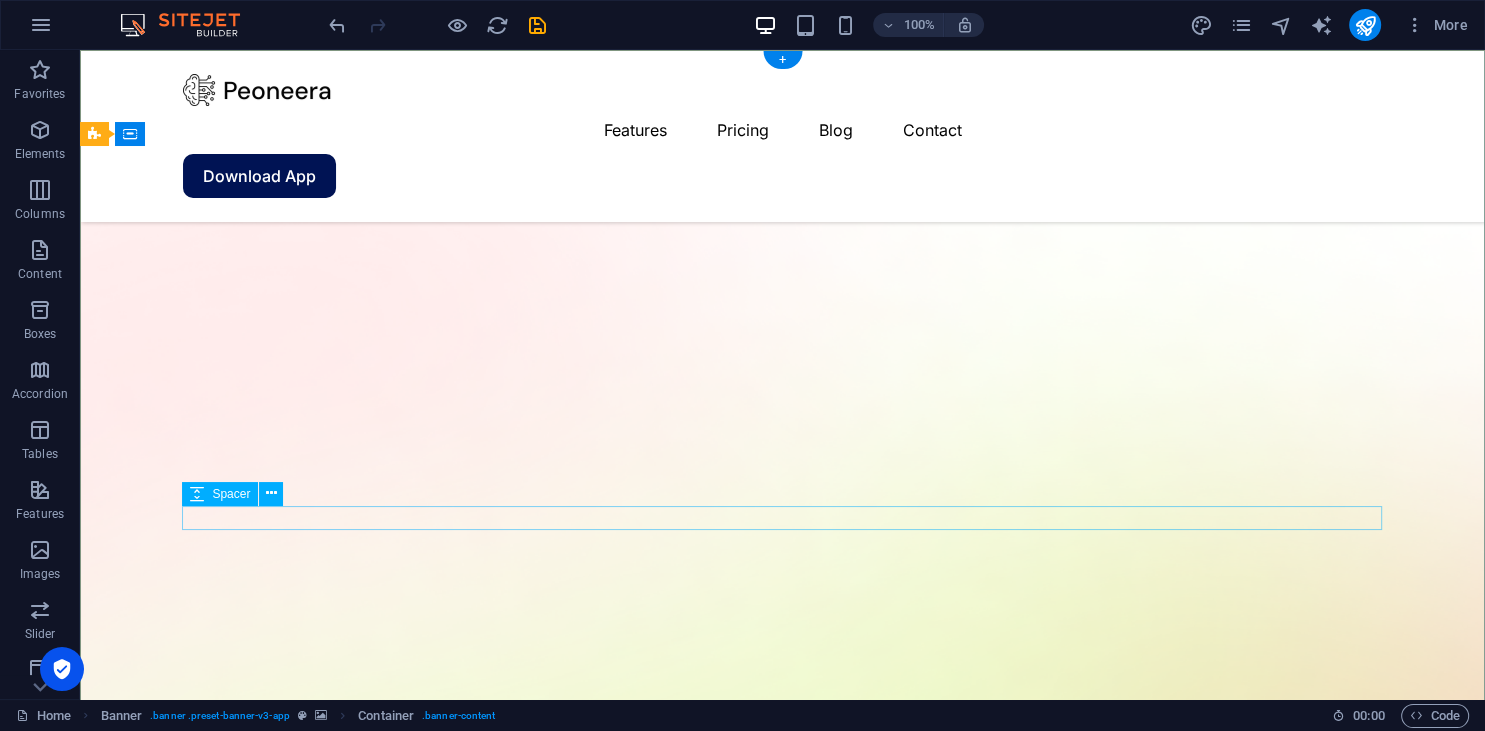 scroll, scrollTop: 0, scrollLeft: 0, axis: both 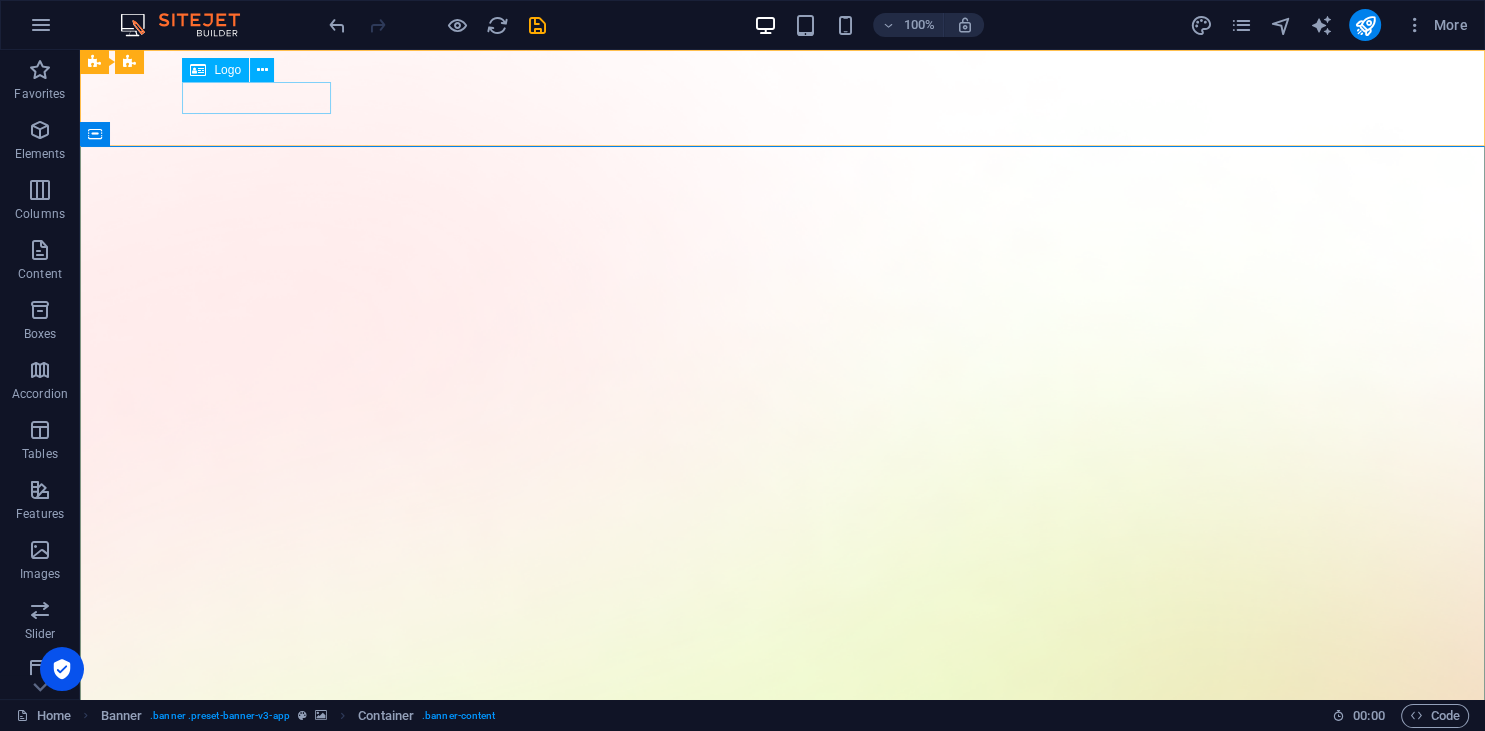 click on "Logo" at bounding box center [227, 70] 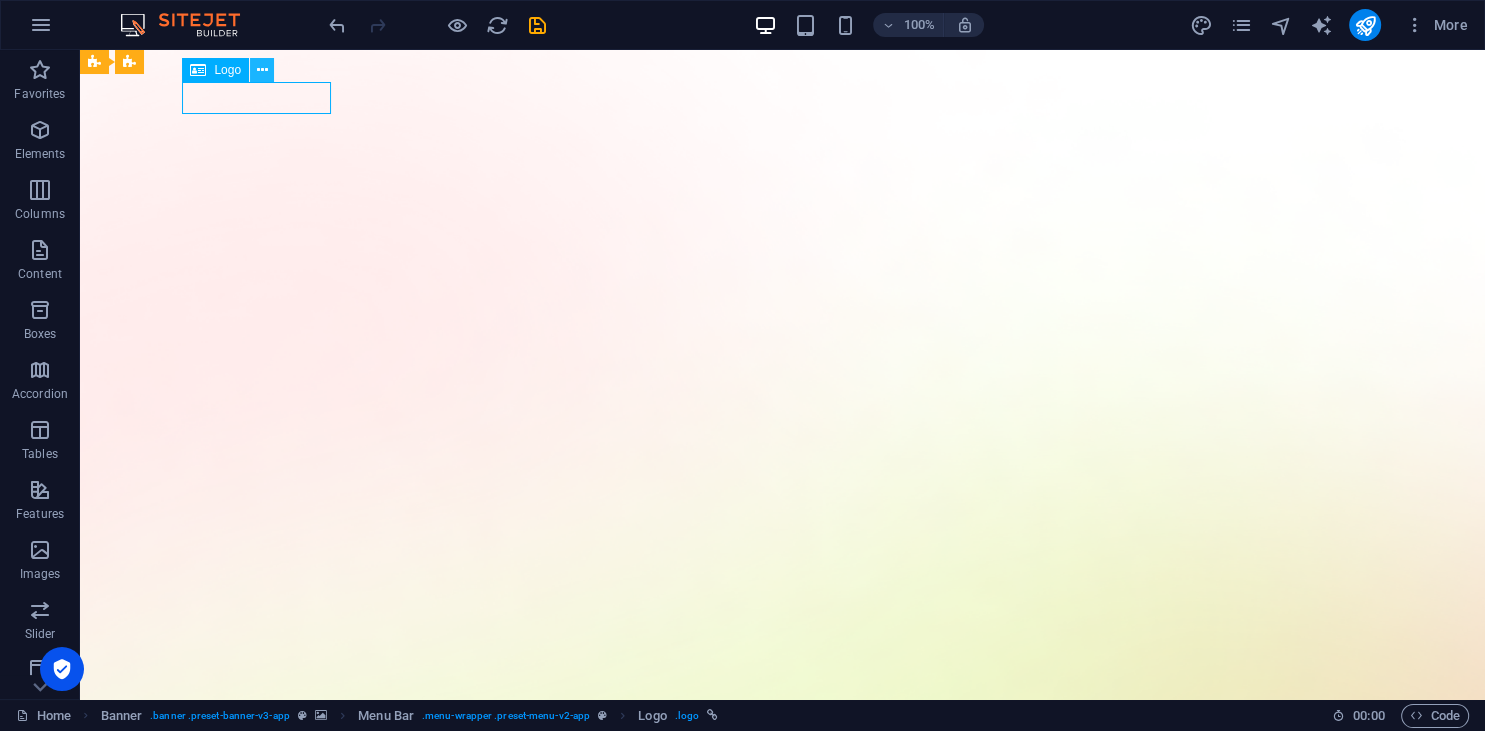 click at bounding box center (262, 70) 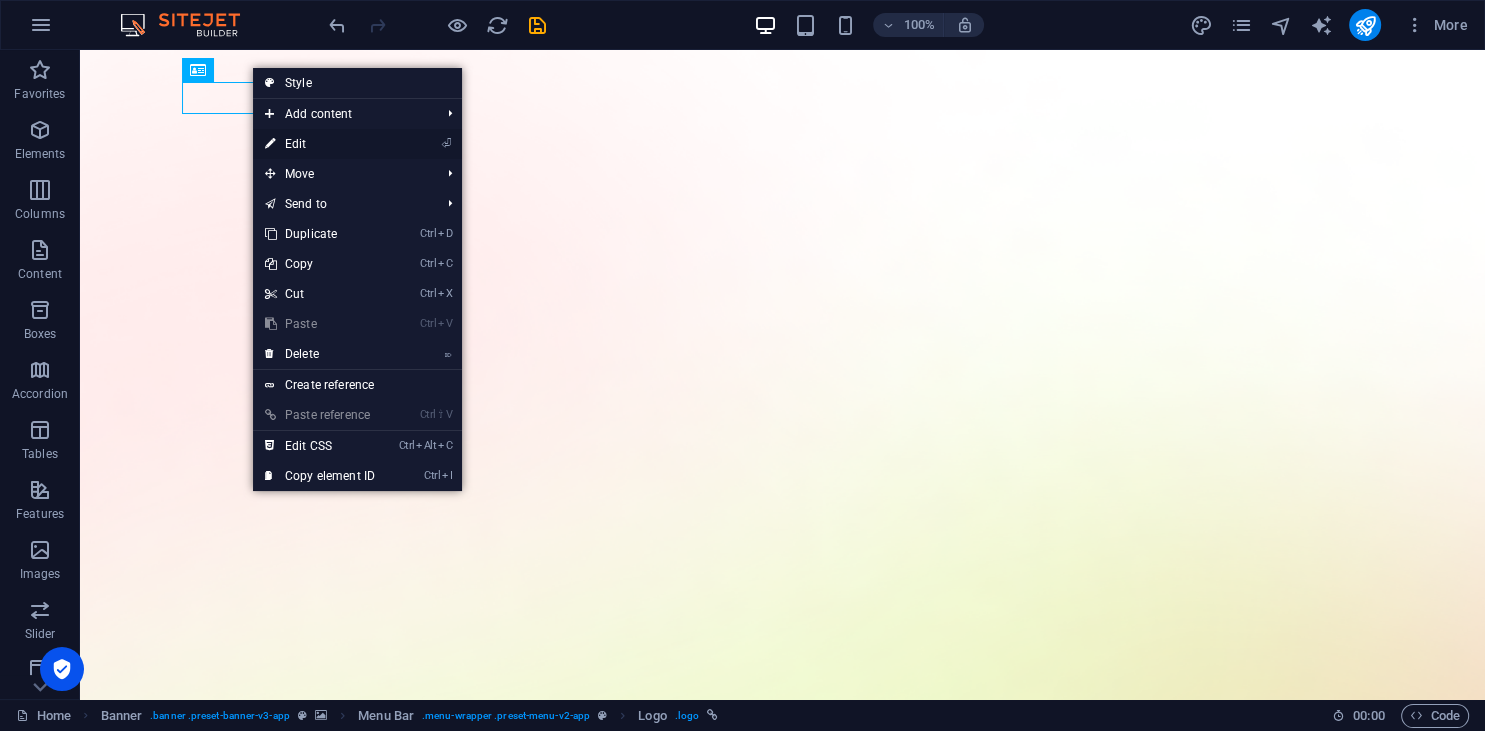 click on "⏎  Edit" at bounding box center (320, 144) 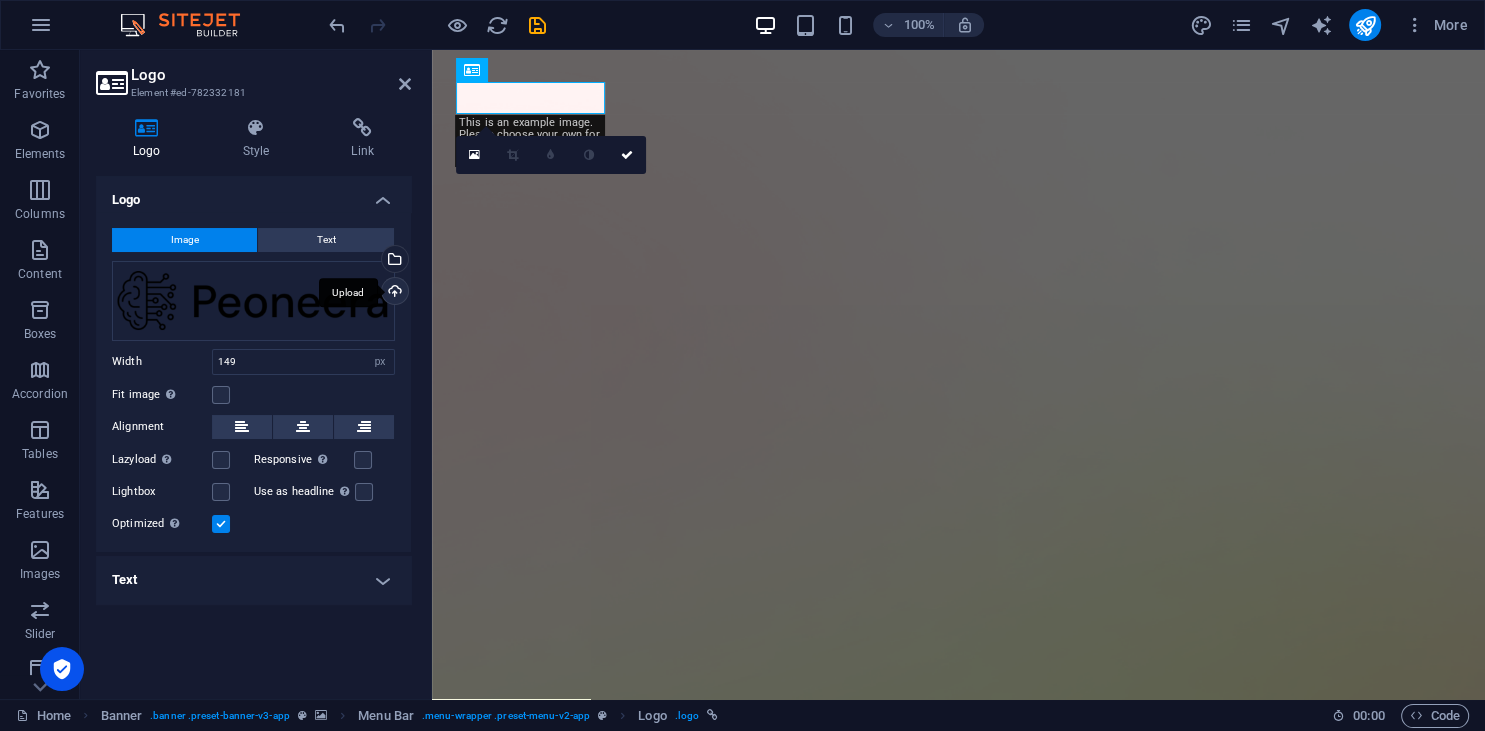 click on "Upload" at bounding box center [393, 293] 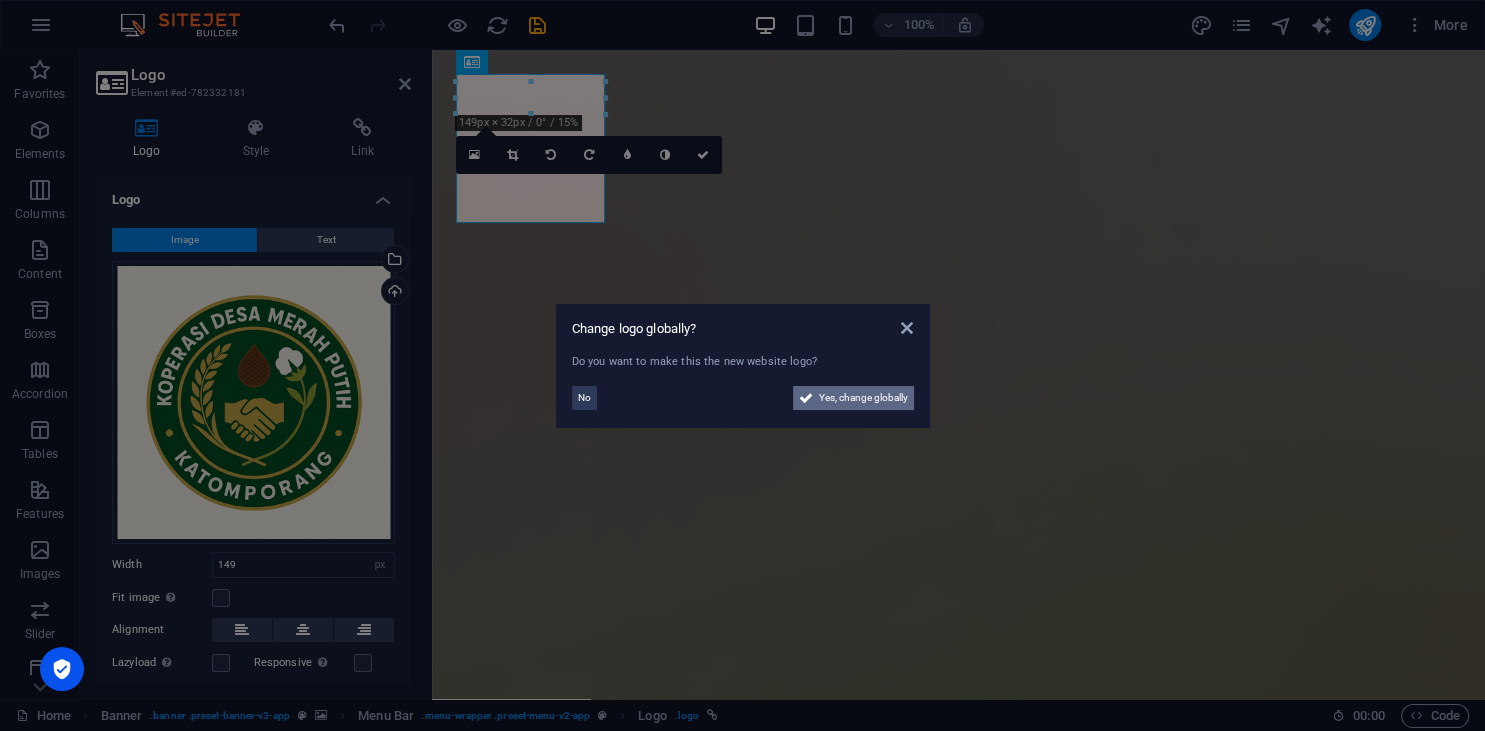 click on "Yes, change globally" at bounding box center (863, 398) 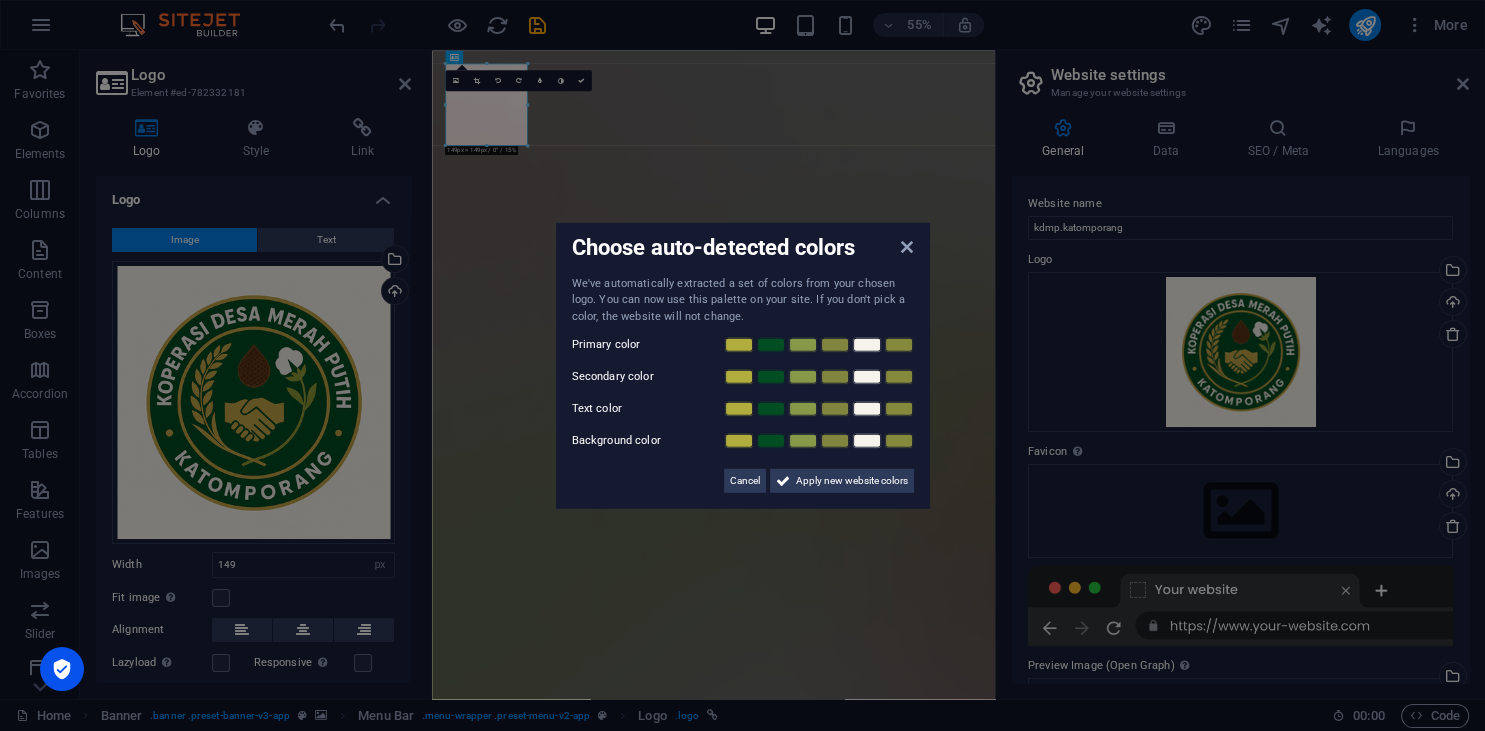 click on "Choose auto-detected colors We've automatically extracted a set of colors from your chosen logo. You can now use this palette on your site. If you don't pick a color, the website will not change.  Primary color Secondary color Text color Background color Cancel Apply new website colors" at bounding box center (742, 365) 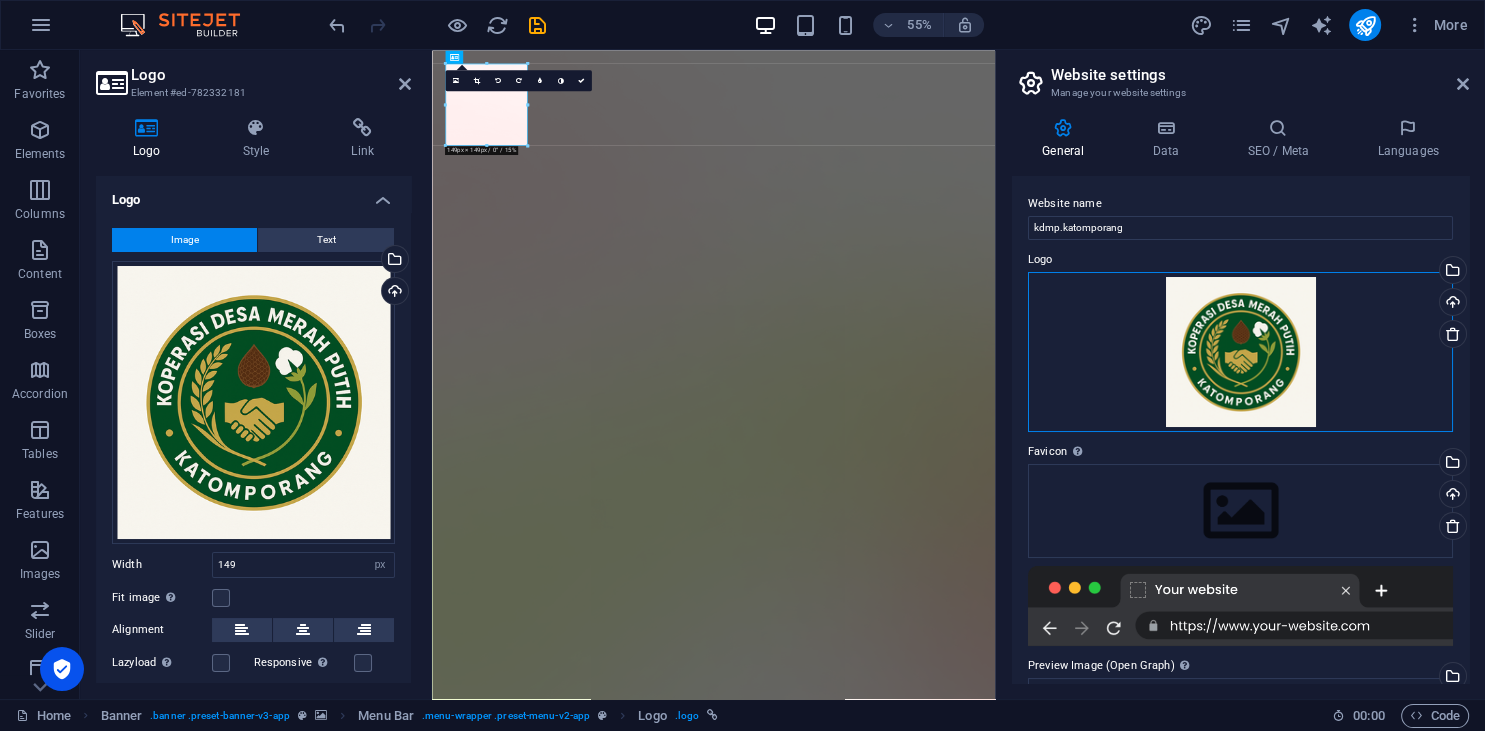 click on "Drag files here, click to choose files or select files from Files or our free stock photos & videos" at bounding box center (1240, 352) 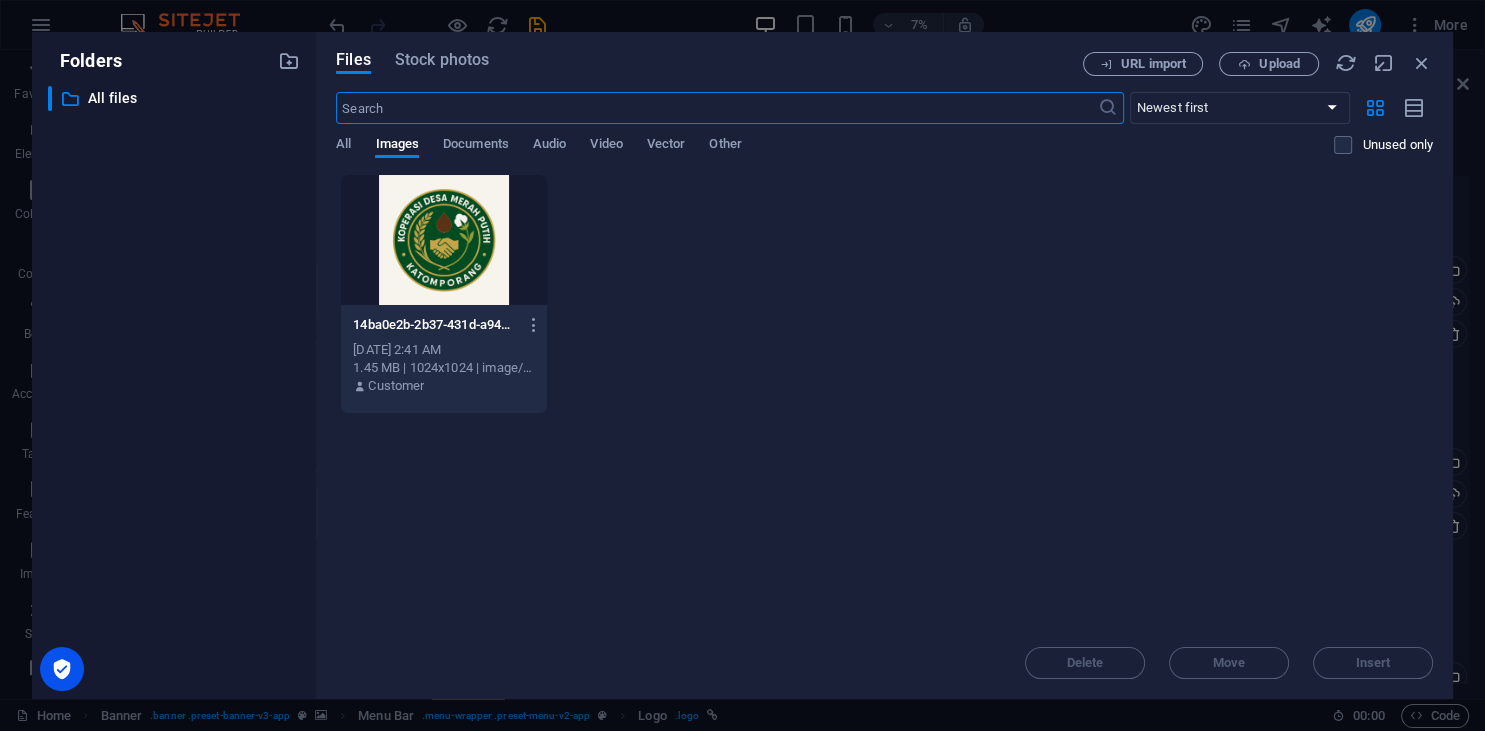 click at bounding box center [444, 240] 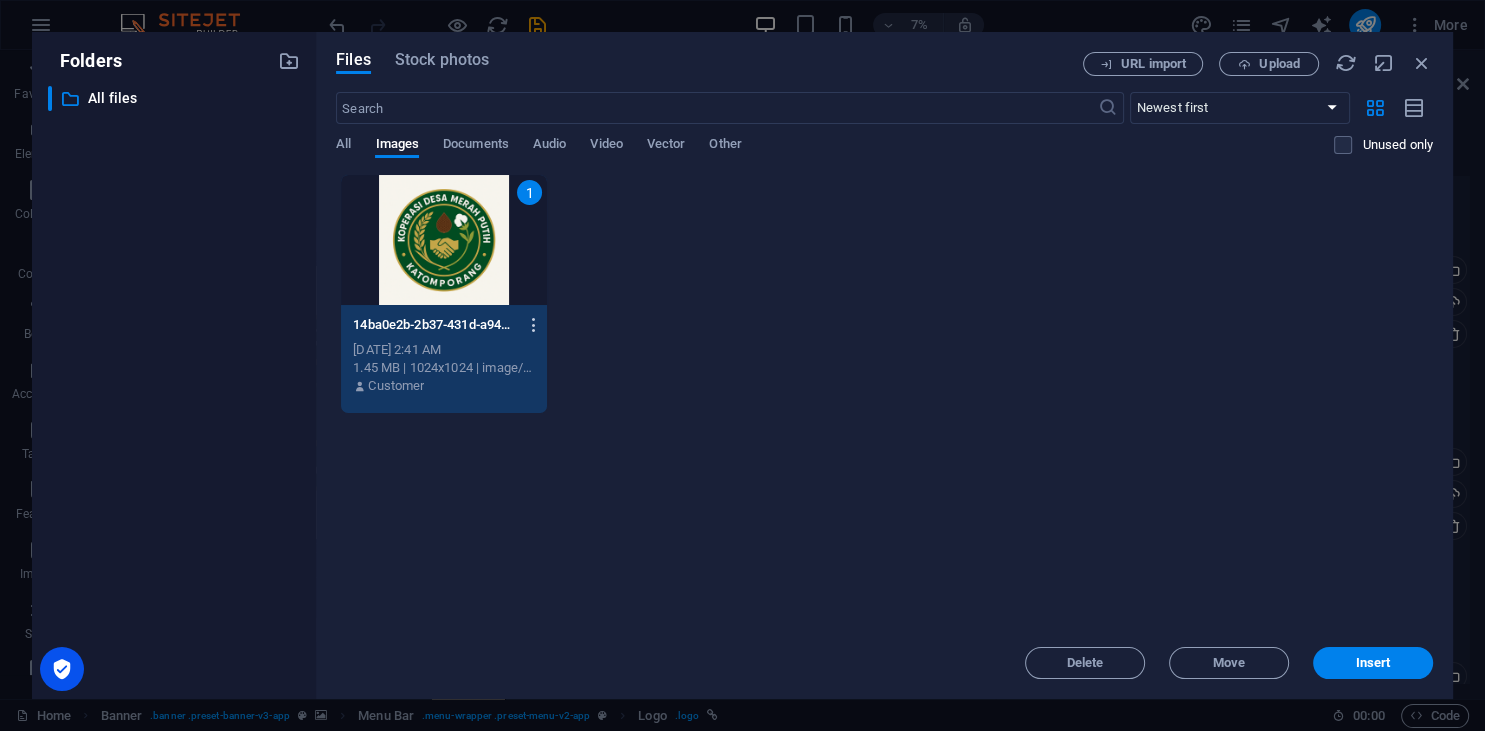 click at bounding box center (534, 325) 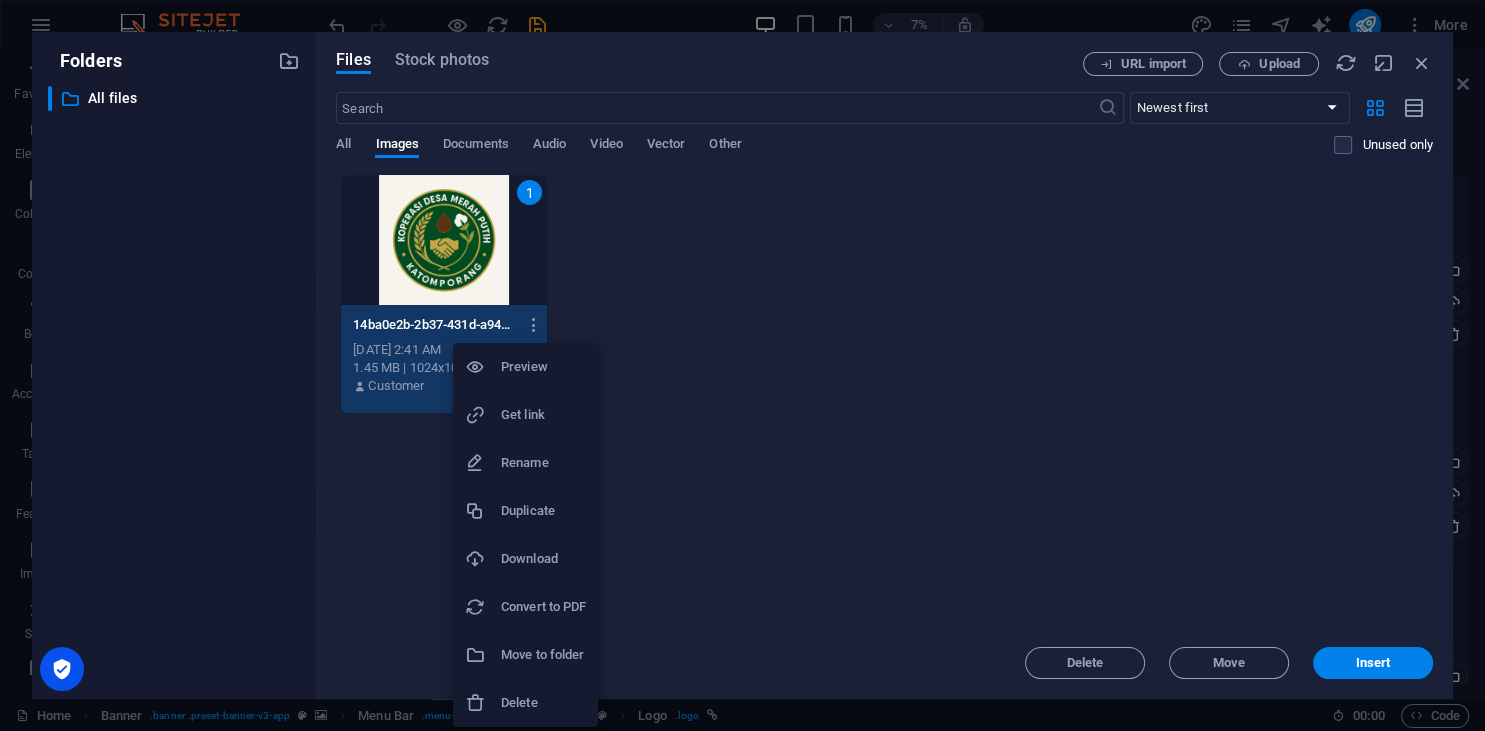 click at bounding box center (742, 365) 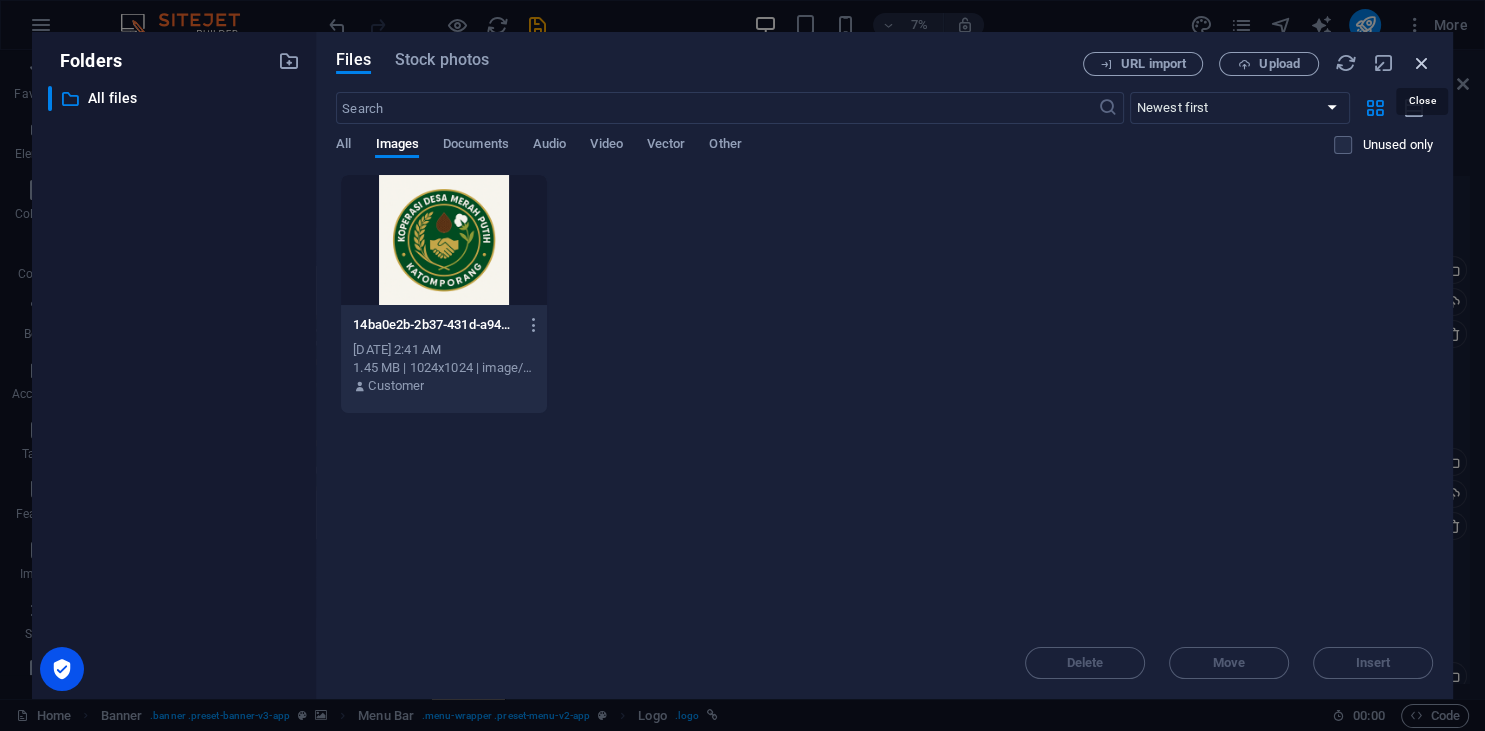 click at bounding box center (1422, 63) 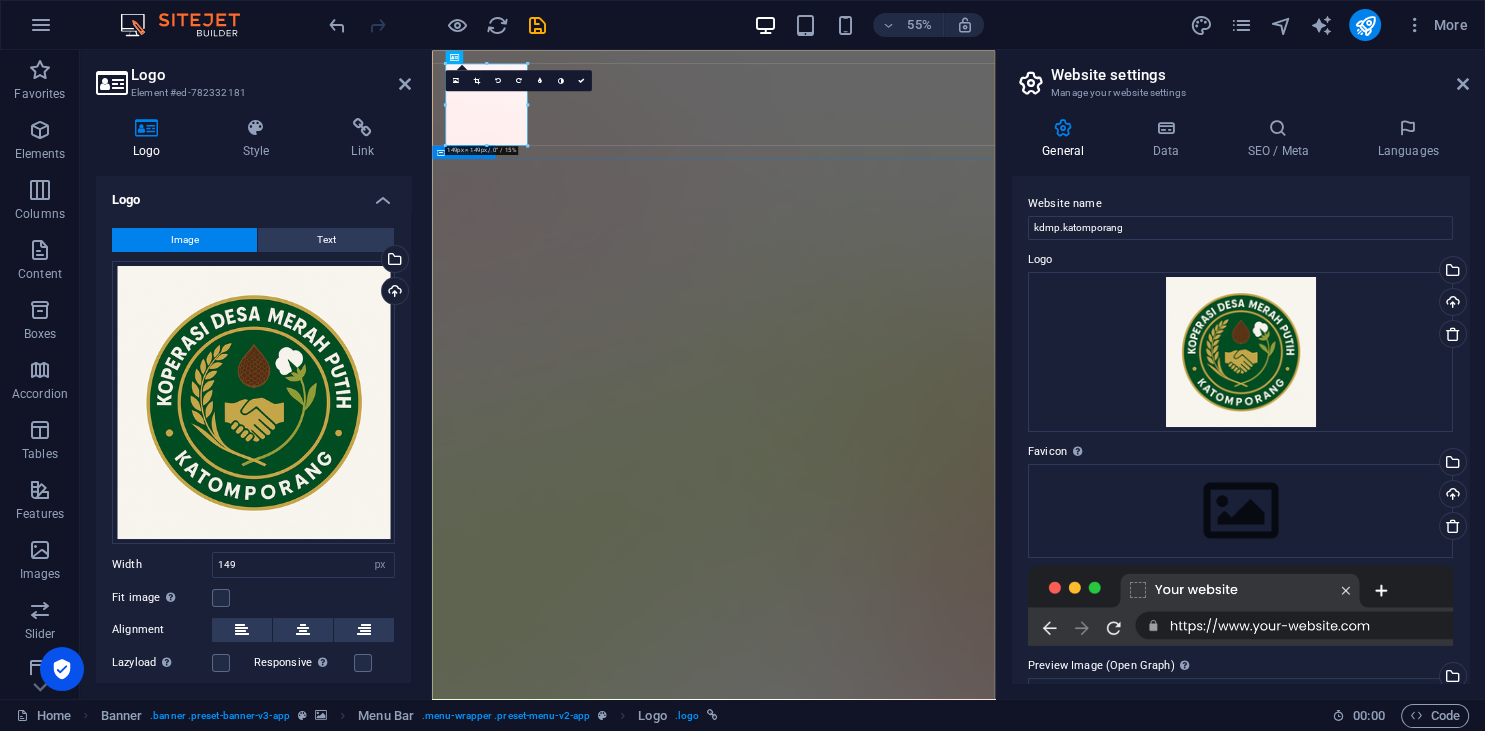click on "Version 2.0 is here KOPERASI DESA MERAH PUTIH KATOMPORANG KOPDES Katomporang  adalah koperasi yang tumbuh dari semangat gotong royong masyarakat Desa [GEOGRAPHIC_DATA], [GEOGRAPHIC_DATA]. Berdiri sebagai lembaga ekonomi desa, KOPDES hadir untuk memperkuat kemandirian [PERSON_NAME], meningkatkan kesejahteraan anggota, [PERSON_NAME] menjadi penggerak utama pembangunan ekonomi berbasis desa. Dibentuk dengan semangat  kebersamaan, keadilan, [PERSON_NAME] keberlanjutan , KOPDES tidak hanya melayani simpan pinjam, tetapi juga mendorong pertumbuhan usaha mikro, pengelolaan hasil pertanian [PERSON_NAME] peternakan, serta membuka akses terhadap literasi keuangan [PERSON_NAME] digitalisasi ekonomi desa. Download App" at bounding box center (944, 2812) 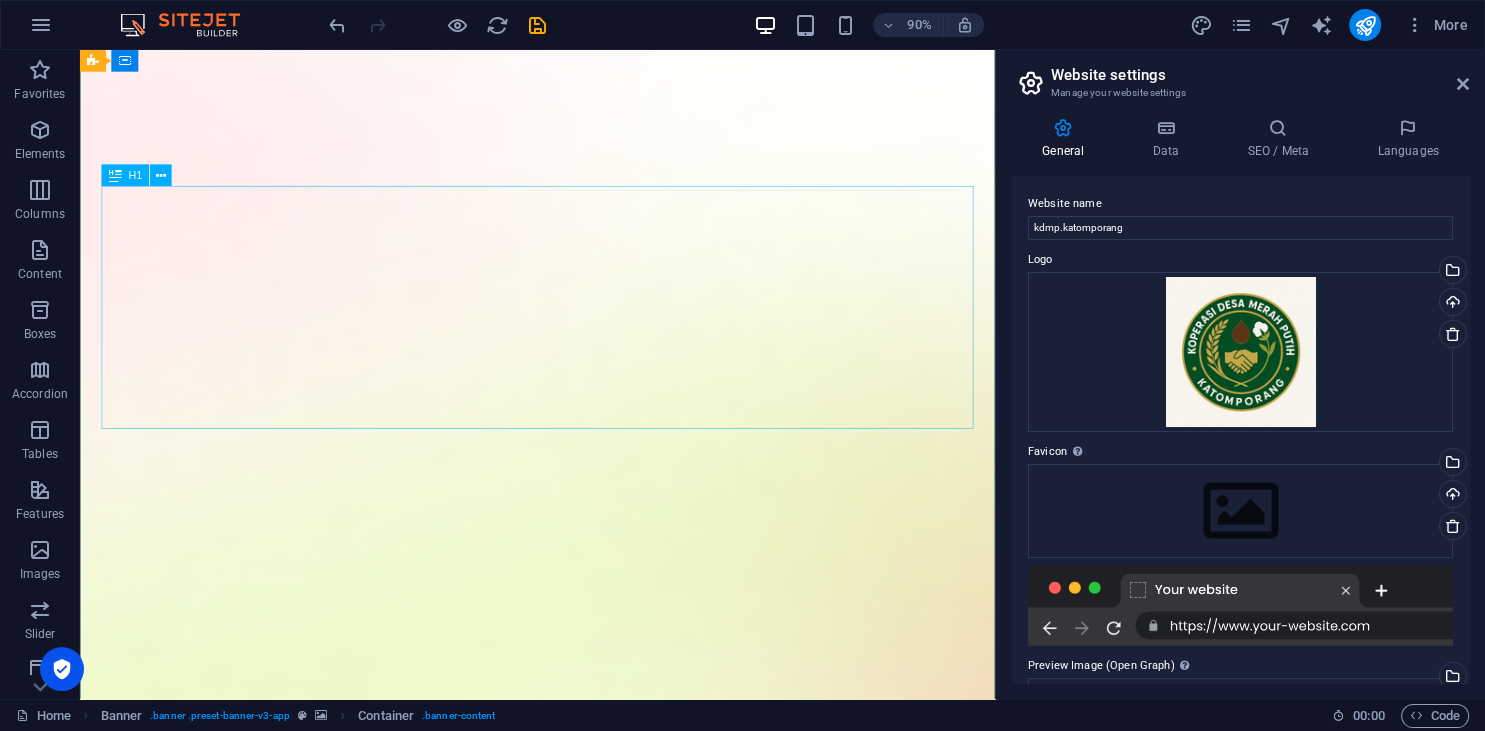 scroll, scrollTop: 130, scrollLeft: 0, axis: vertical 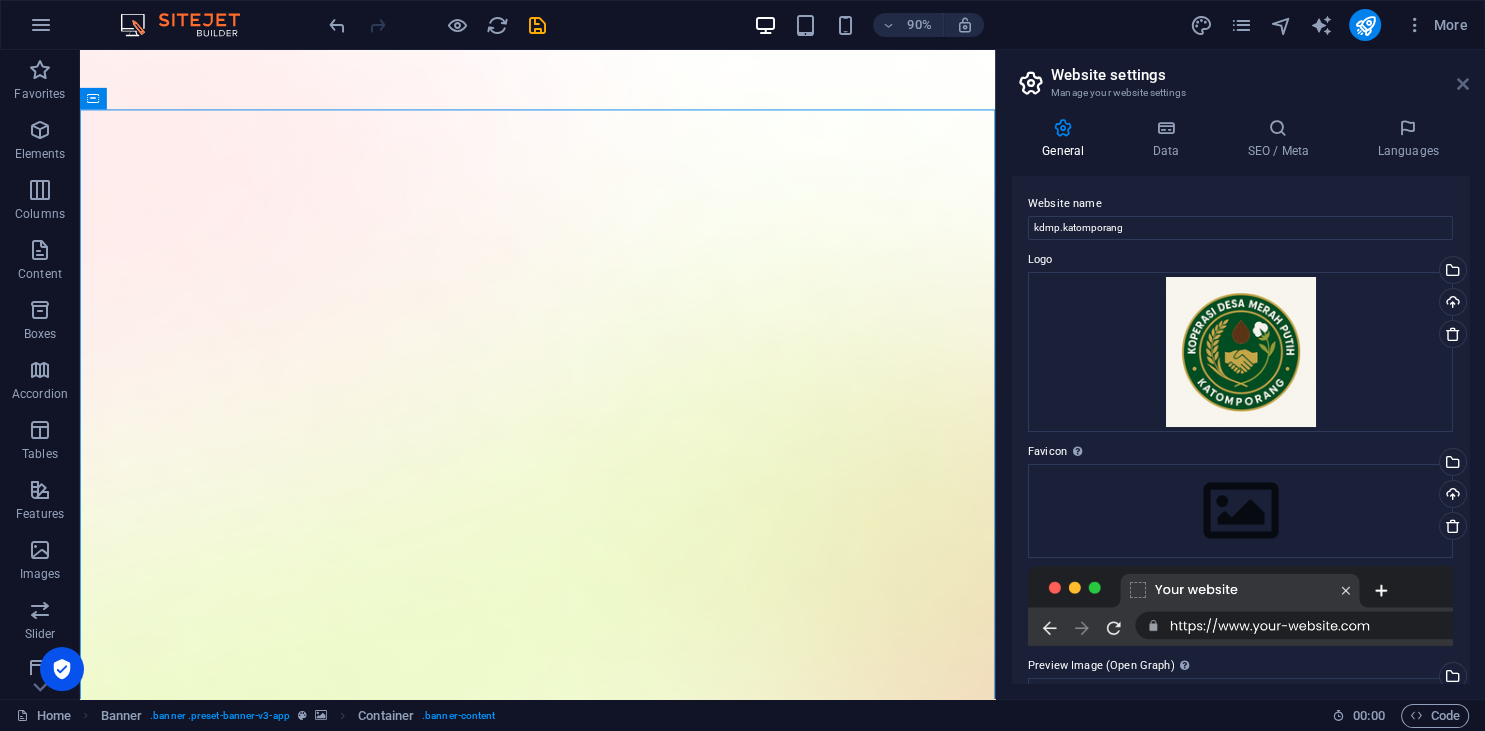 click at bounding box center [1463, 84] 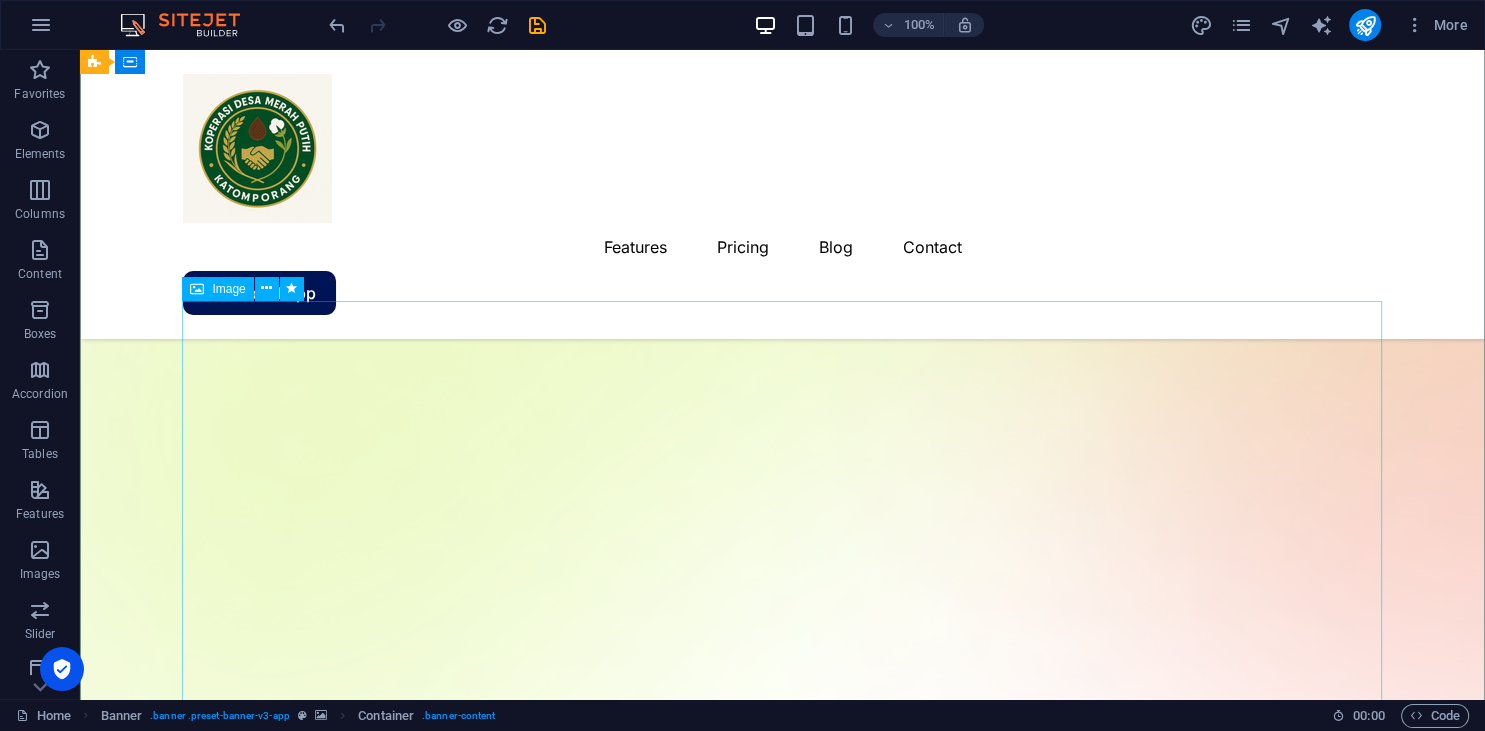 scroll, scrollTop: 681, scrollLeft: 0, axis: vertical 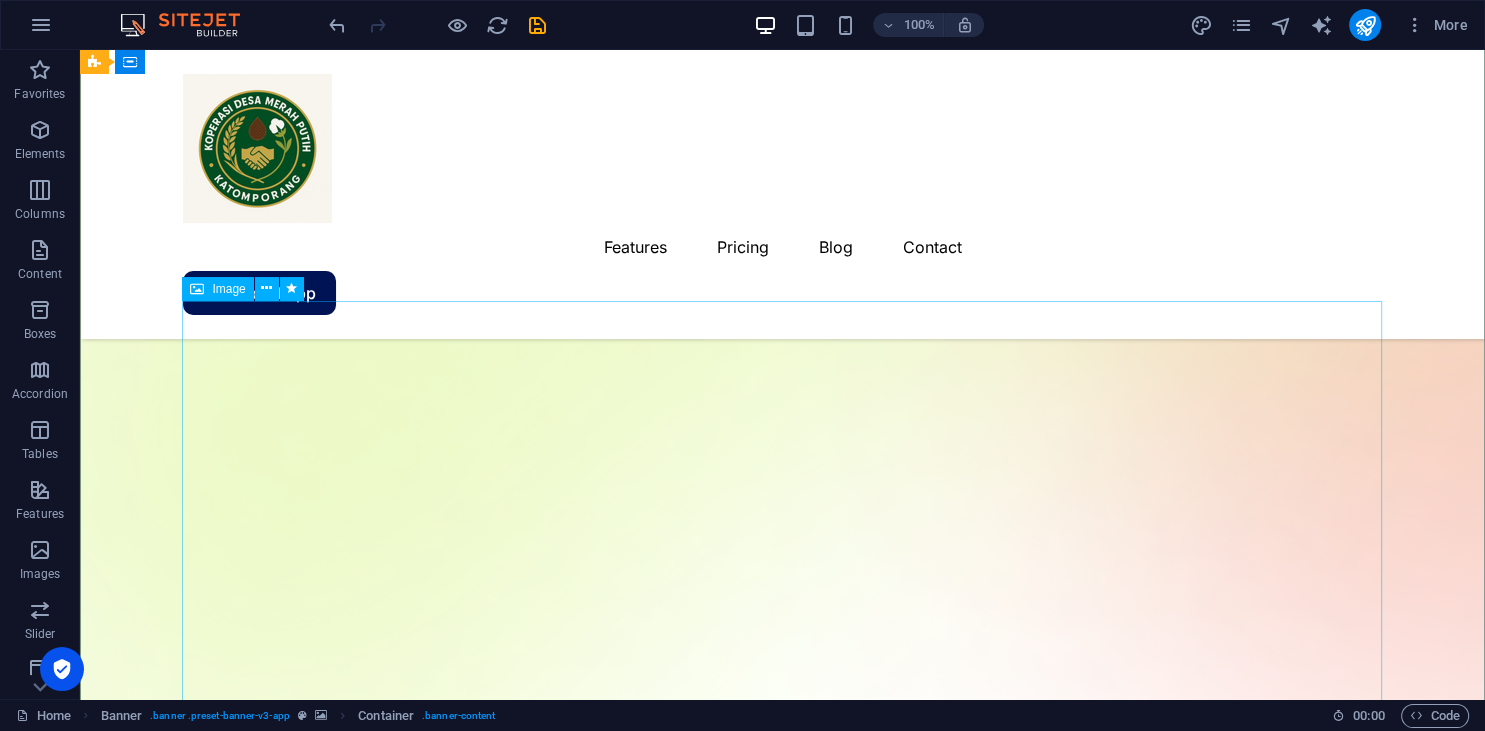 click at bounding box center (783, 2523) 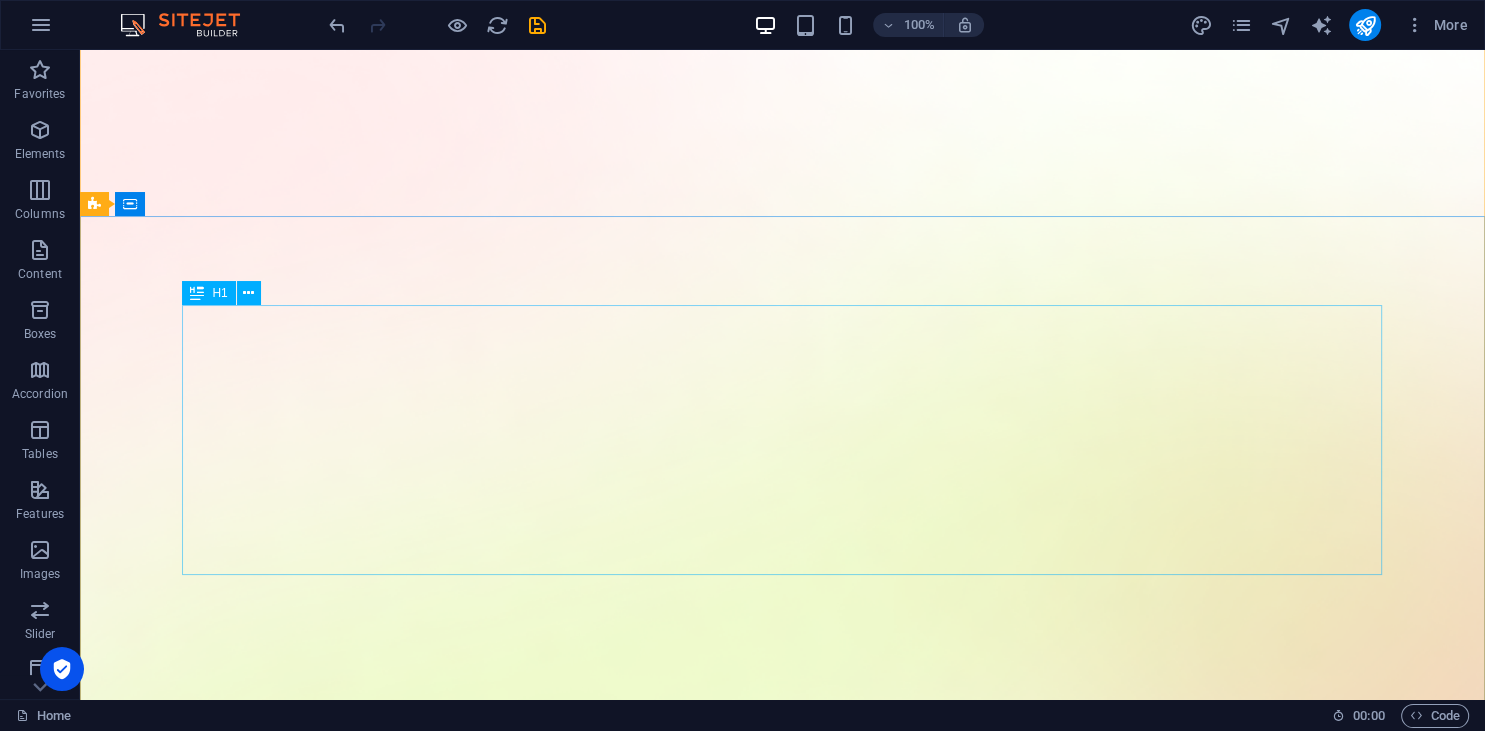scroll, scrollTop: 0, scrollLeft: 0, axis: both 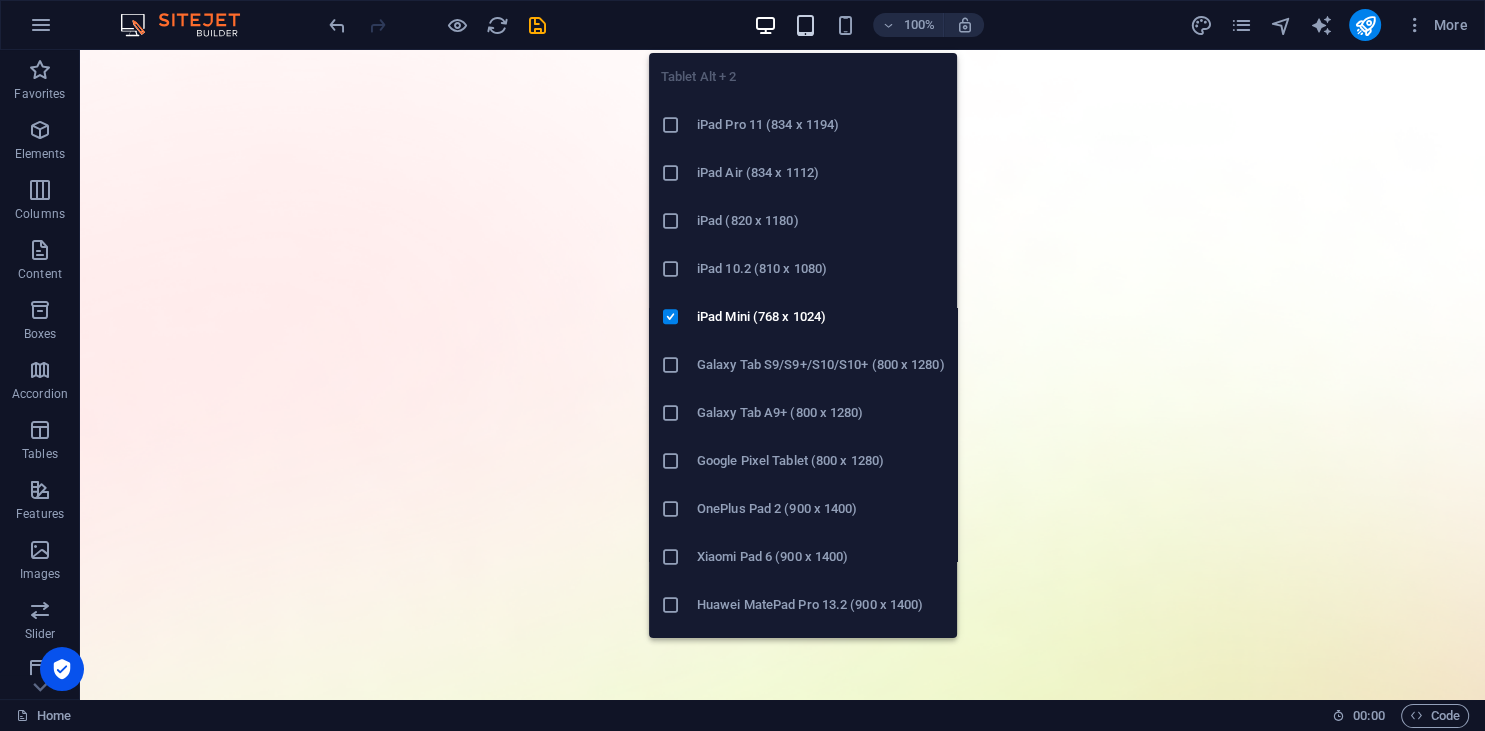 click at bounding box center (805, 25) 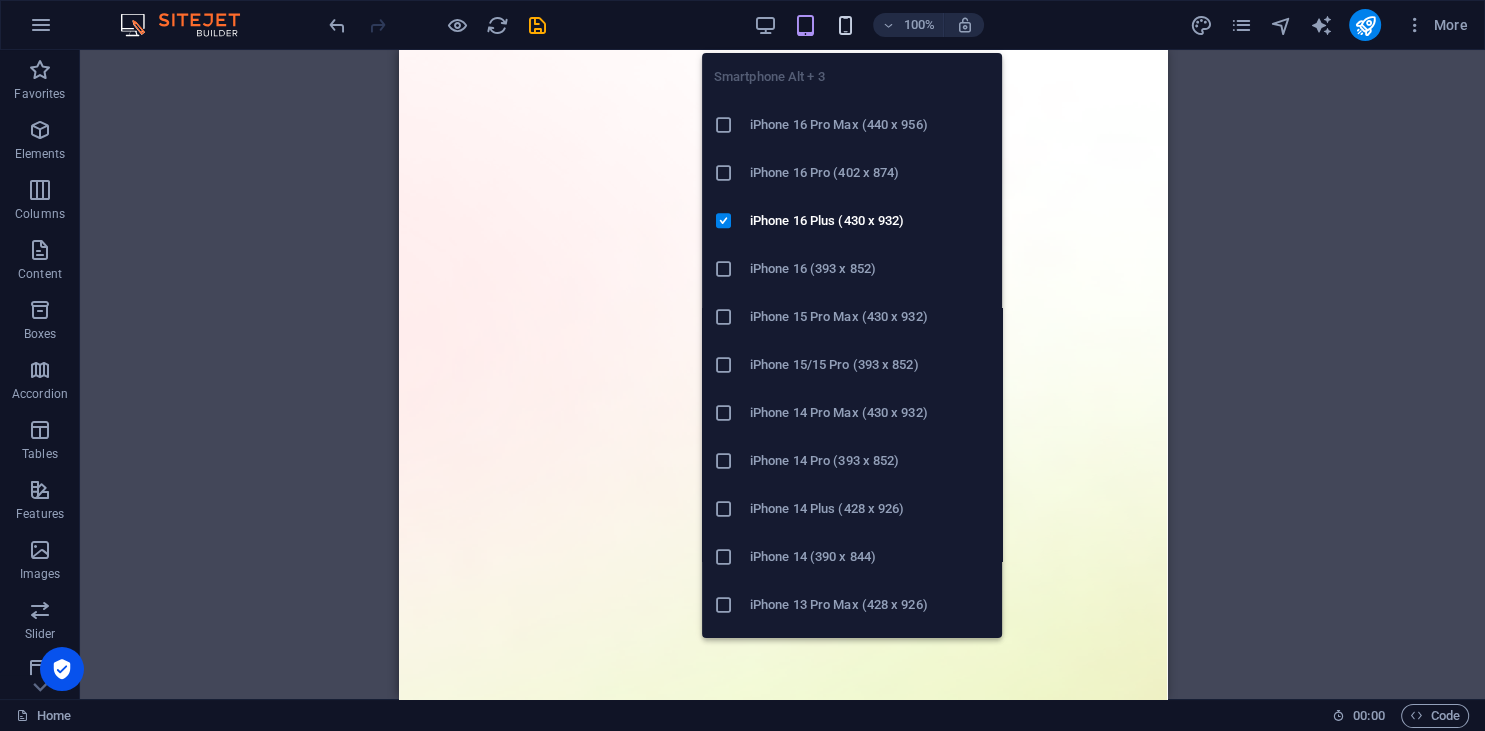 click at bounding box center (845, 25) 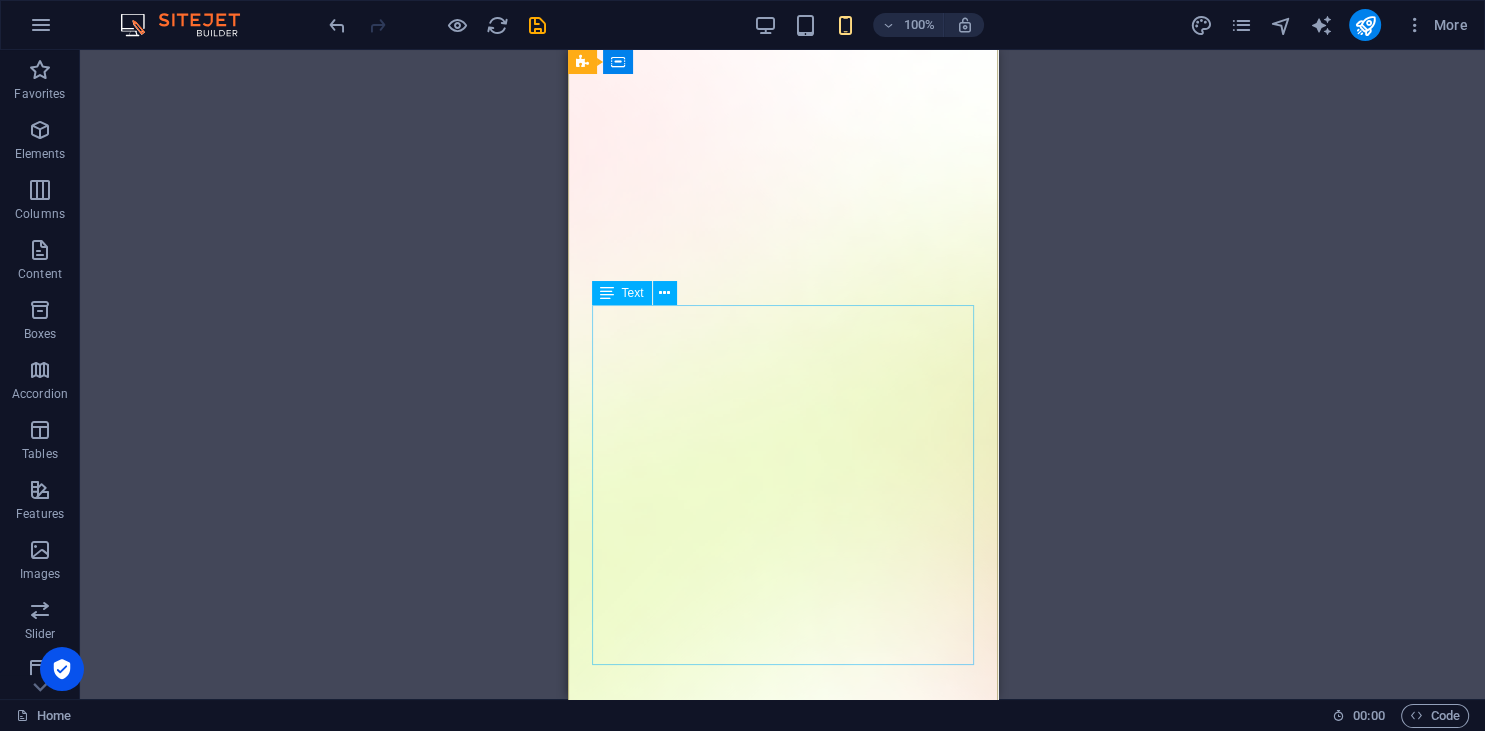 scroll, scrollTop: 0, scrollLeft: 0, axis: both 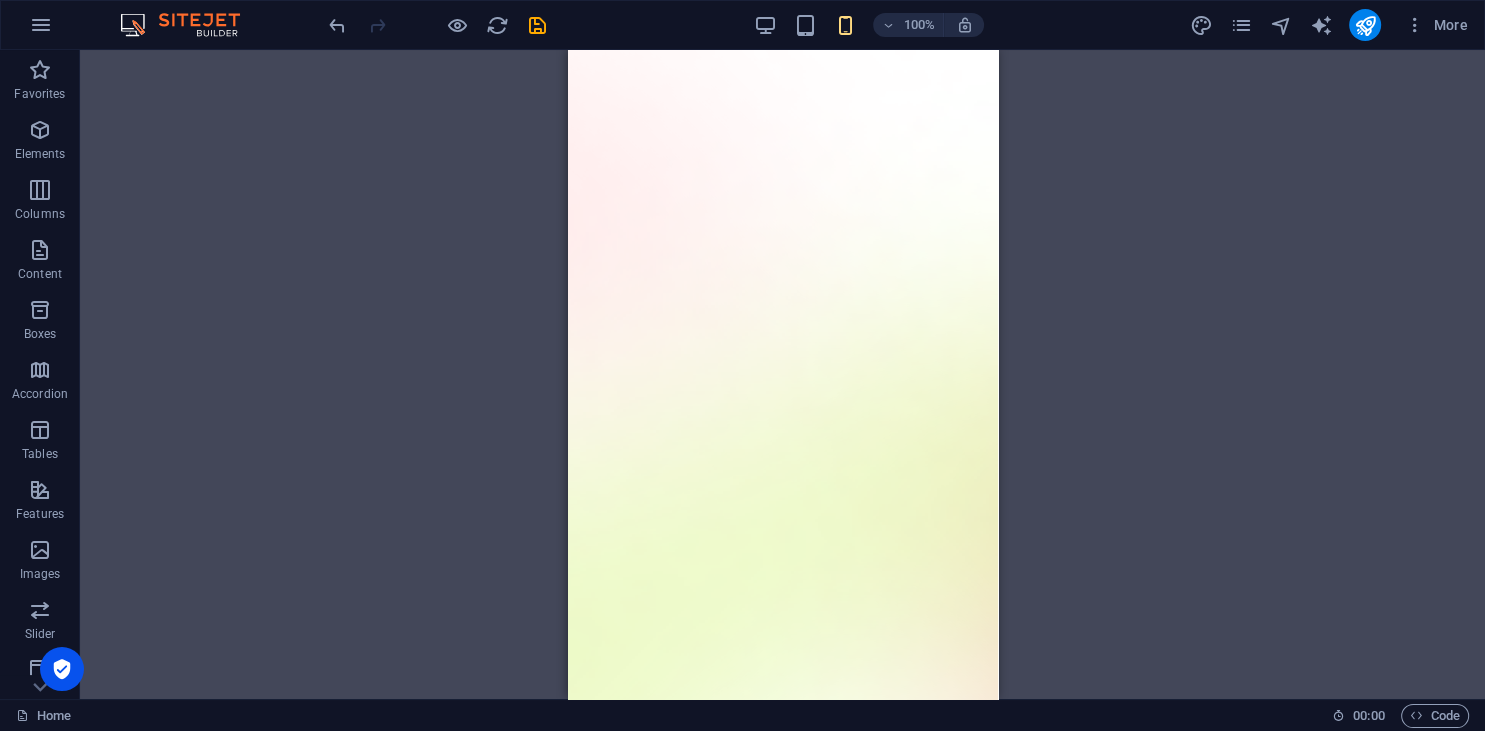 click on "100%" at bounding box center [868, 25] 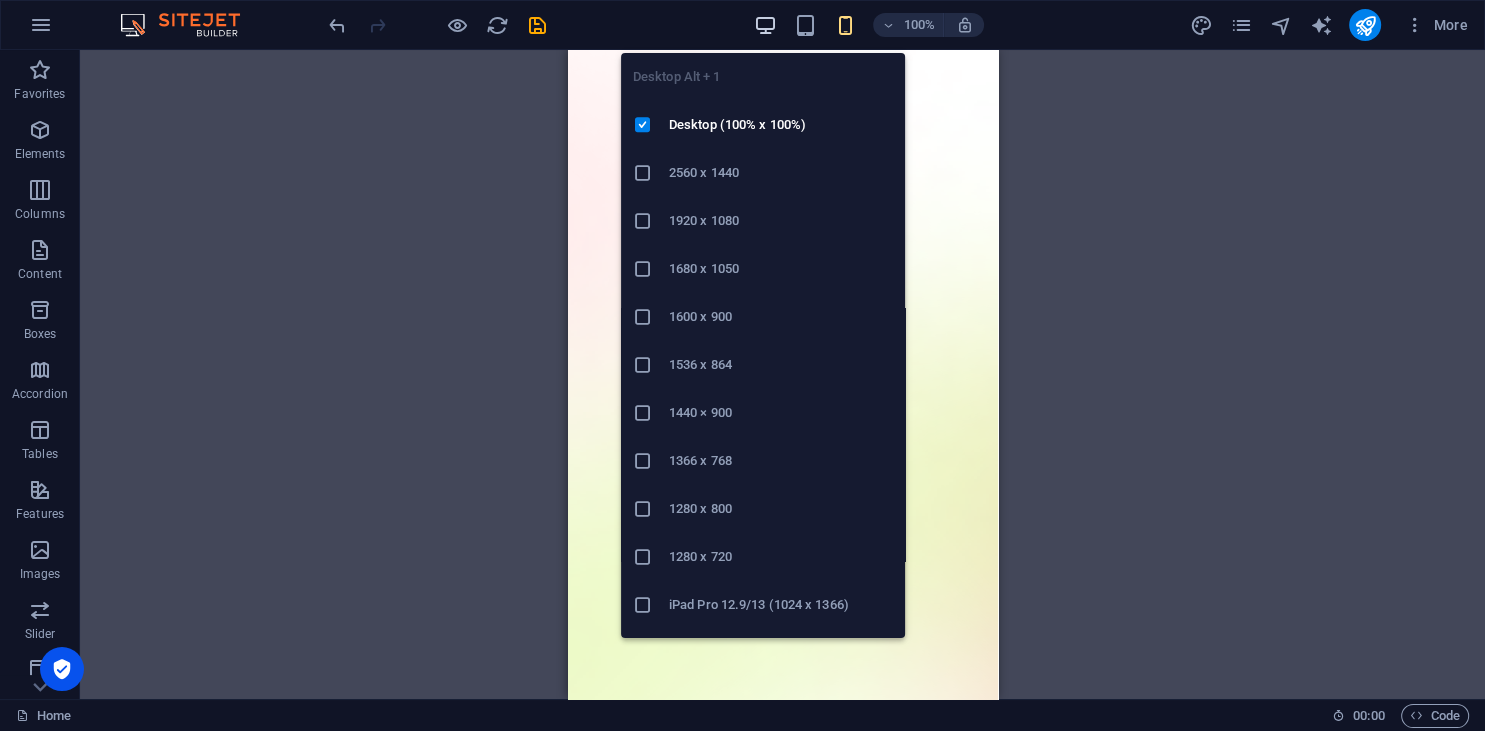click at bounding box center [765, 25] 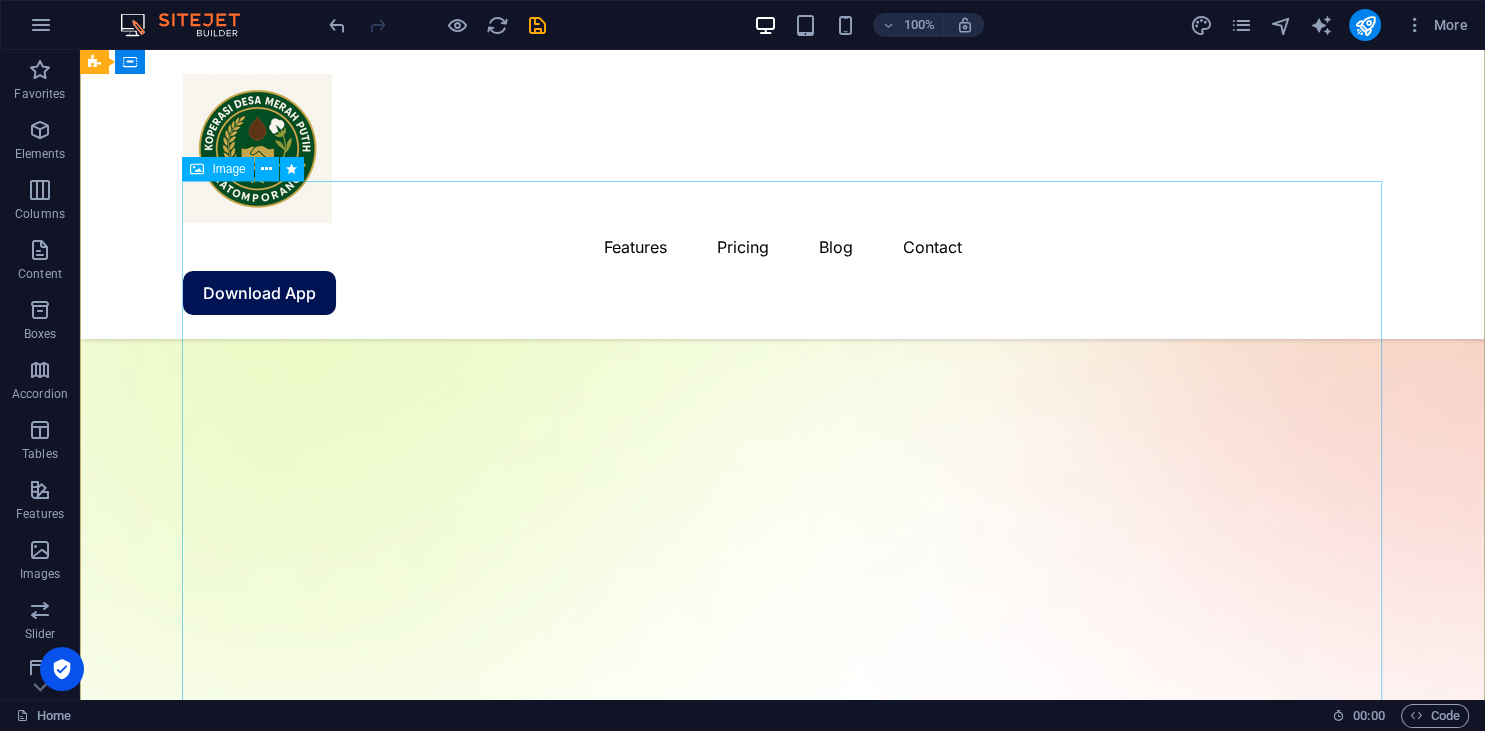 scroll, scrollTop: 819, scrollLeft: 0, axis: vertical 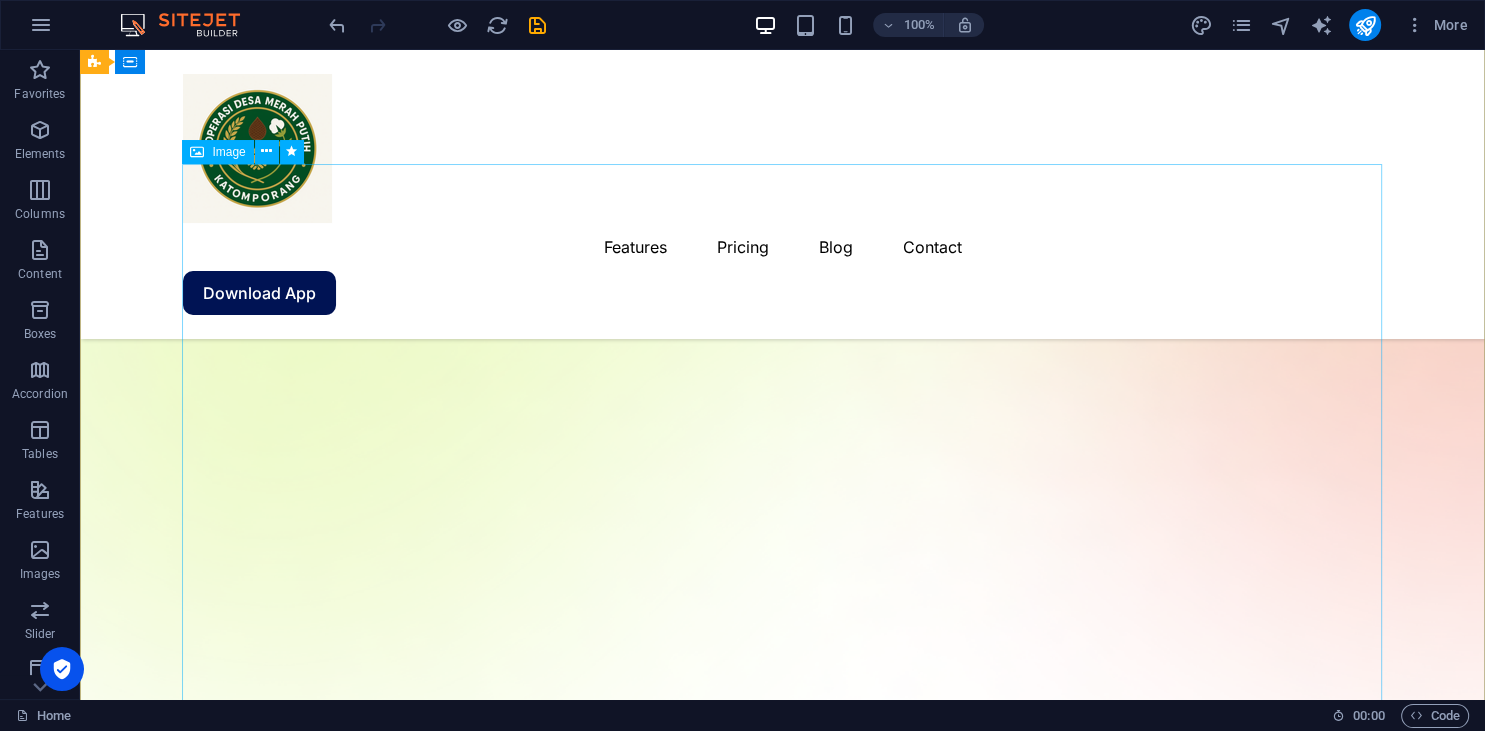 click at bounding box center (783, 2385) 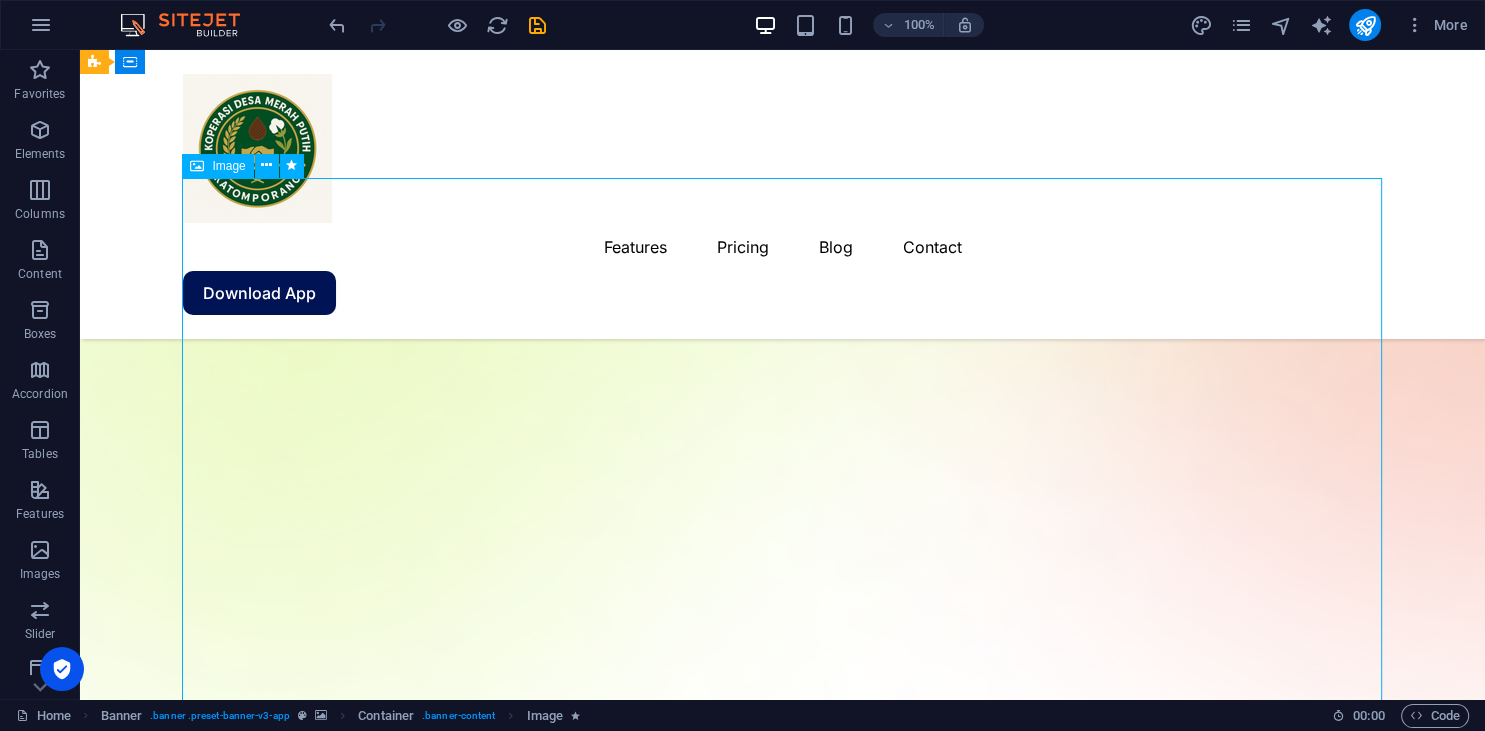 scroll, scrollTop: 816, scrollLeft: 0, axis: vertical 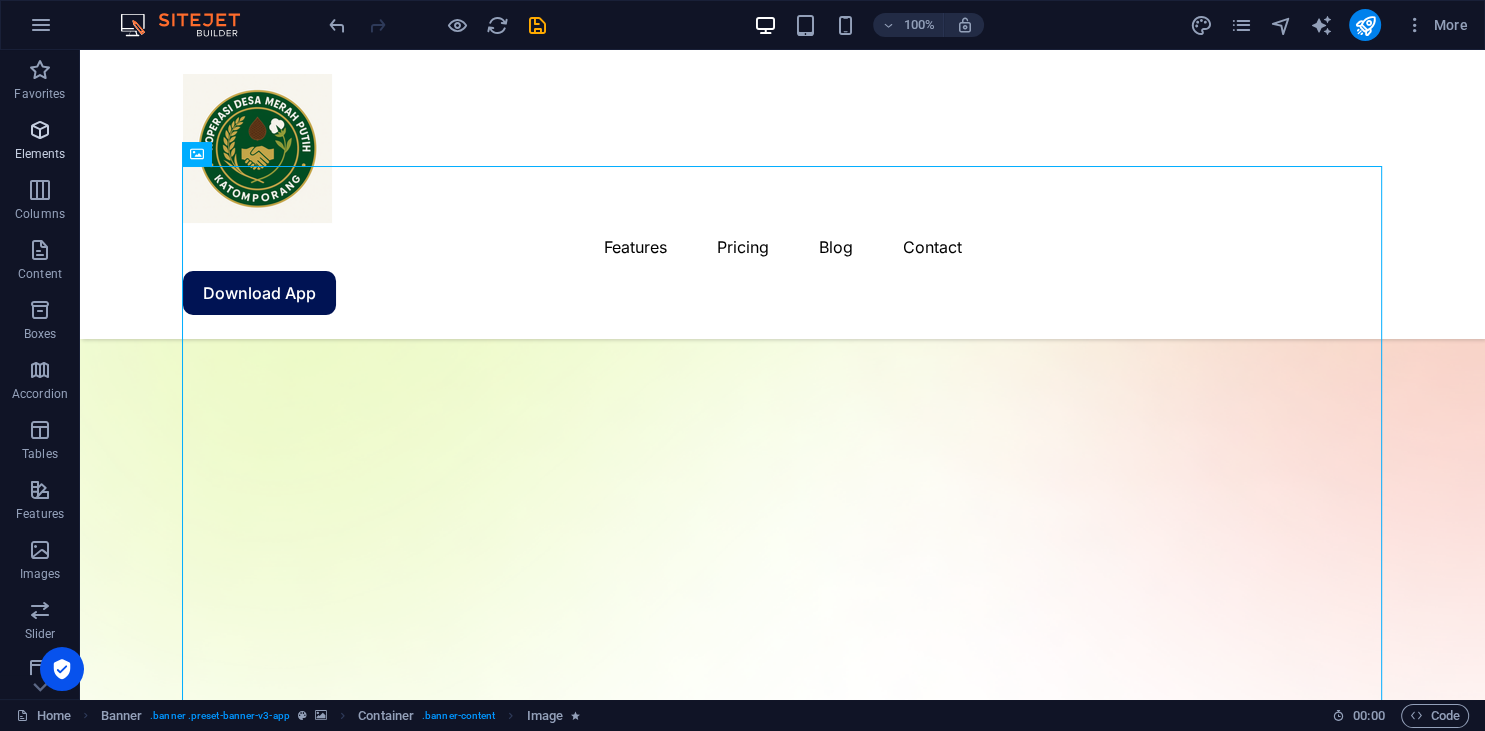 click at bounding box center [40, 130] 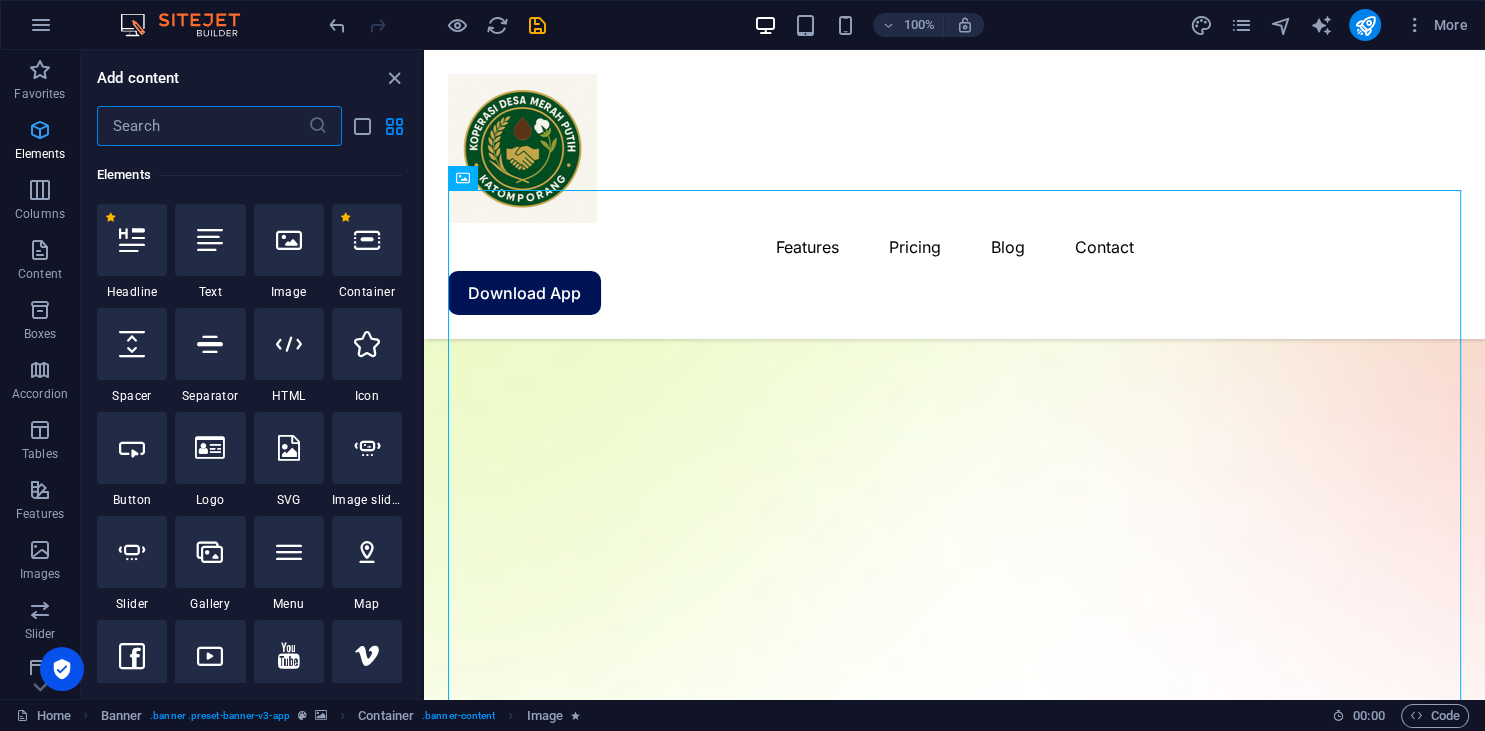 scroll, scrollTop: 213, scrollLeft: 0, axis: vertical 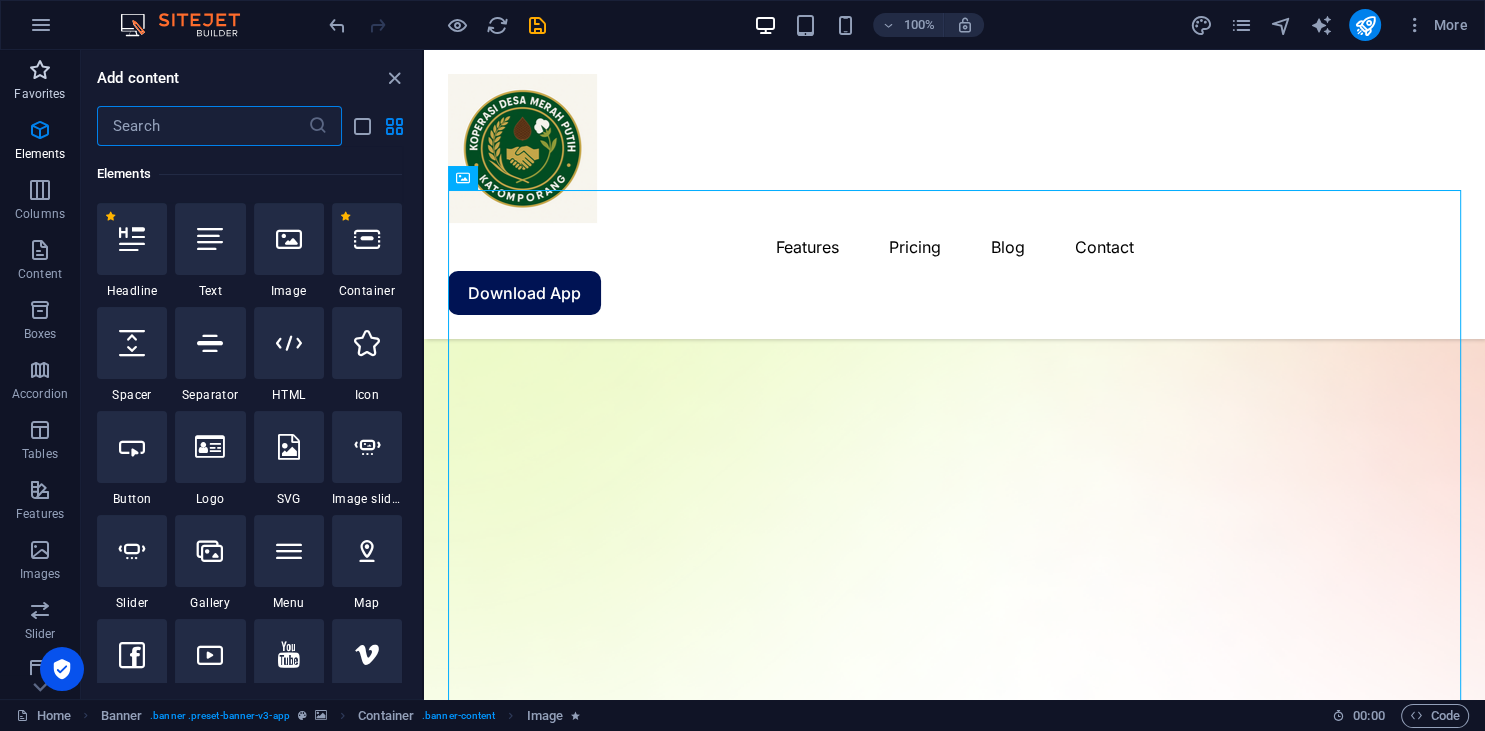 click at bounding box center (40, 70) 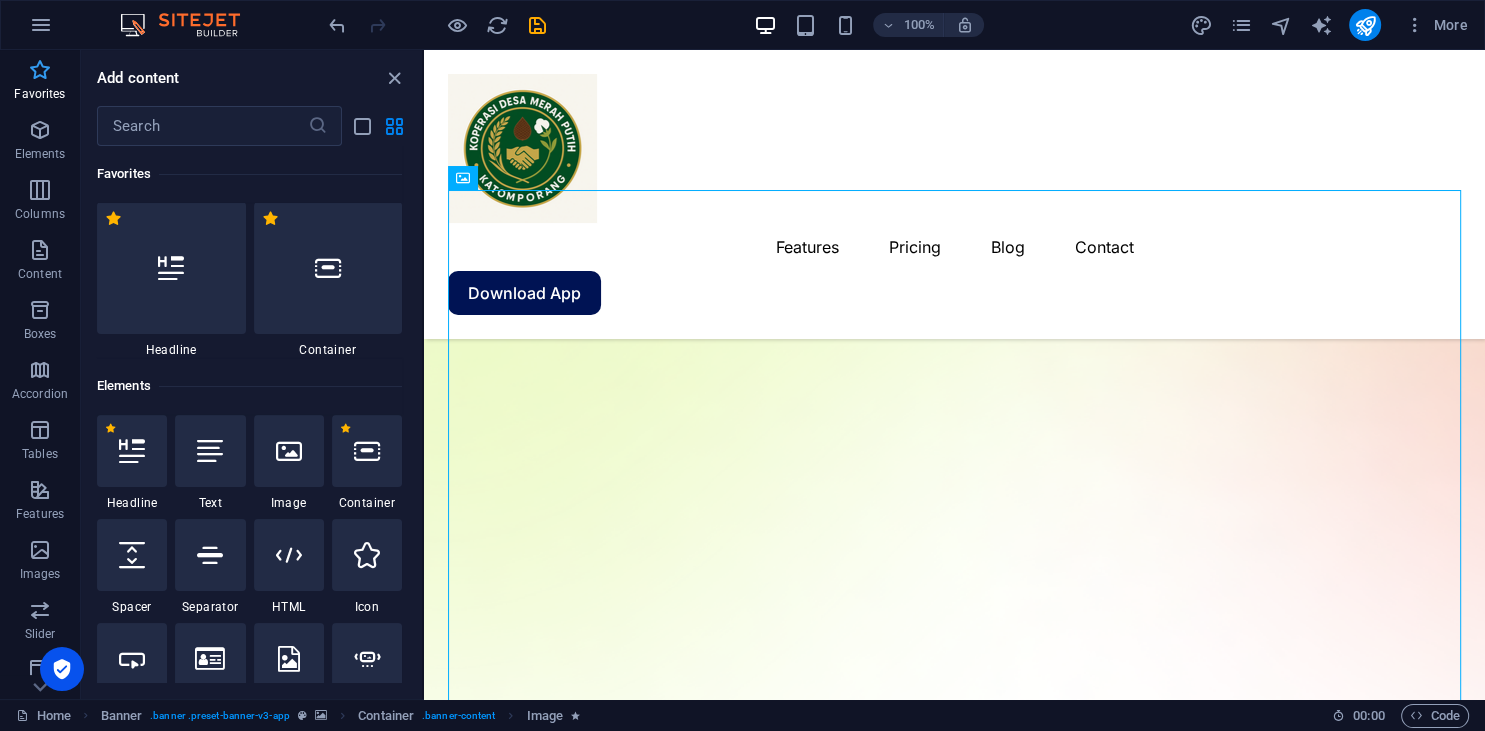 scroll, scrollTop: 0, scrollLeft: 0, axis: both 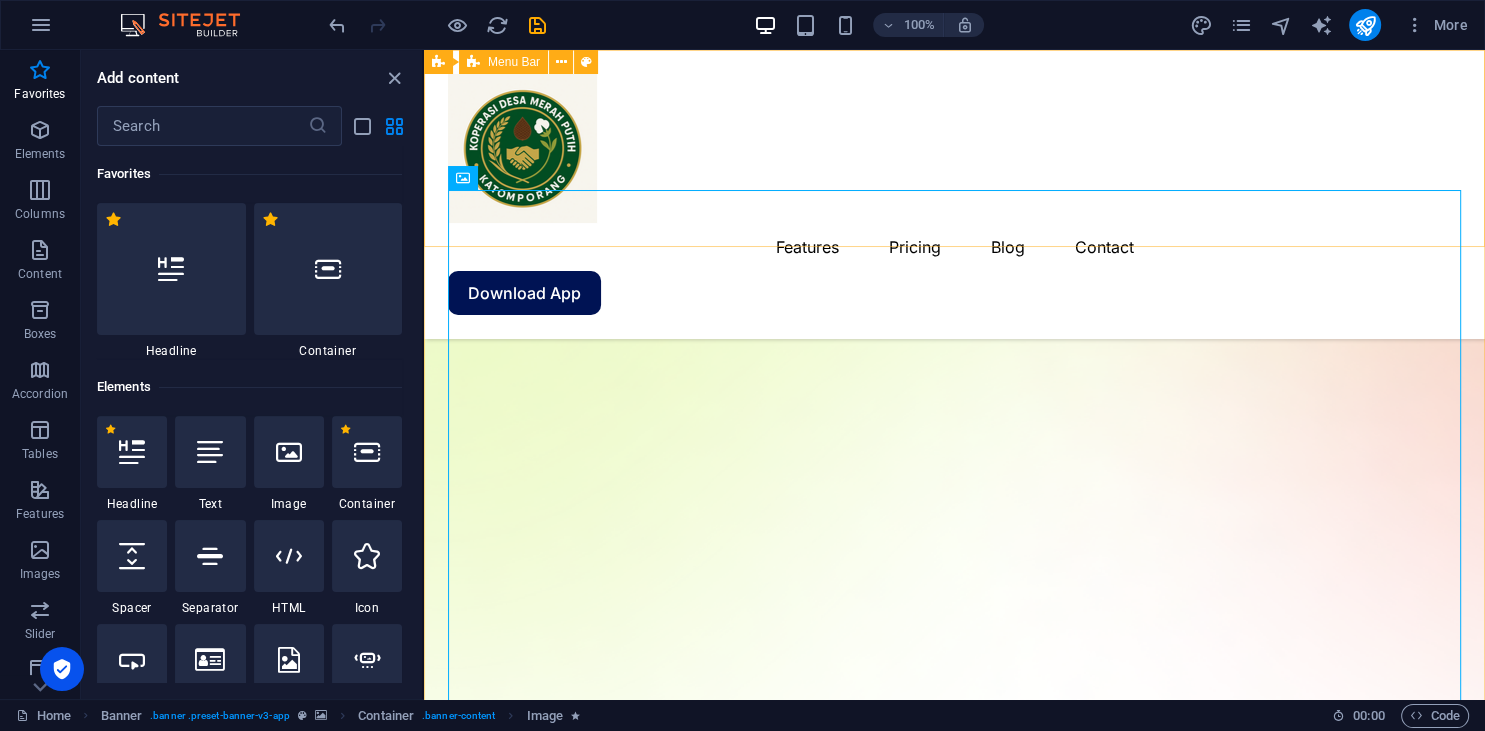 click on "Features Pricing Blog Contact" at bounding box center (954, 247) 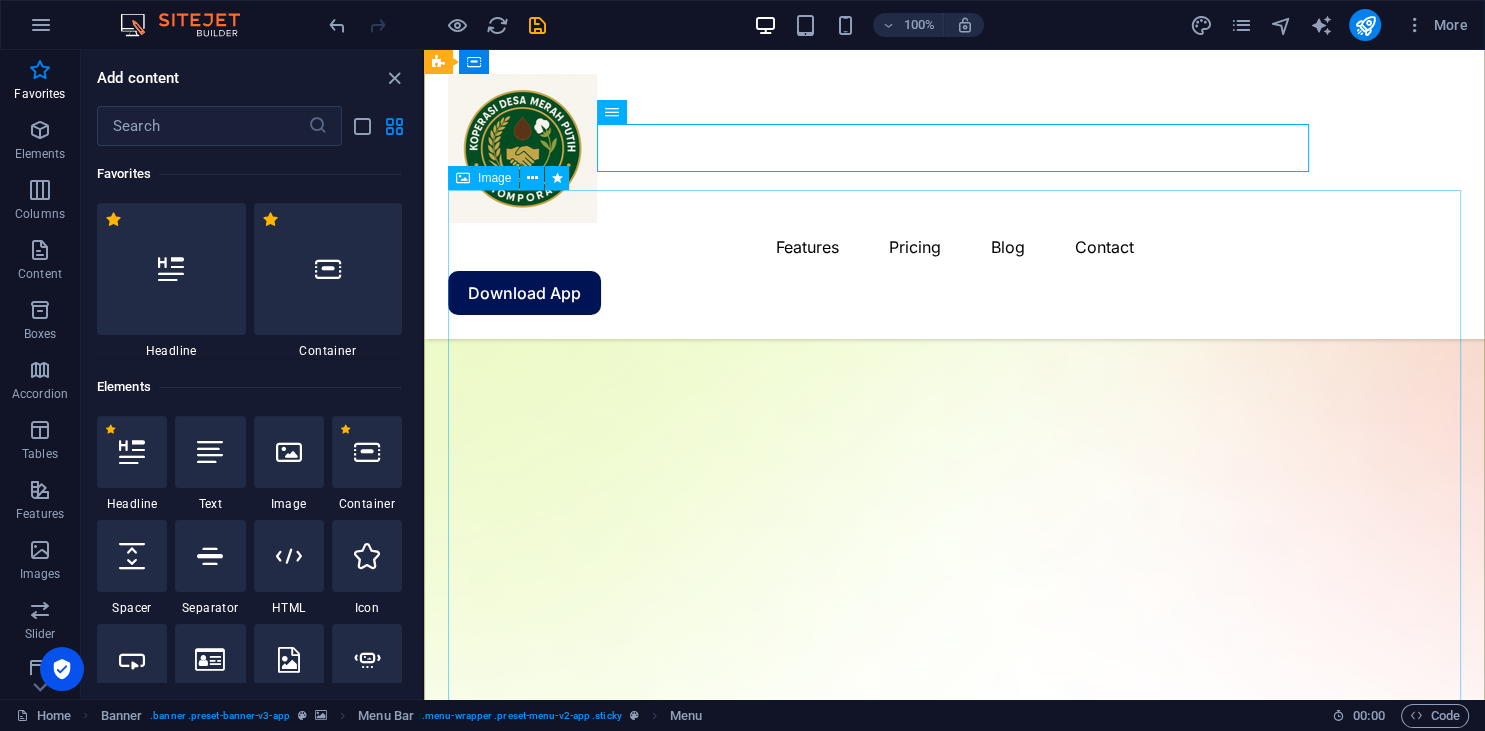 click at bounding box center [954, 2321] 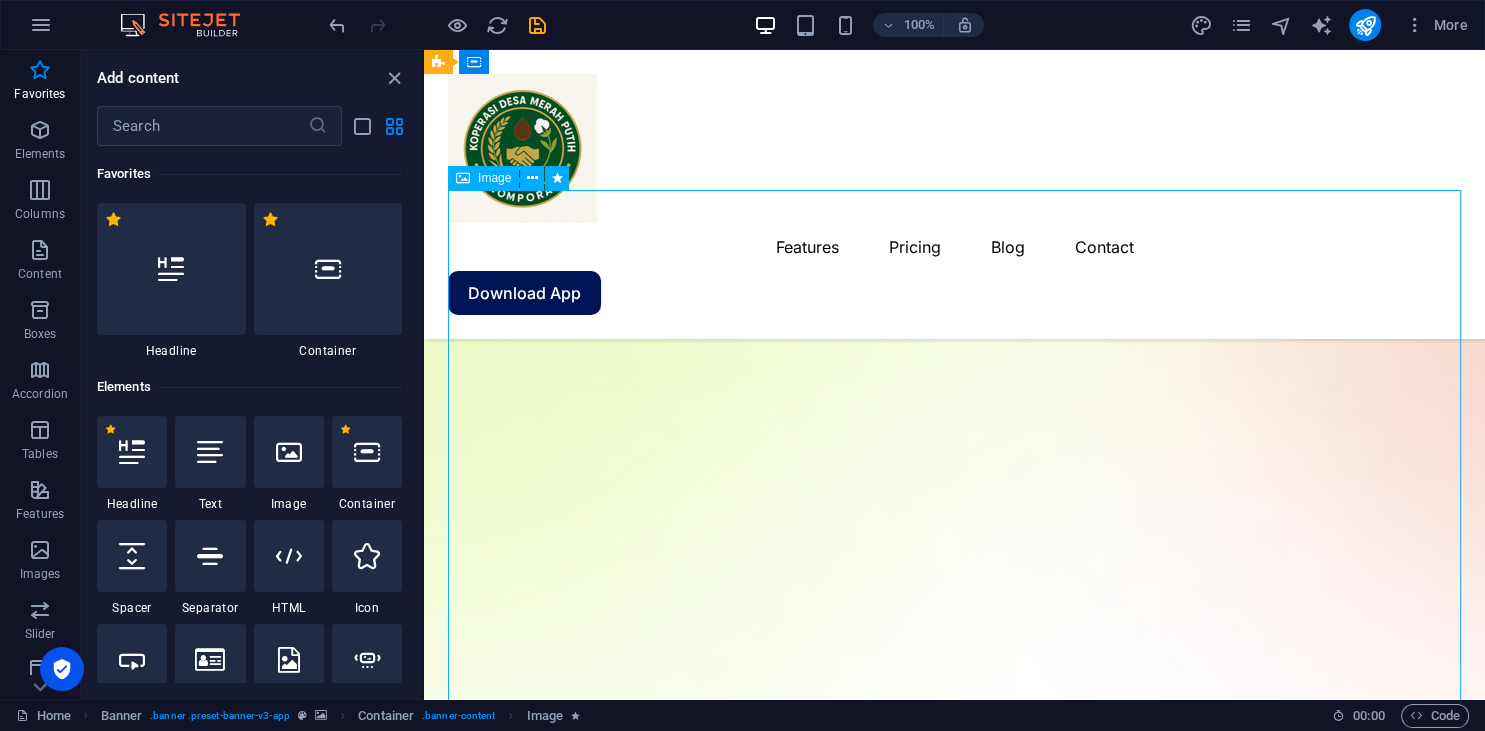 click at bounding box center (954, 2321) 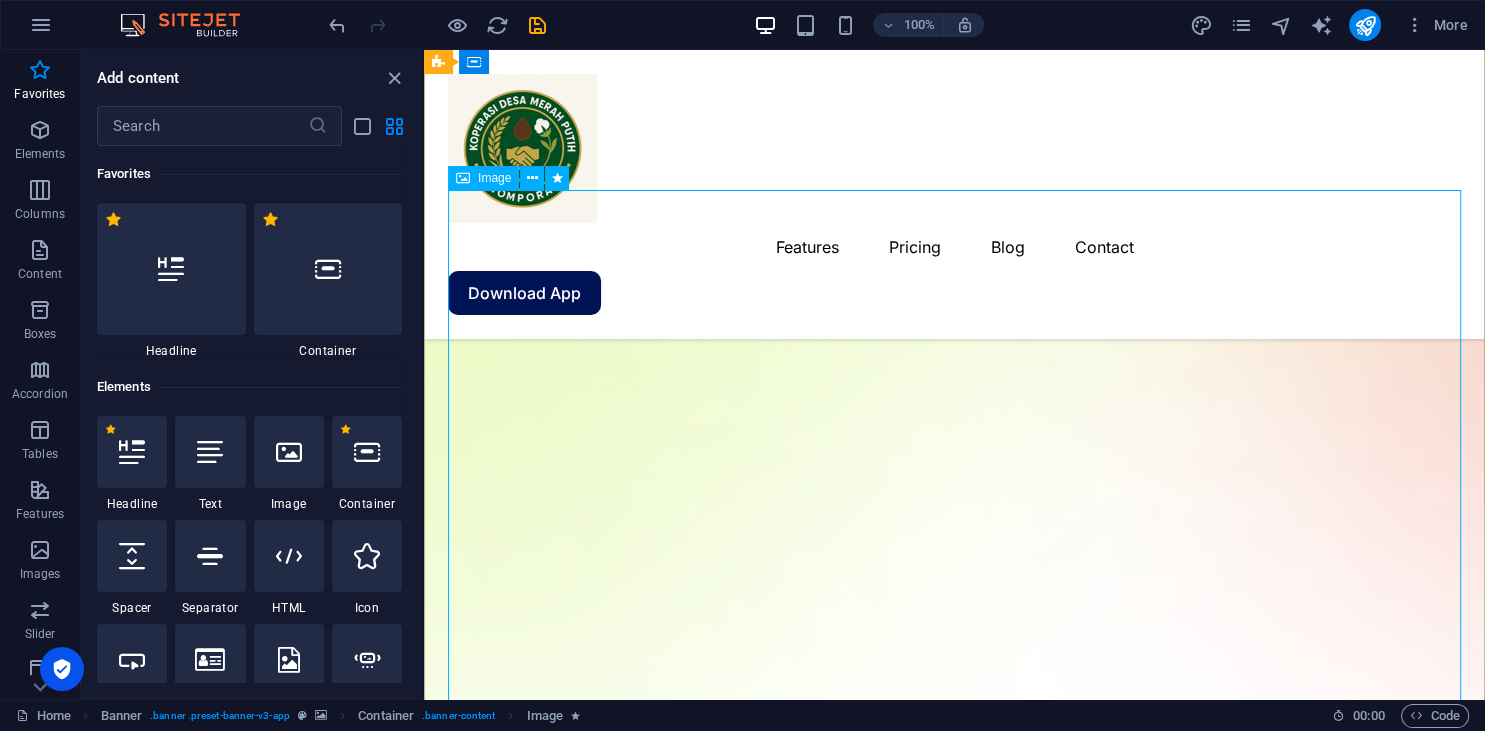 click at bounding box center (954, 2321) 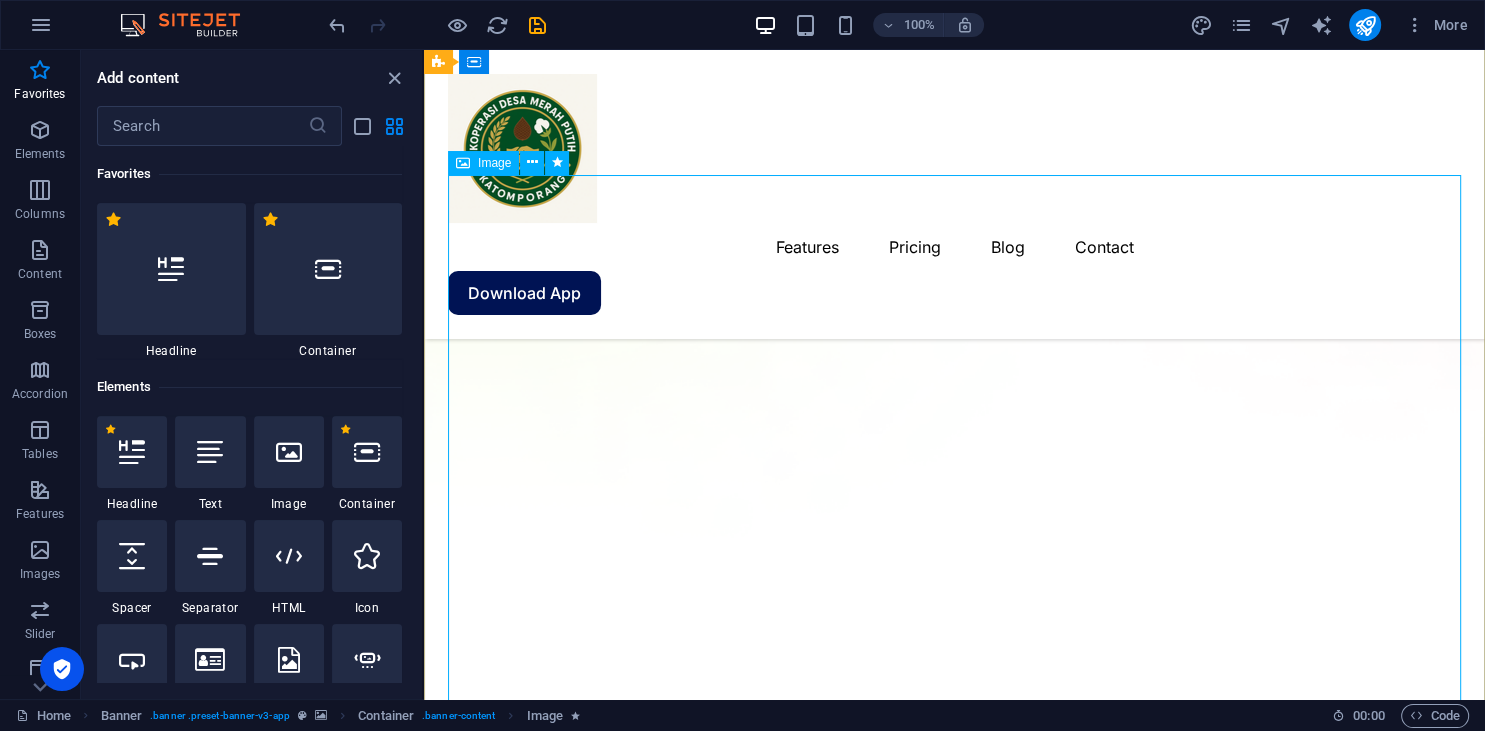 scroll, scrollTop: 1228, scrollLeft: 0, axis: vertical 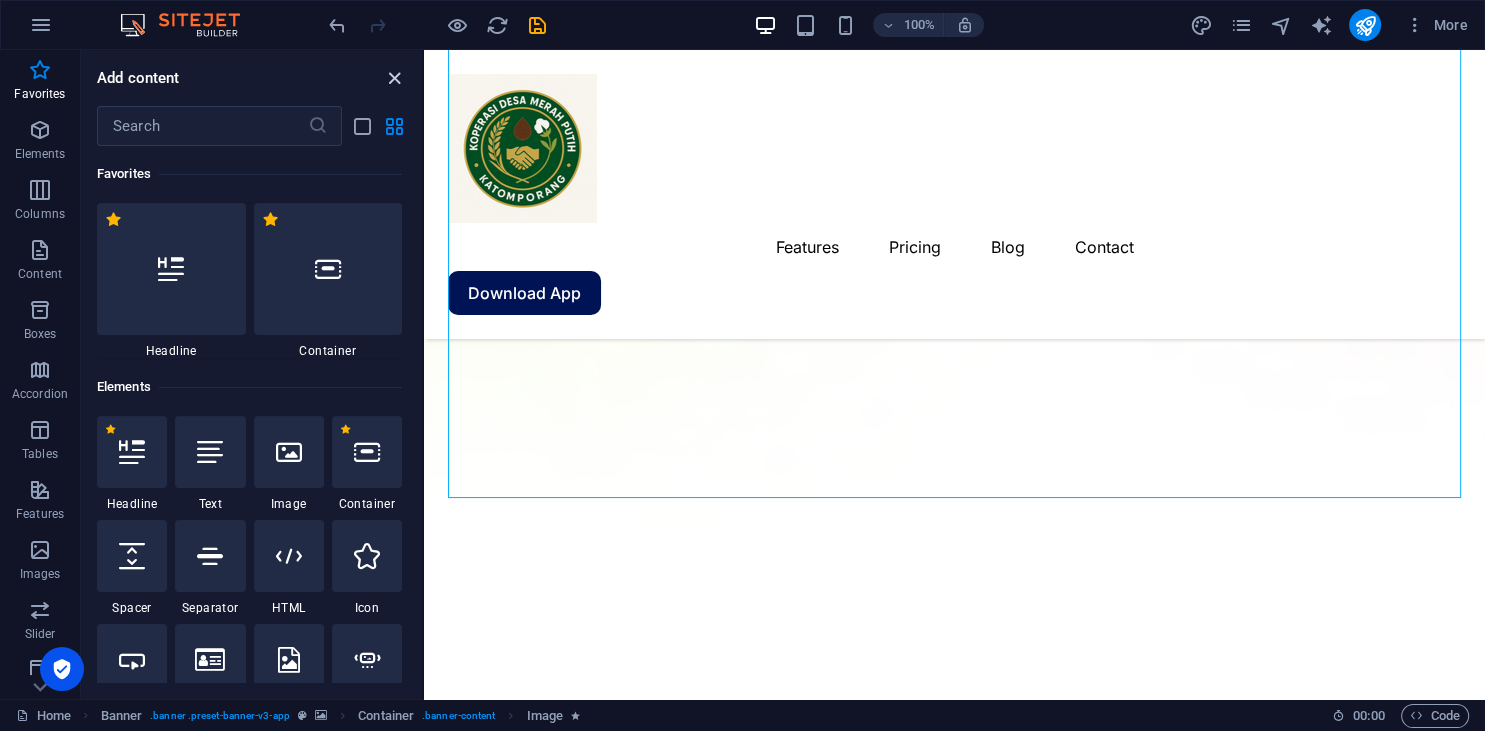 click at bounding box center [394, 78] 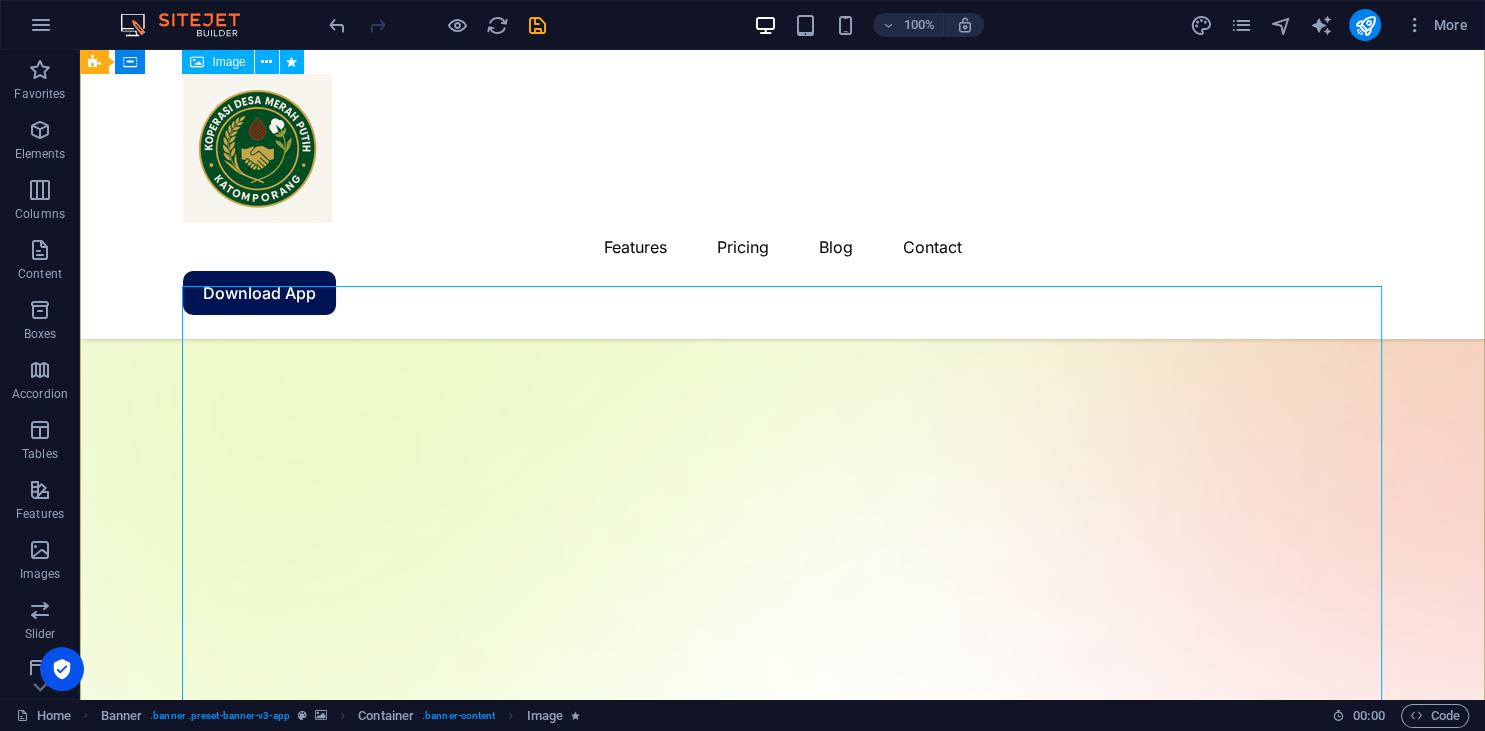 scroll, scrollTop: 620, scrollLeft: 0, axis: vertical 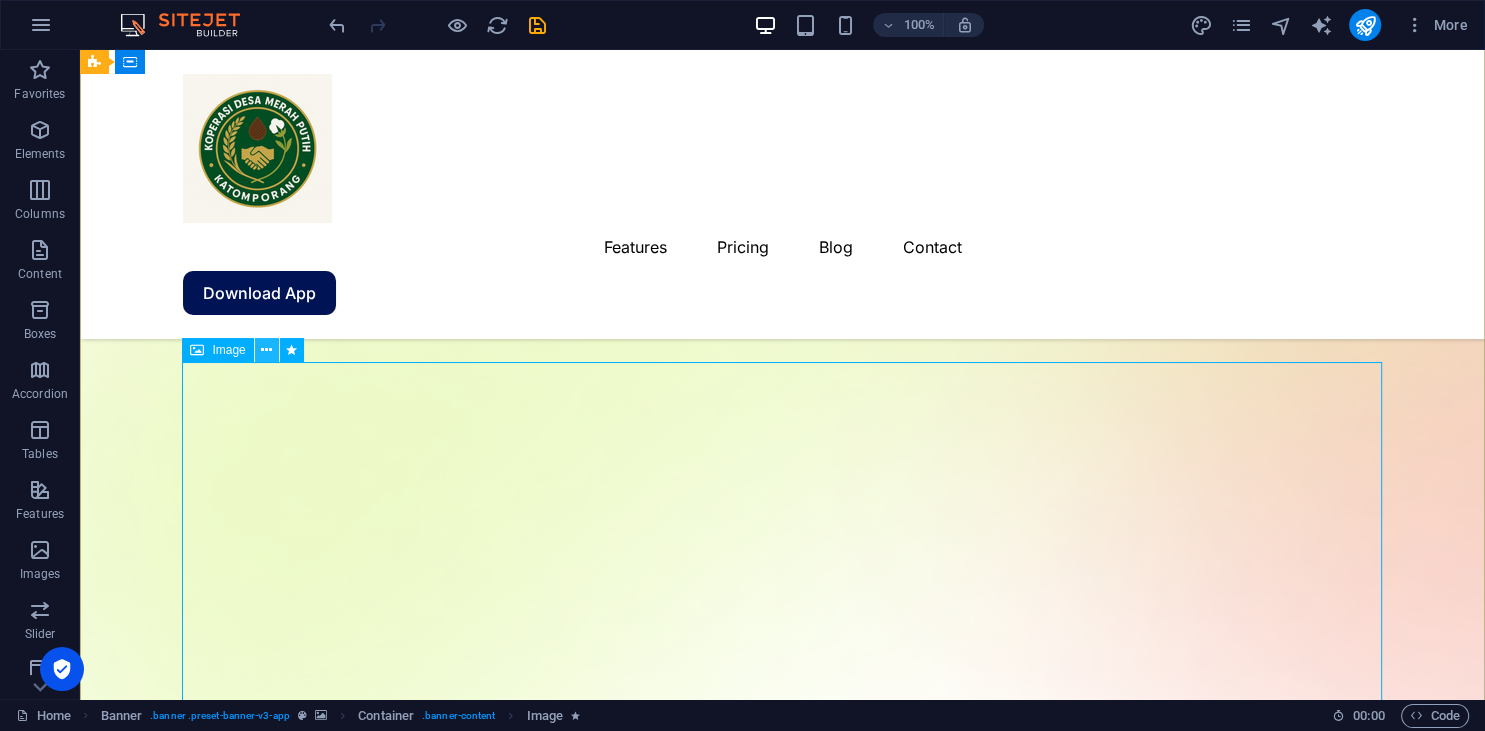 click at bounding box center (266, 350) 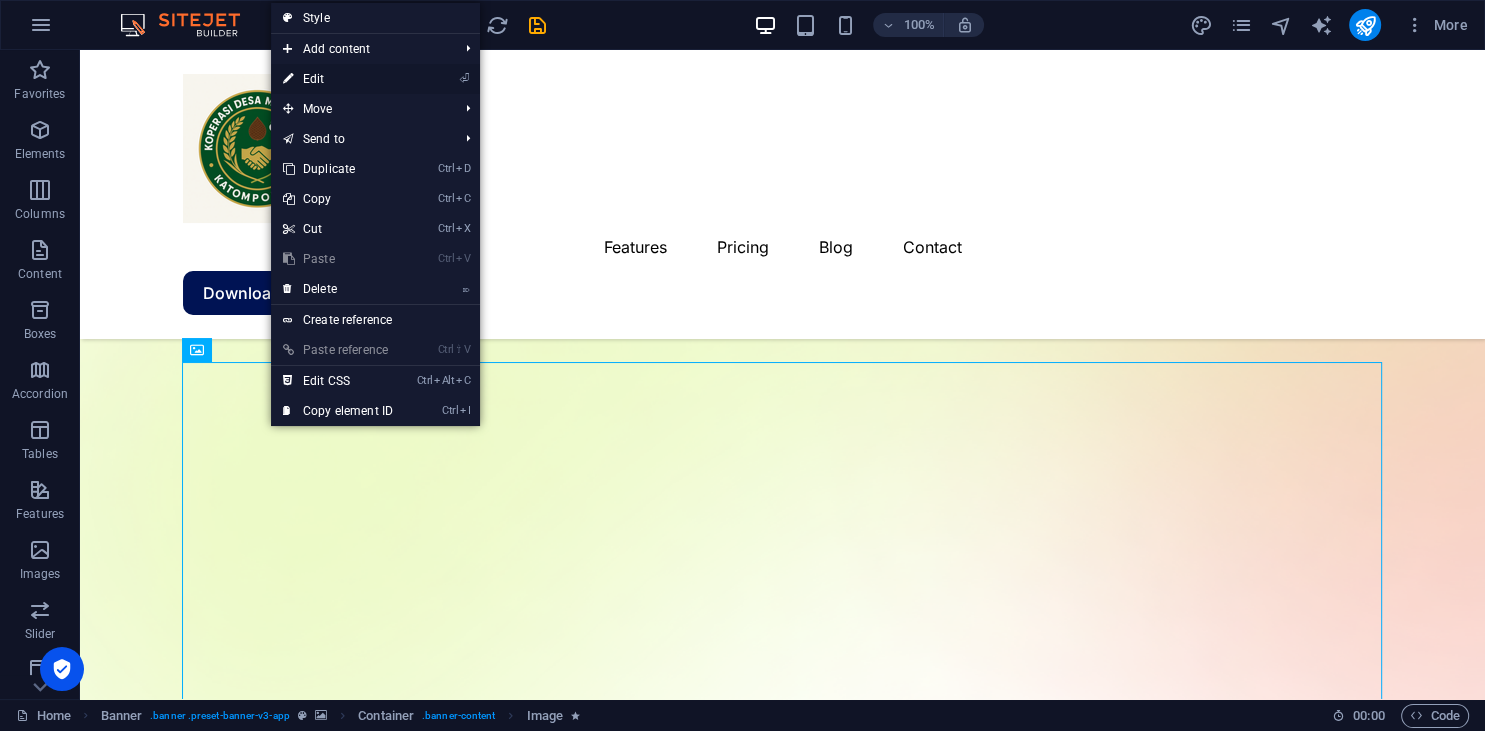 click on "⏎  Edit" at bounding box center (338, 79) 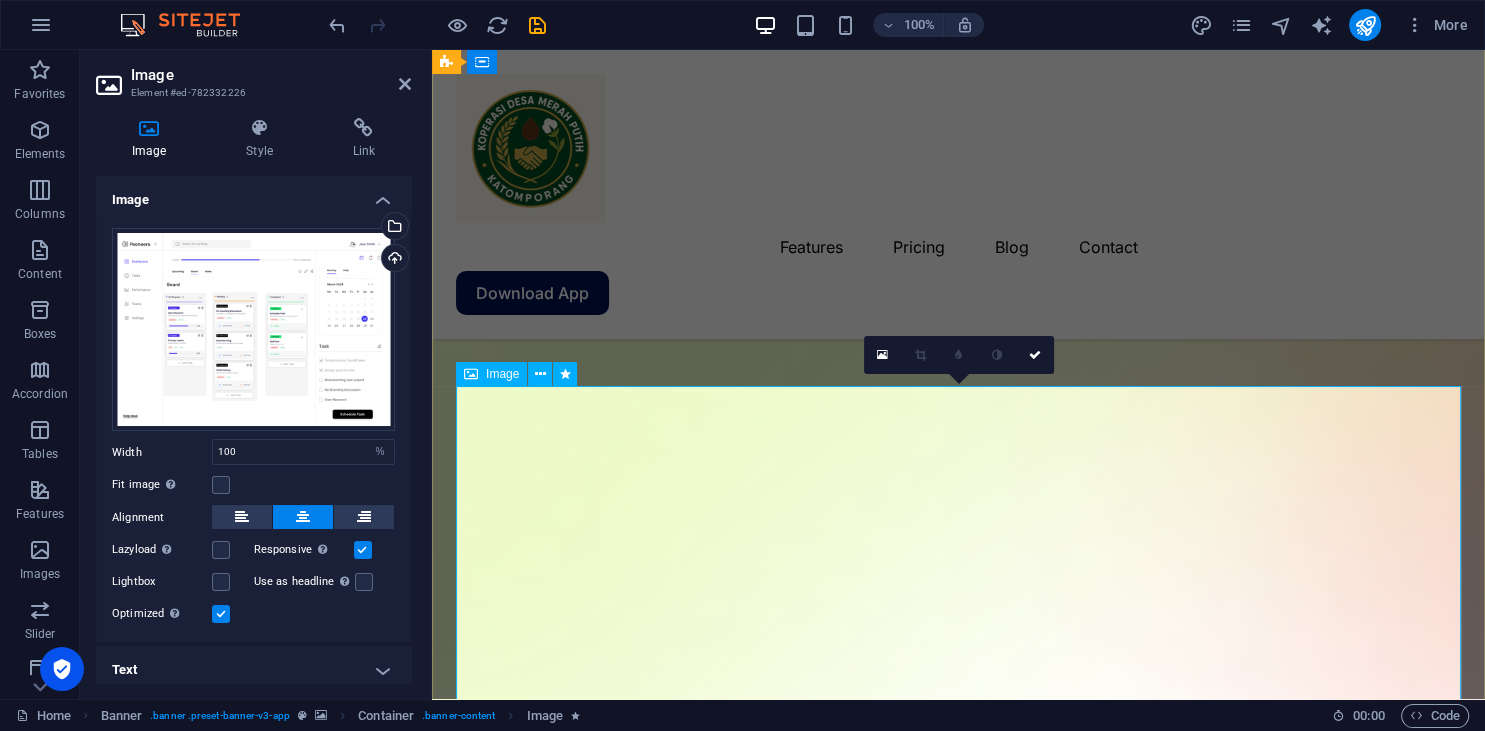 click at bounding box center (958, 2514) 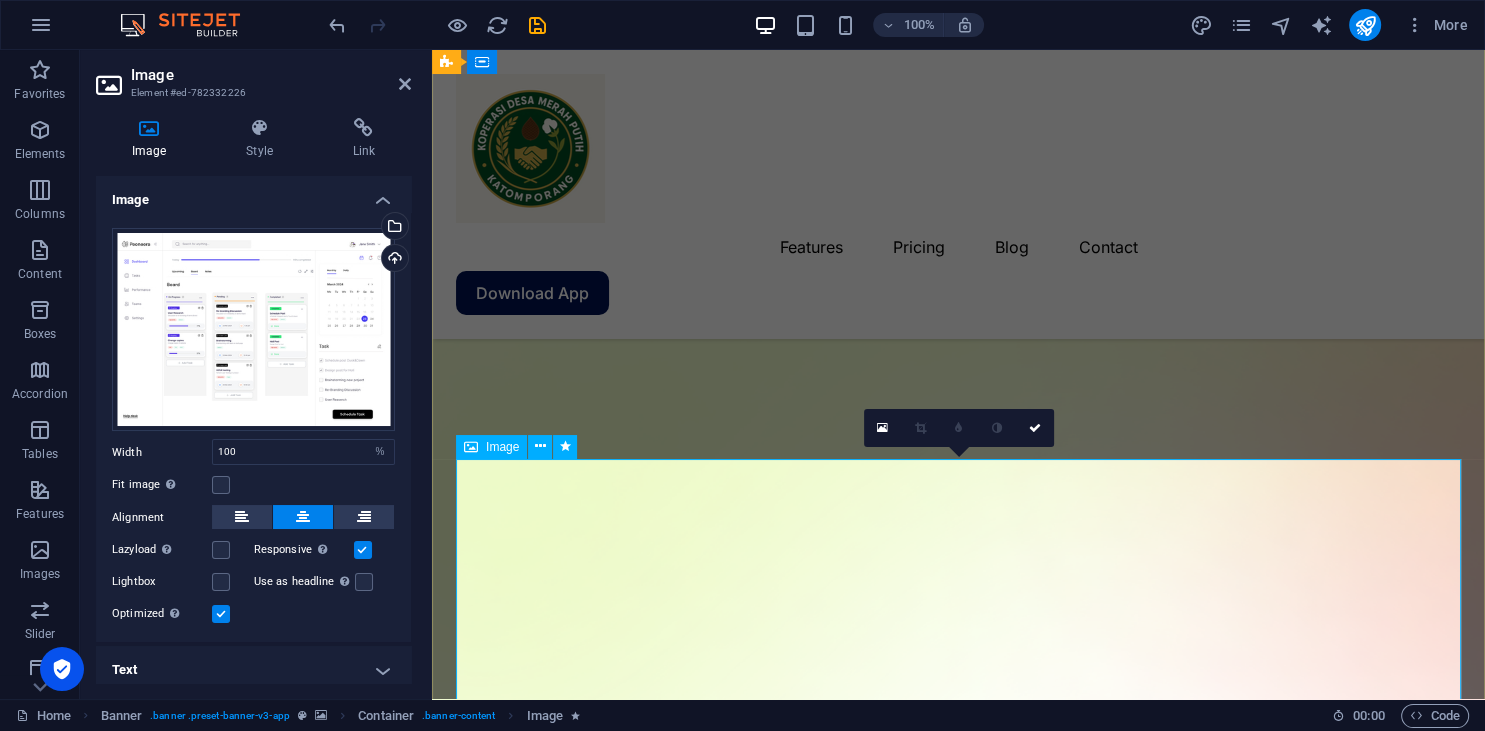 scroll, scrollTop: 548, scrollLeft: 0, axis: vertical 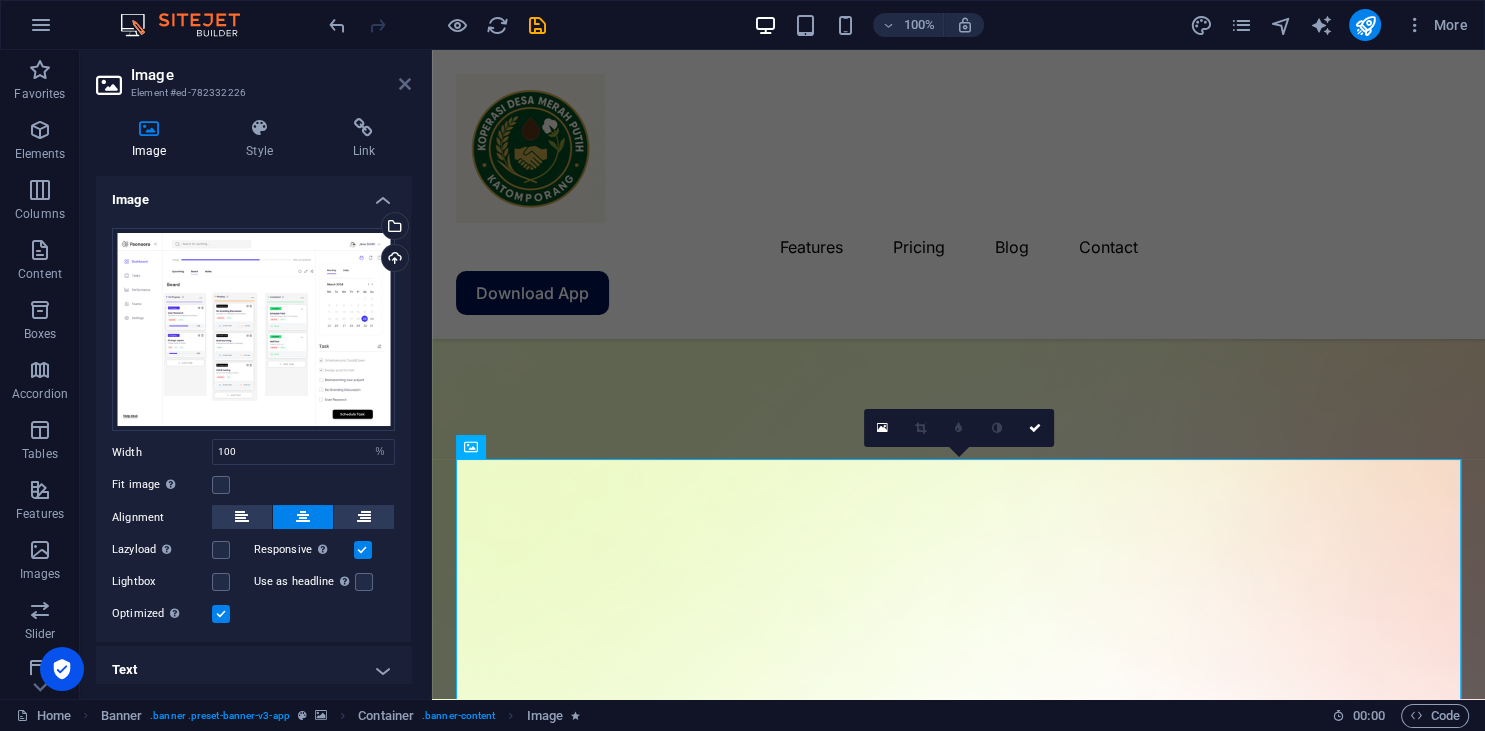 click at bounding box center [405, 84] 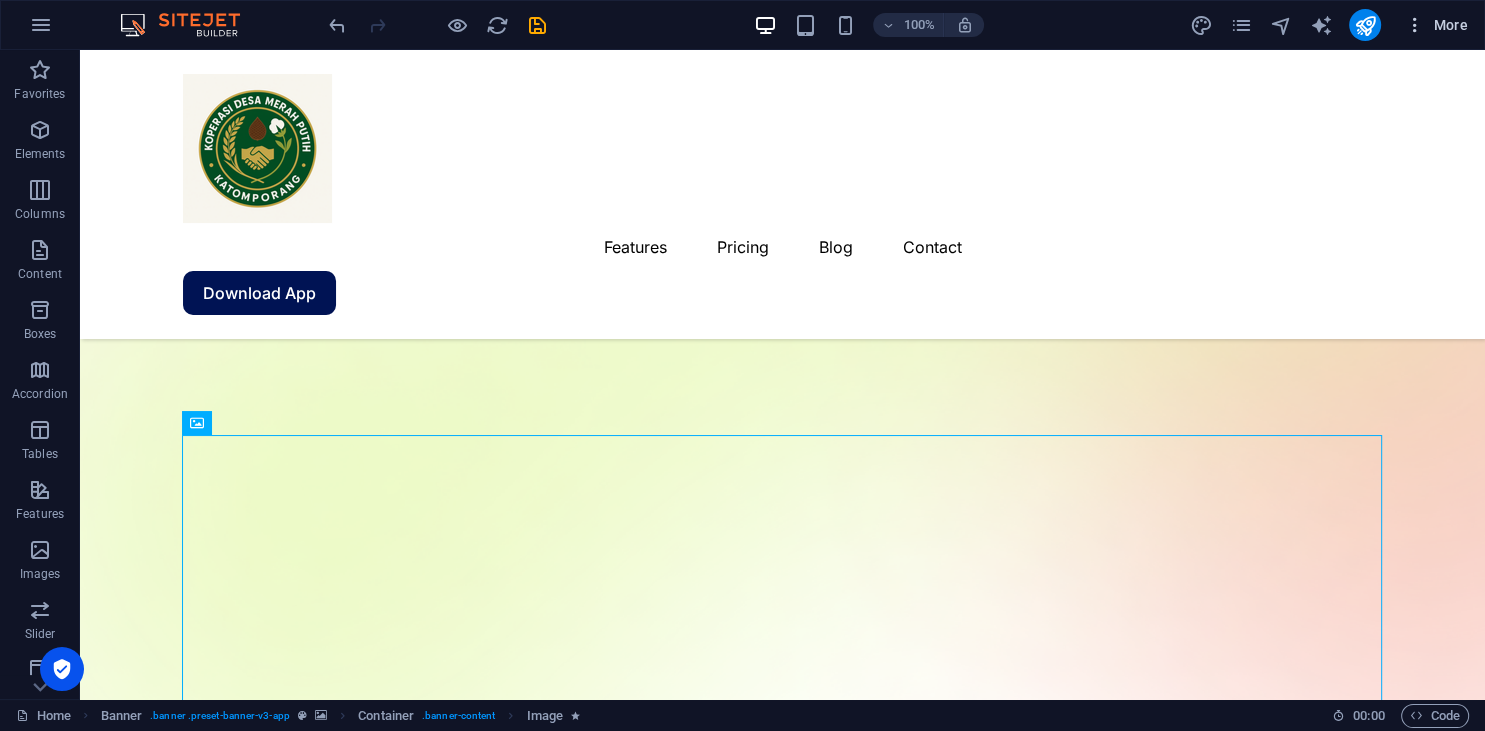click on "More" at bounding box center (1436, 25) 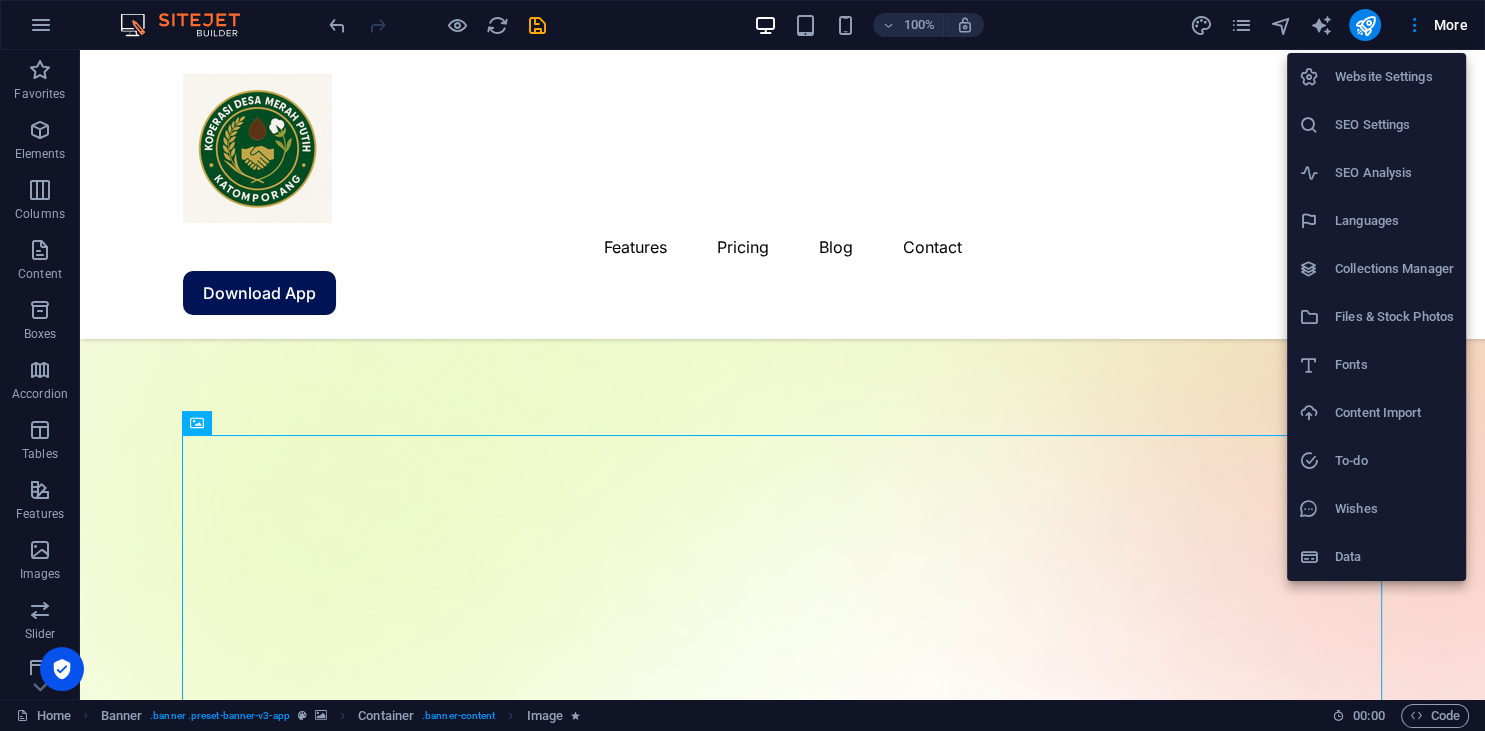 click at bounding box center (742, 365) 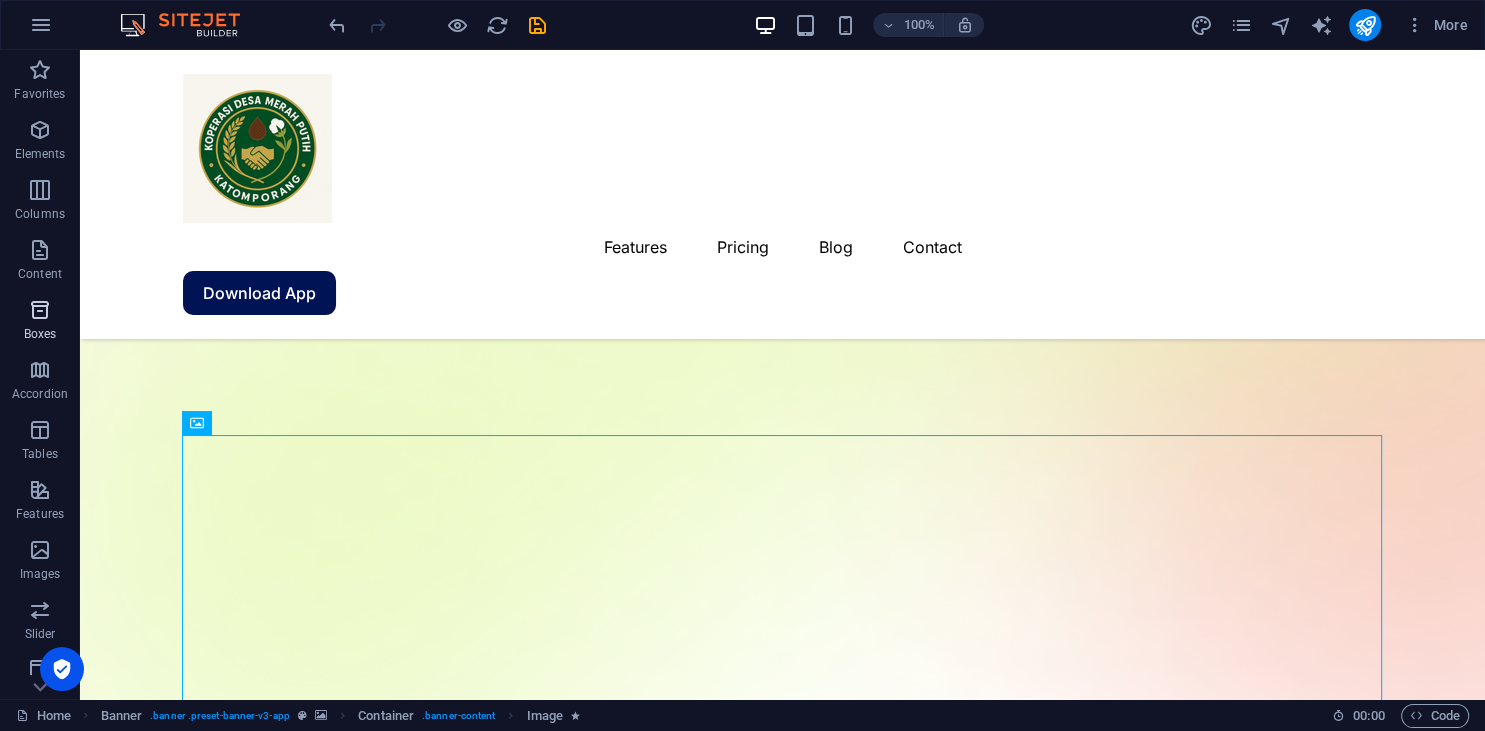 scroll, scrollTop: 251, scrollLeft: 0, axis: vertical 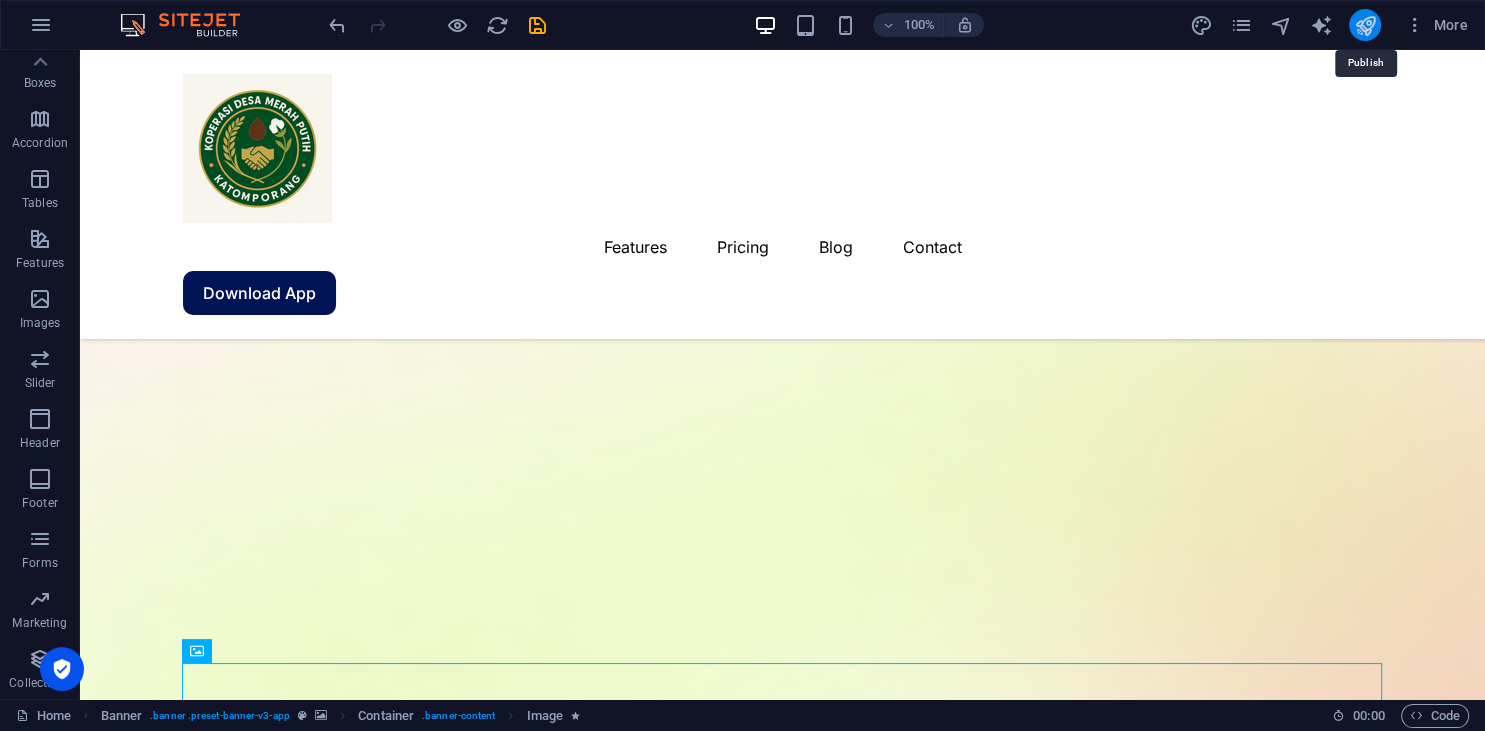 click at bounding box center [1364, 25] 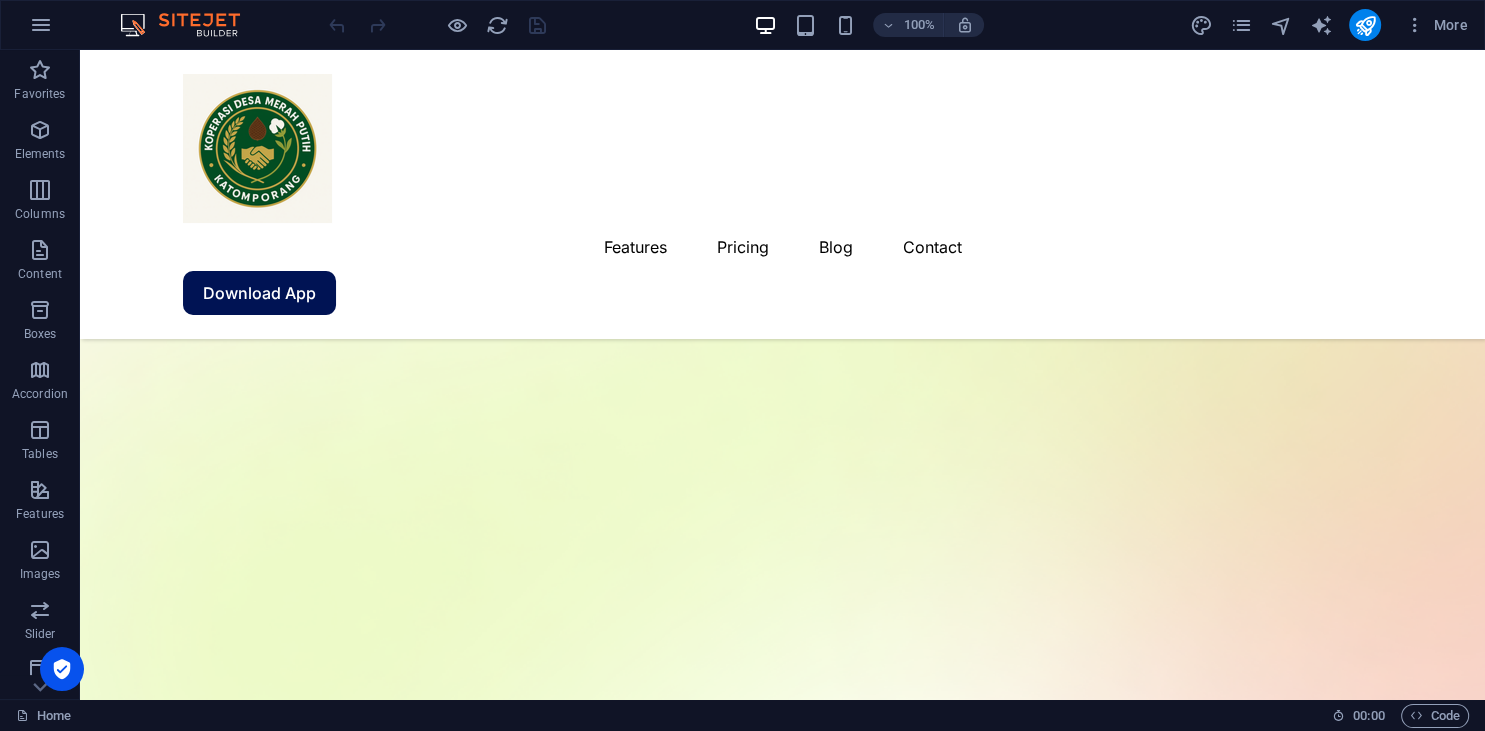 scroll, scrollTop: 476, scrollLeft: 0, axis: vertical 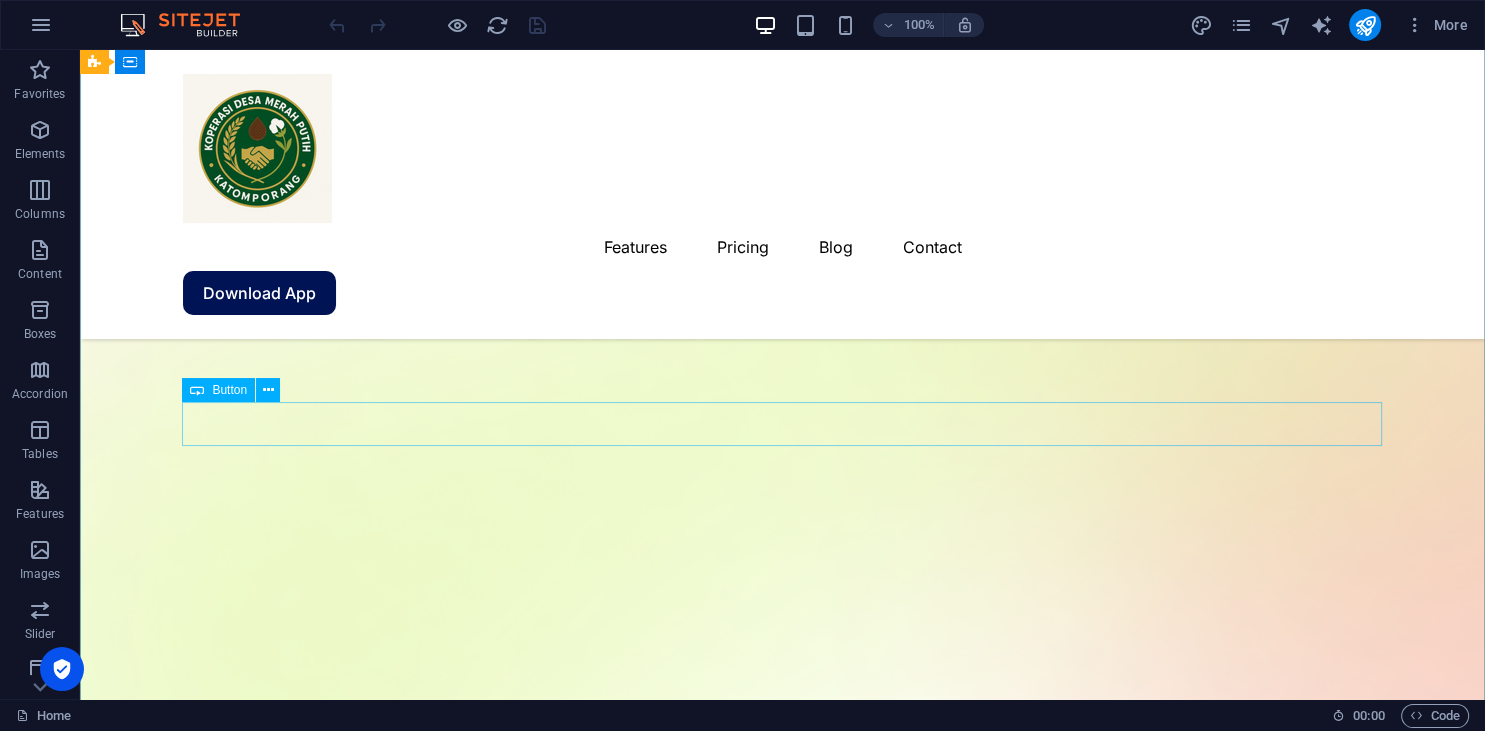 click on "Download App" at bounding box center [783, 2195] 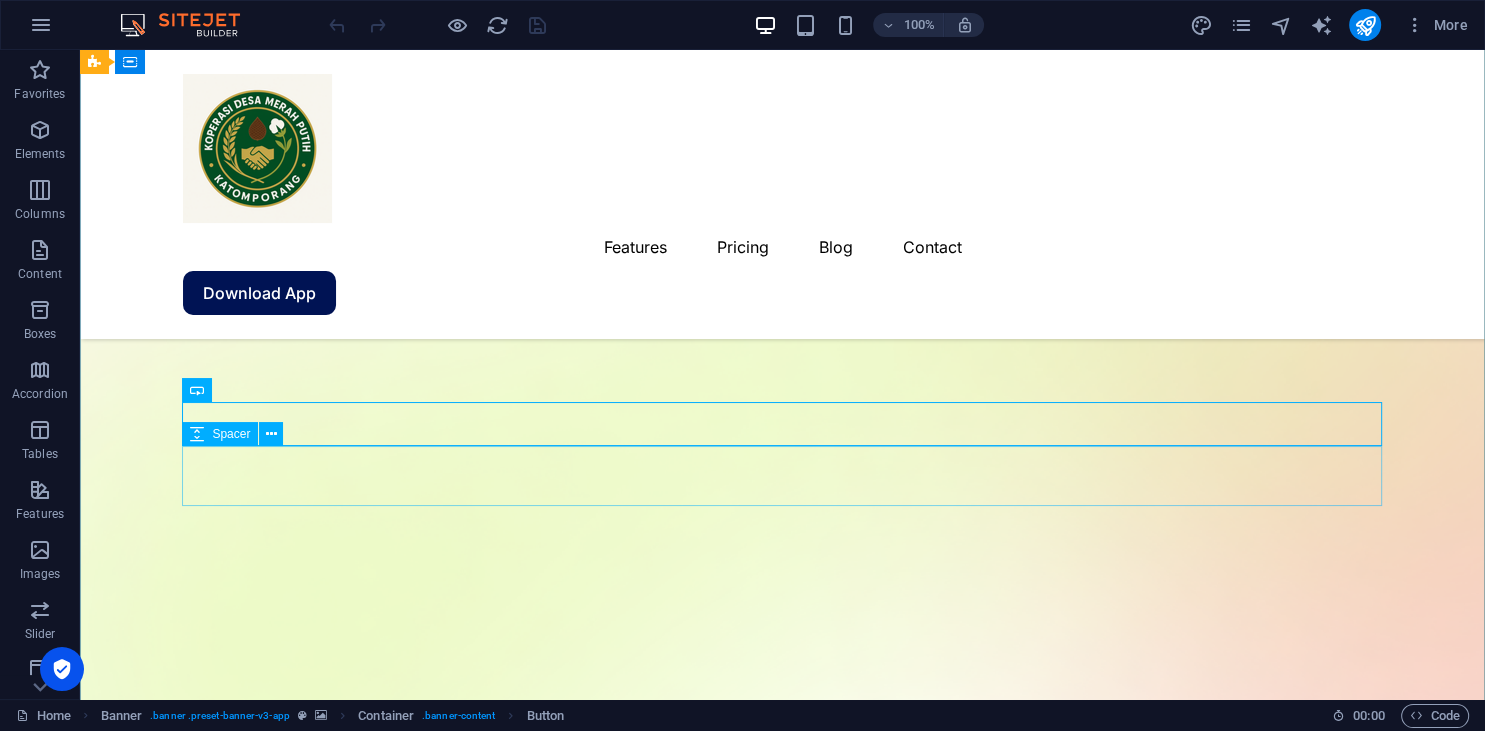 click at bounding box center (783, 2247) 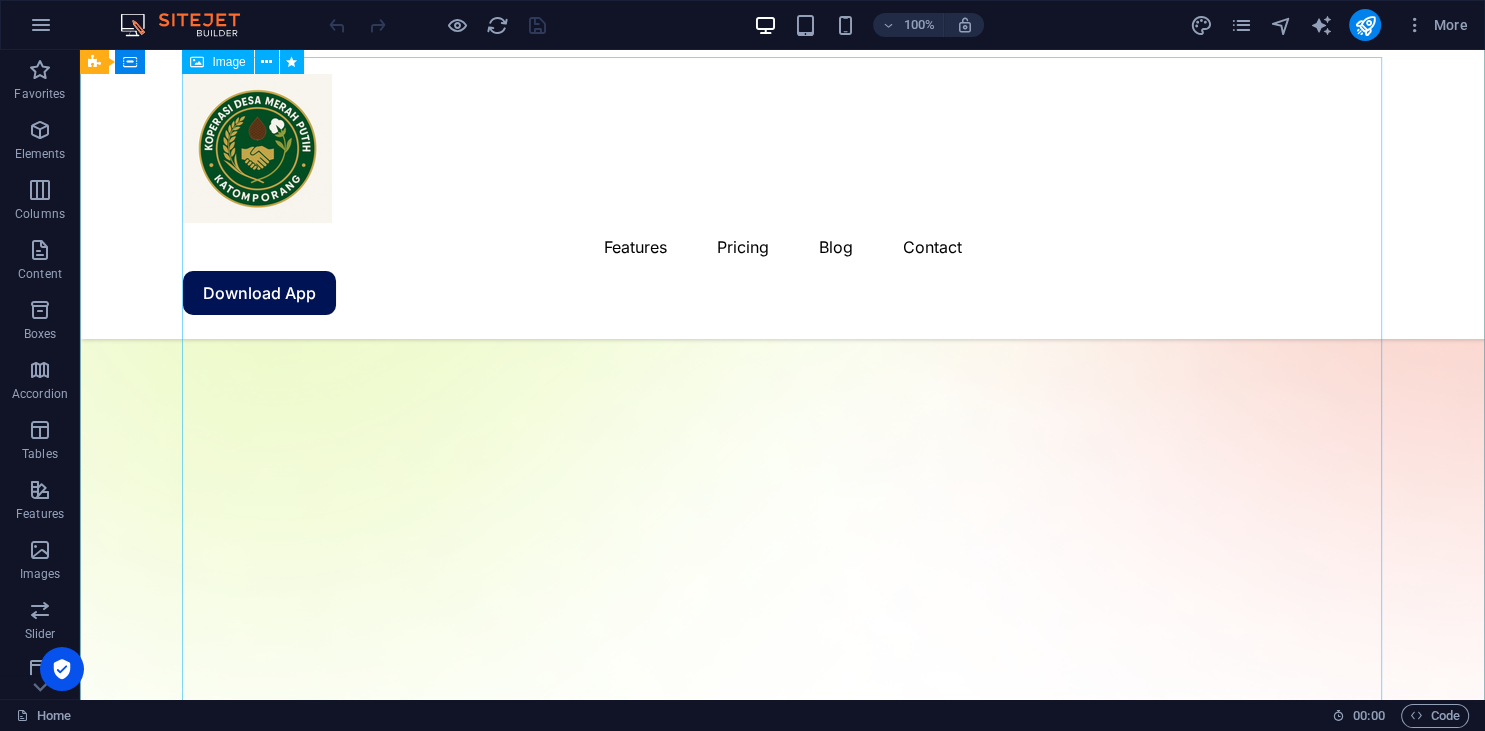 scroll, scrollTop: 889, scrollLeft: 0, axis: vertical 